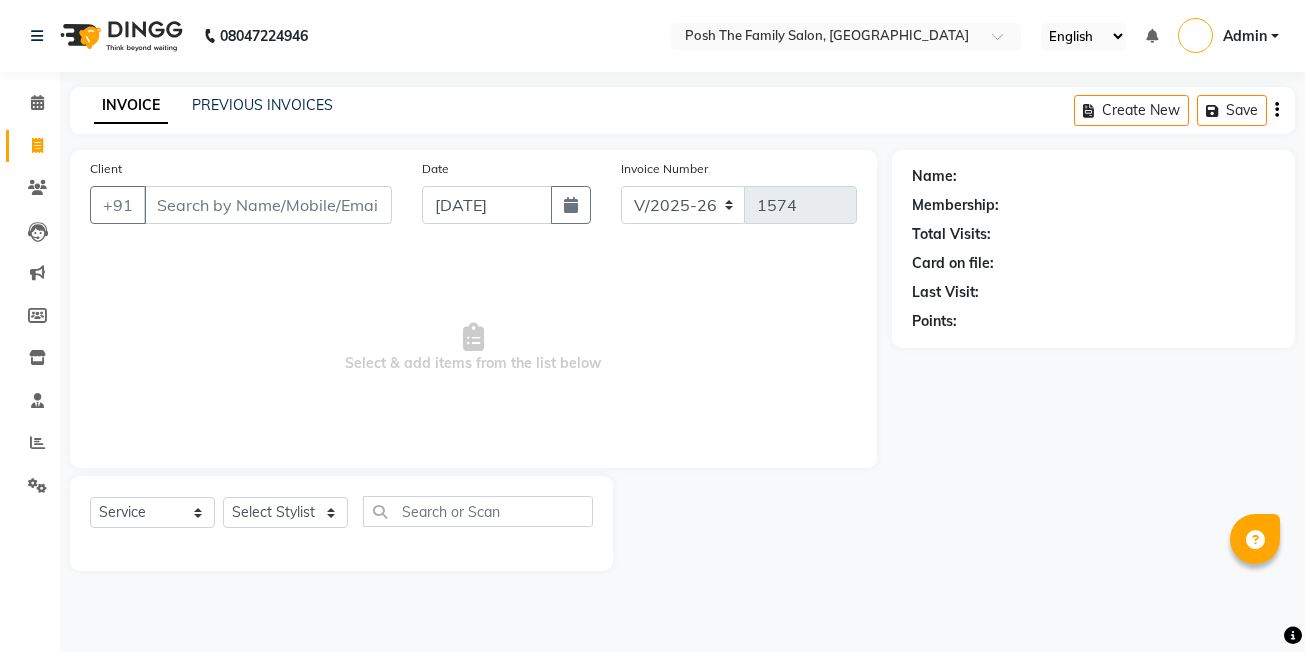select on "6199" 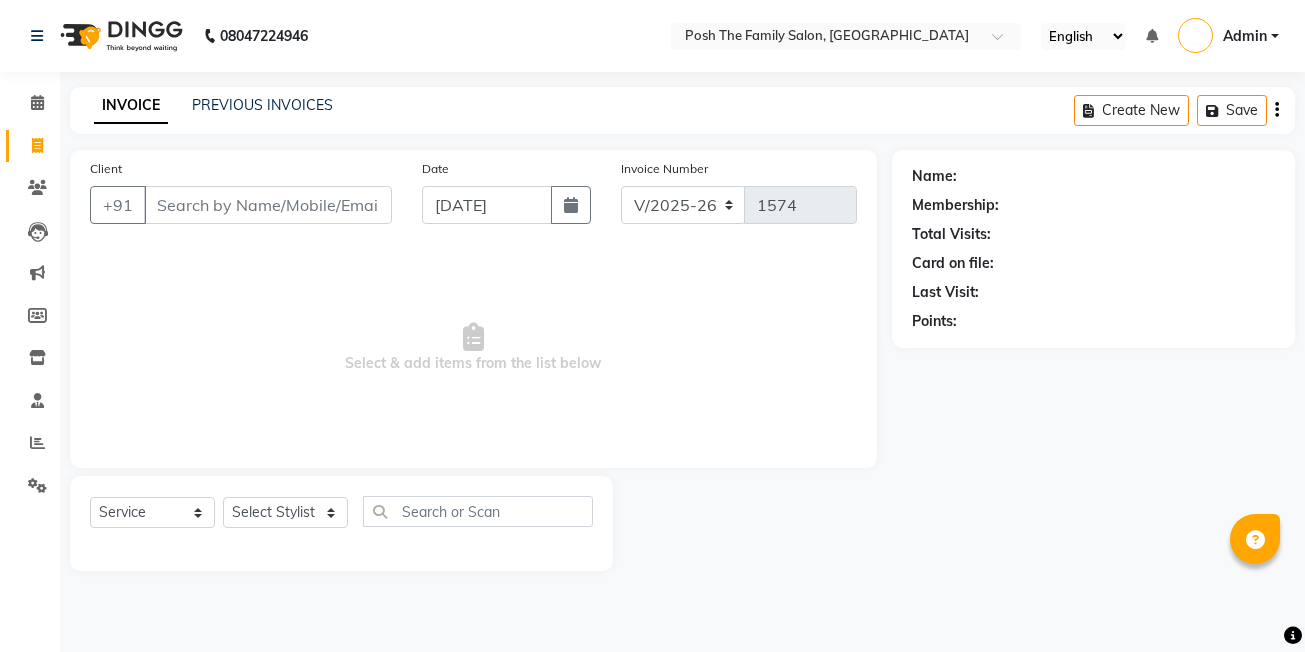 scroll, scrollTop: 0, scrollLeft: 0, axis: both 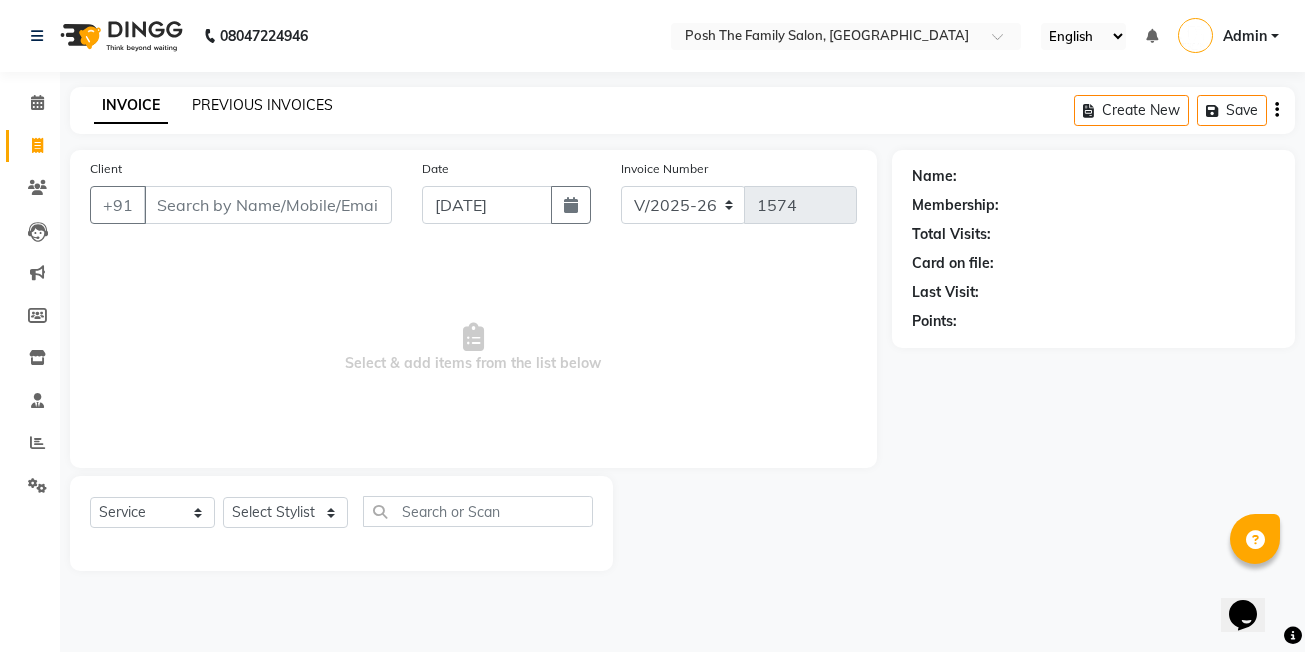 click on "PREVIOUS INVOICES" 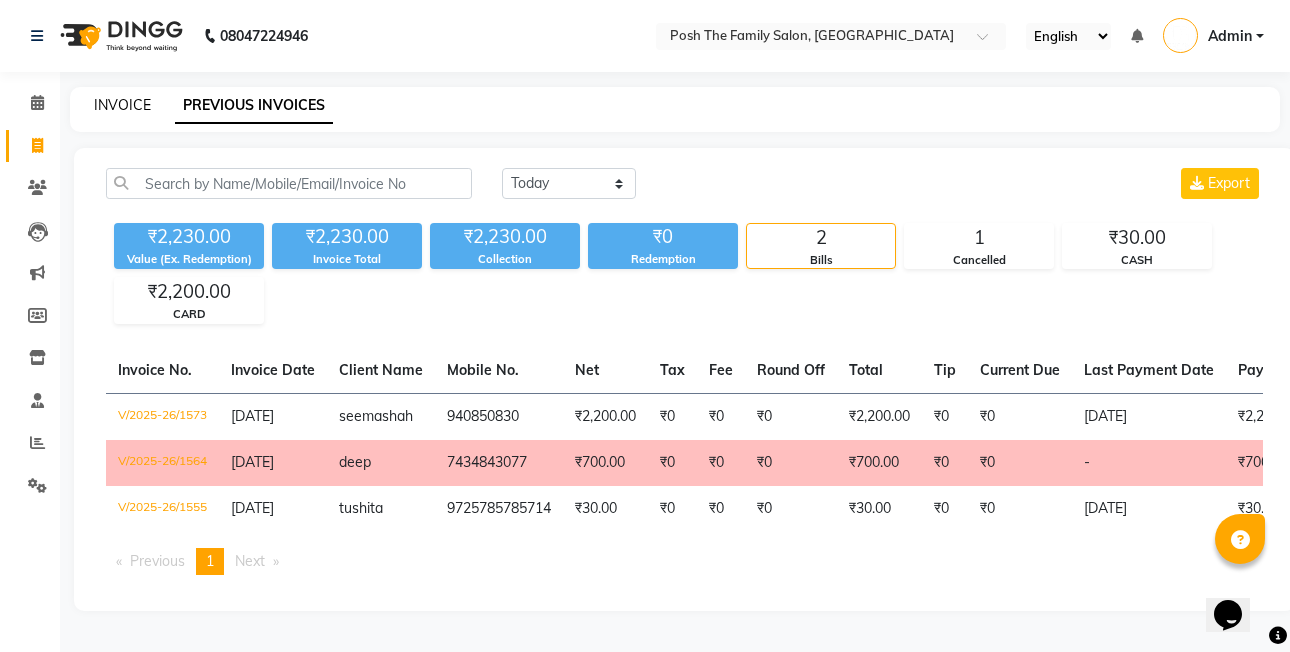 click on "INVOICE" 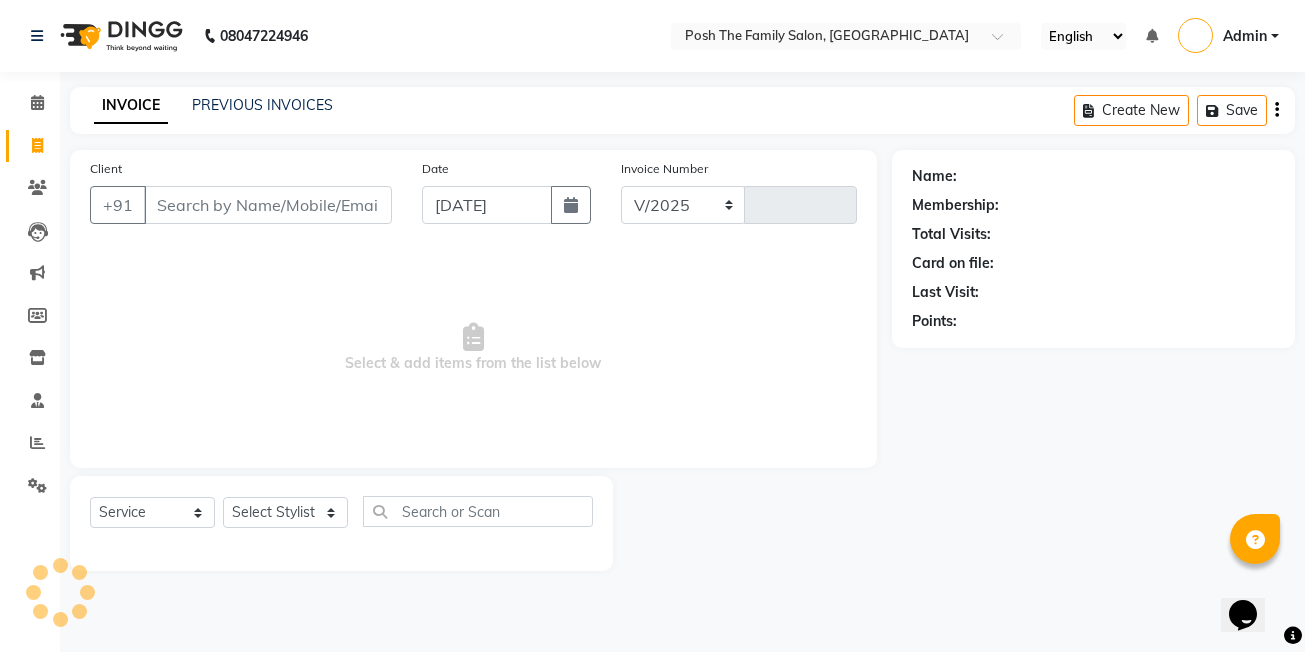 select on "6199" 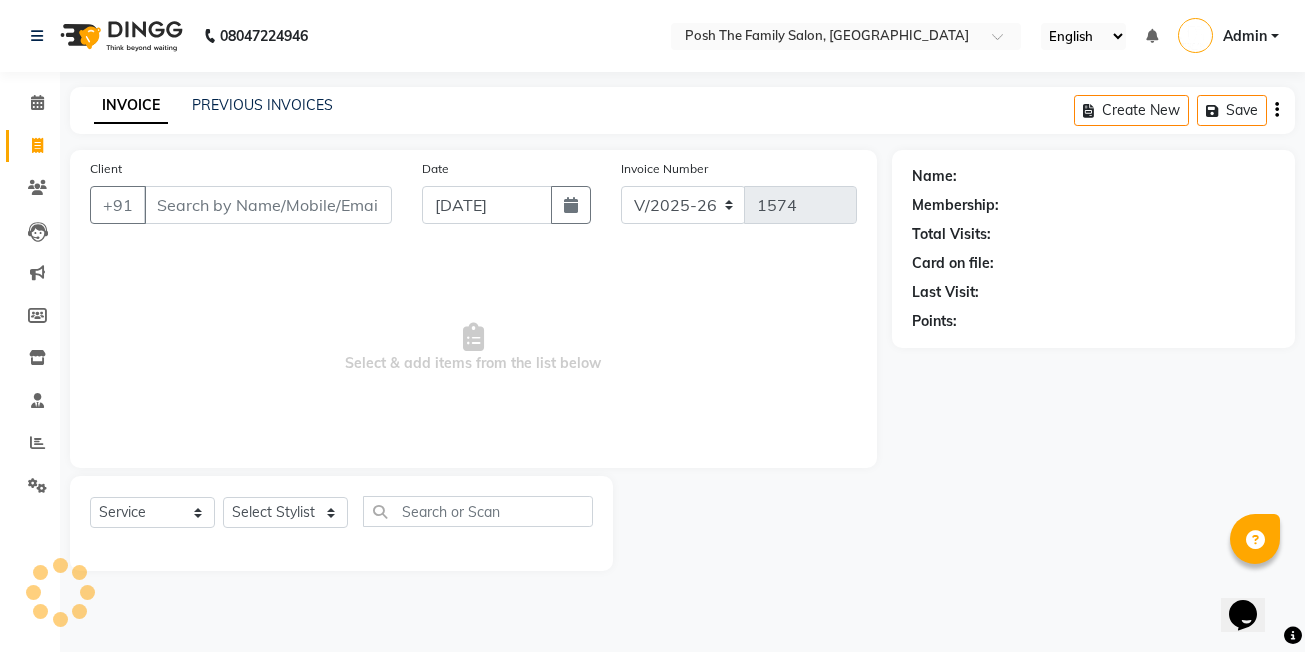 click on "Client" at bounding box center (268, 205) 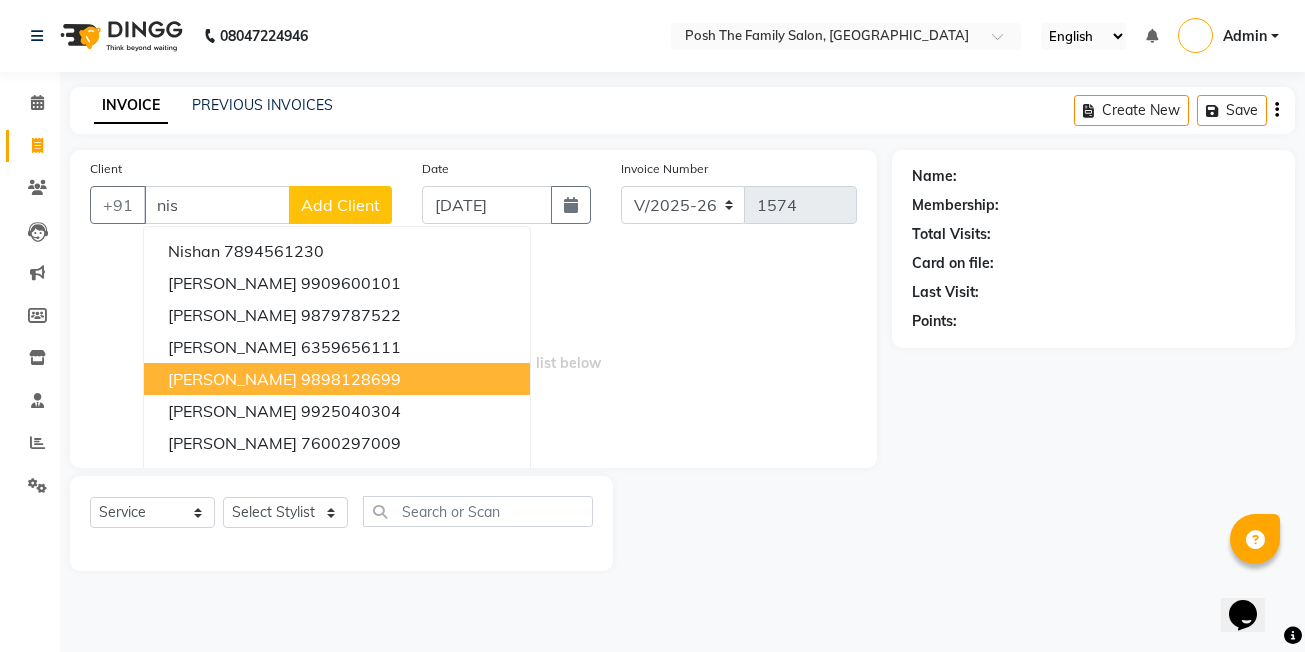 click on "9898128699" at bounding box center (351, 379) 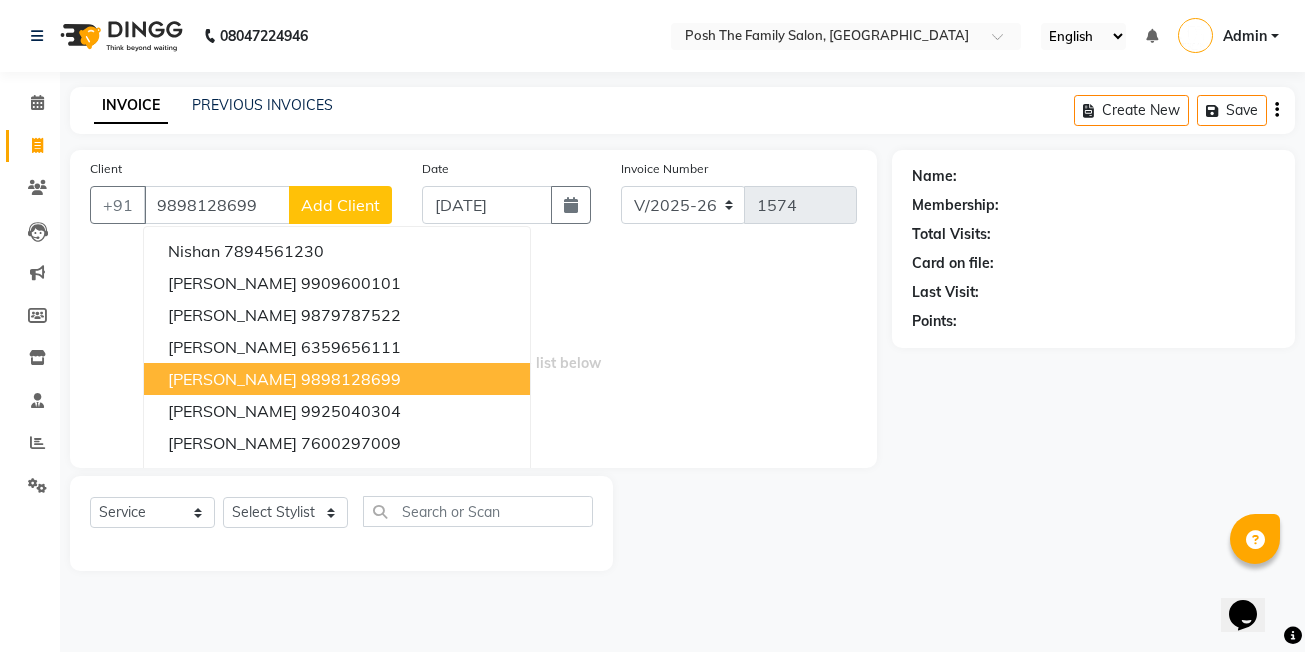 type on "9898128699" 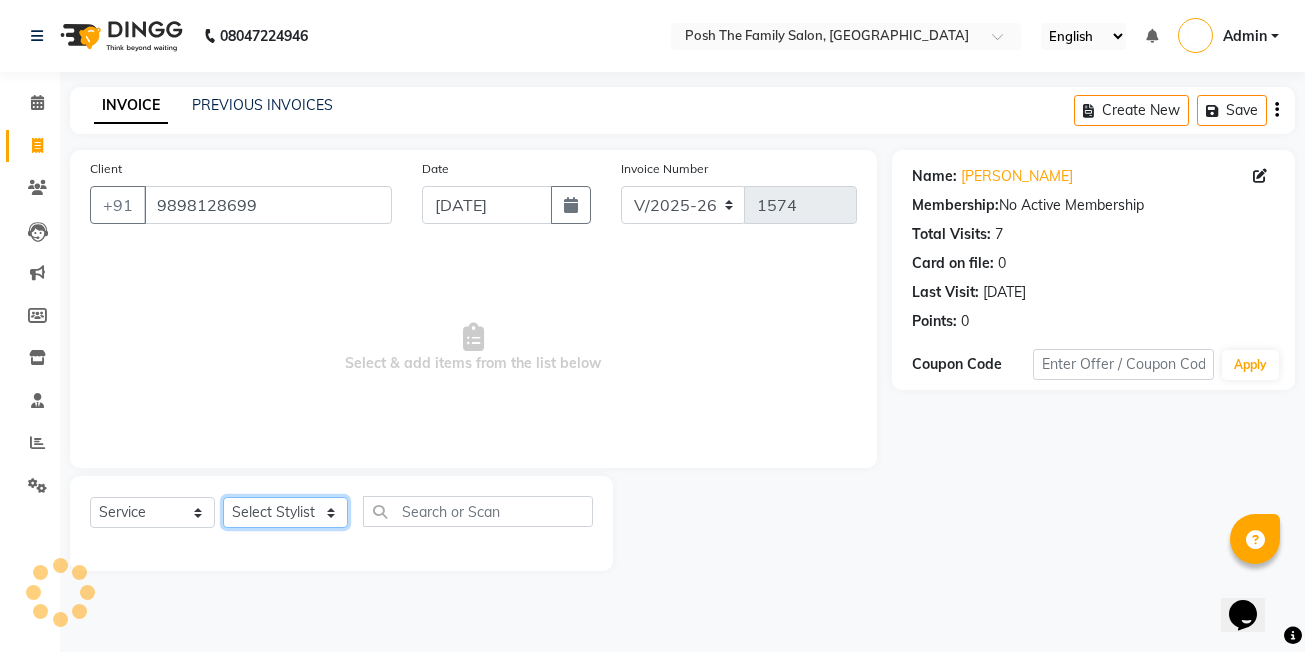 drag, startPoint x: 290, startPoint y: 511, endPoint x: 289, endPoint y: 493, distance: 18.027756 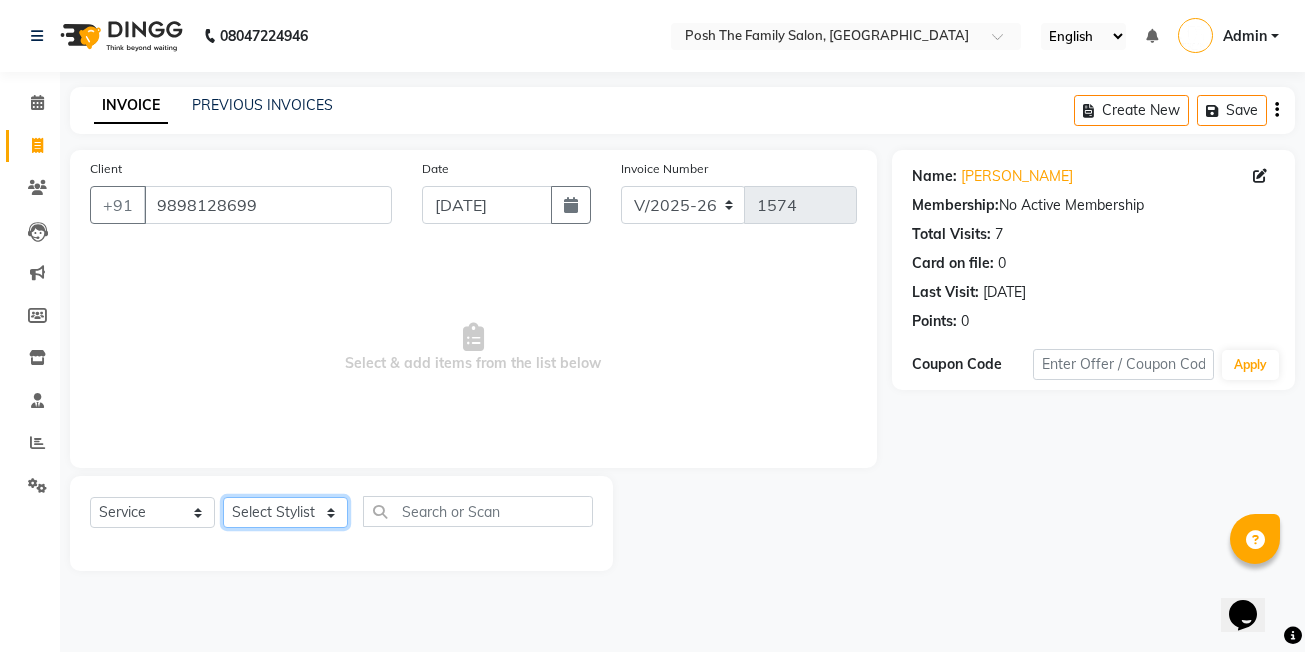 select on "53726" 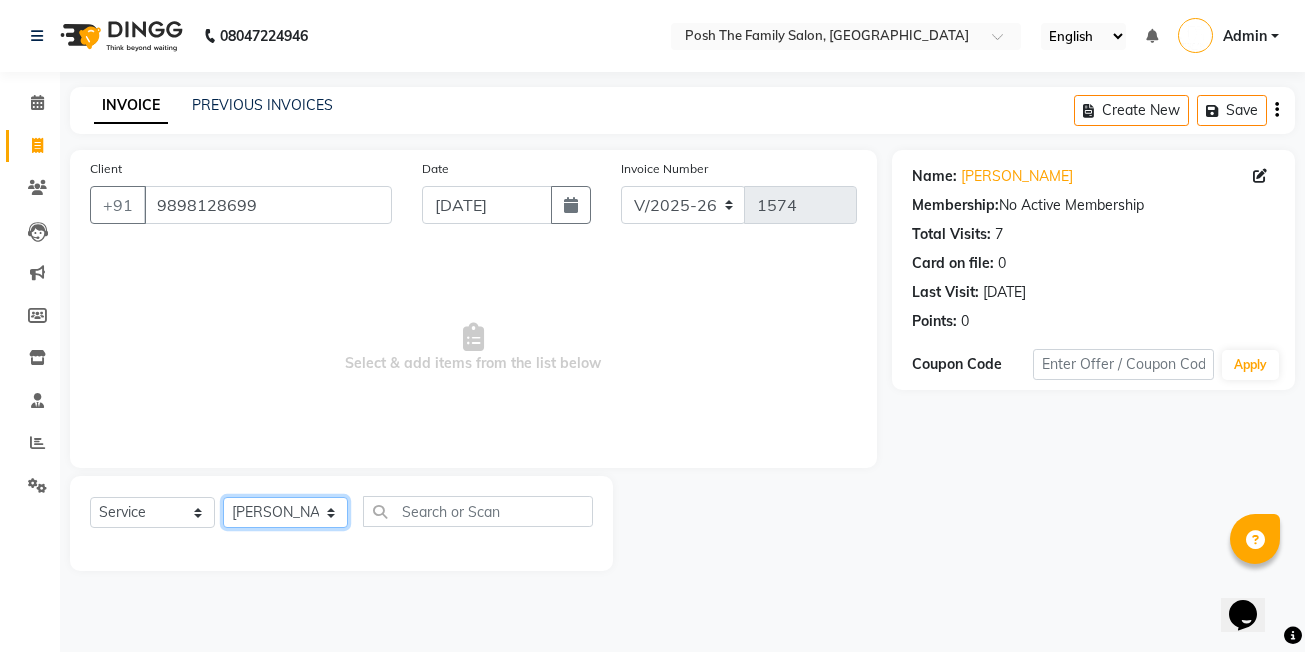 click on "Select Stylist [PERSON_NAME] [PERSON_NAME] VRMA [PERSON_NAME]  [PERSON_NAME] [PERSON_NAME] [PERSON_NAME] [PERSON_NAME] (OWNER) POSH [PERSON_NAME] [PERSON_NAME] [PERSON_NAME]  [PERSON_NAME] [PERSON_NAME] [PERSON_NAME]" 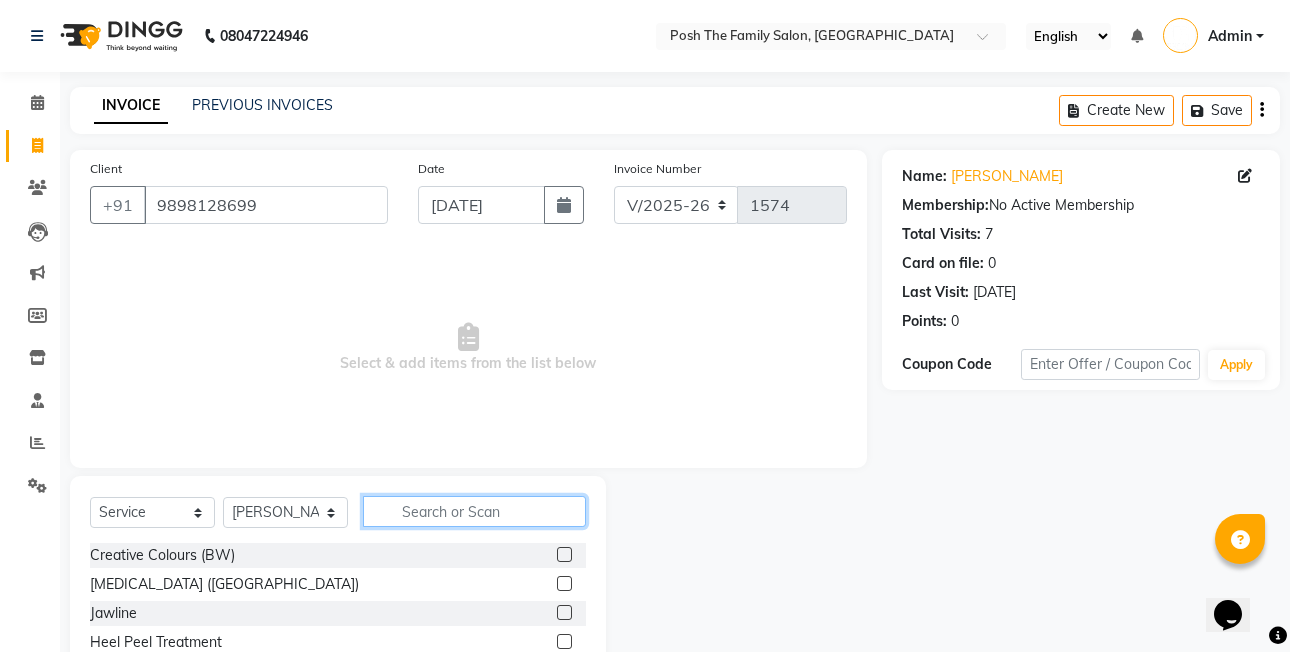 click 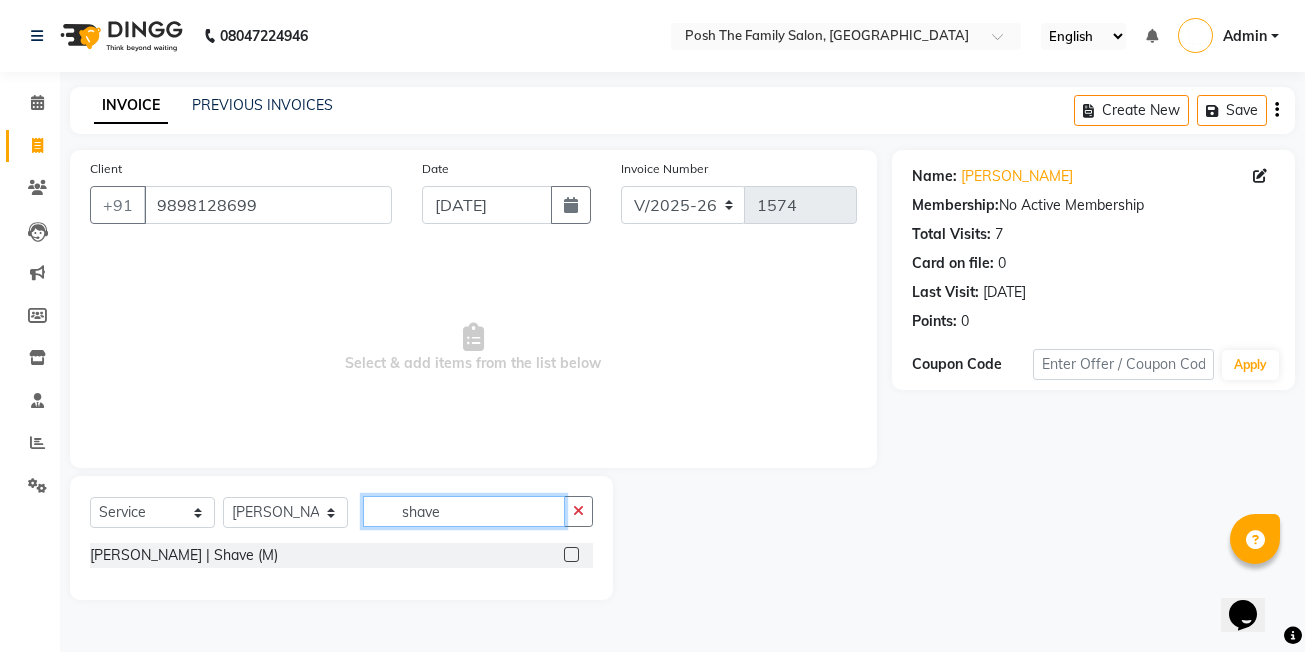 type on "shave" 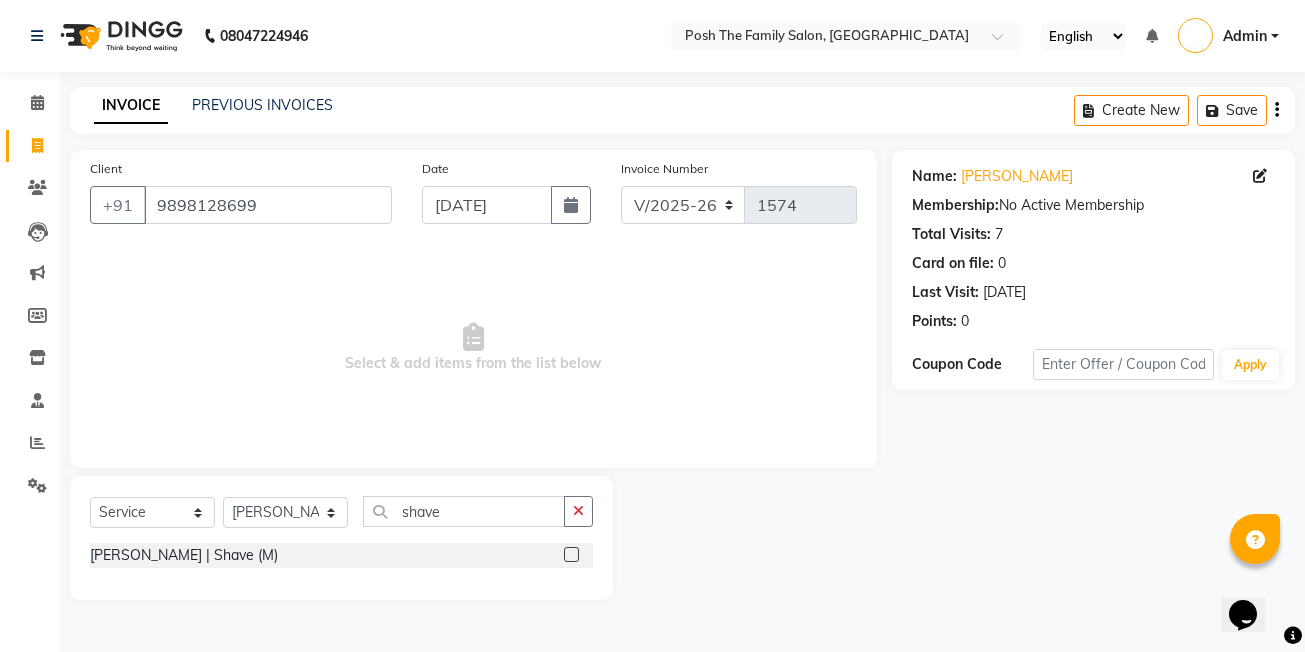 click 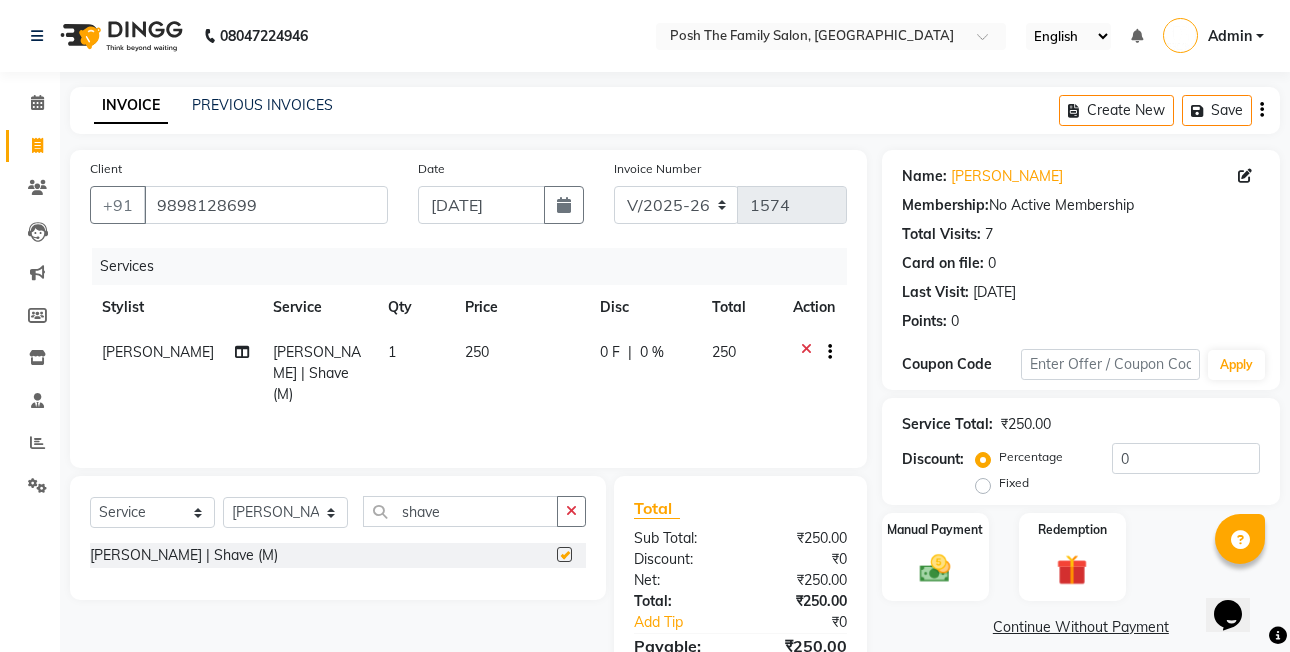 checkbox on "false" 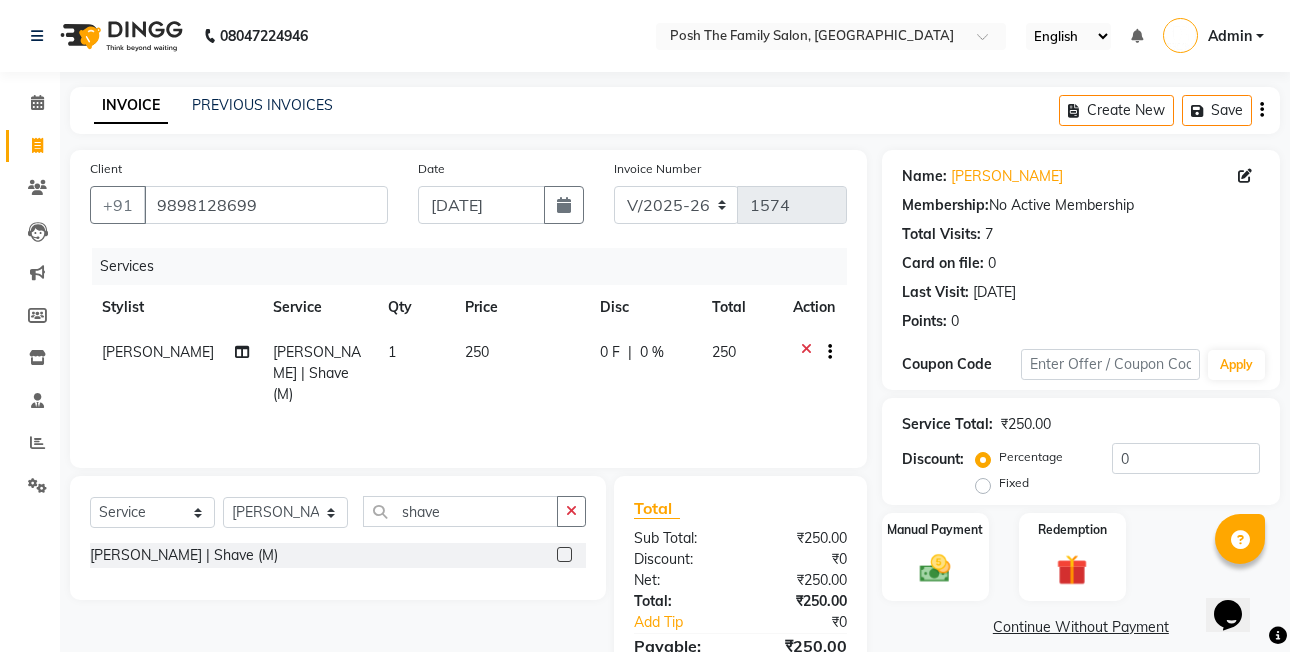 click on "Fixed" 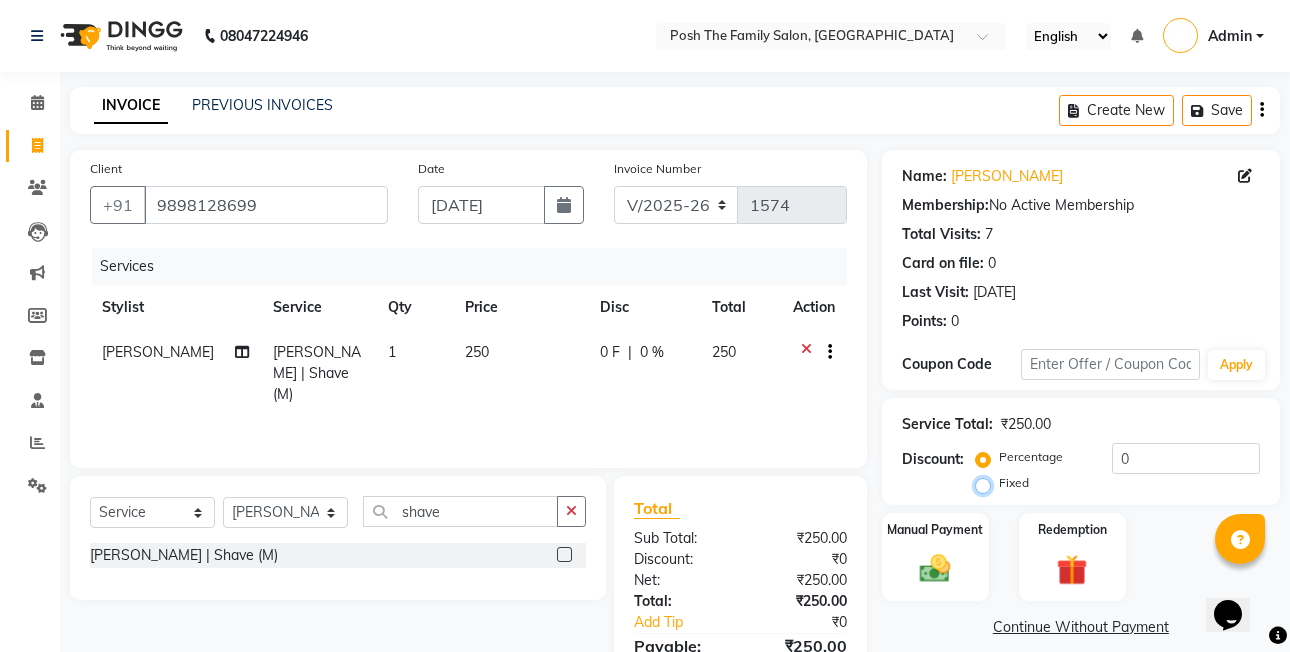 click on "Fixed" at bounding box center [987, 483] 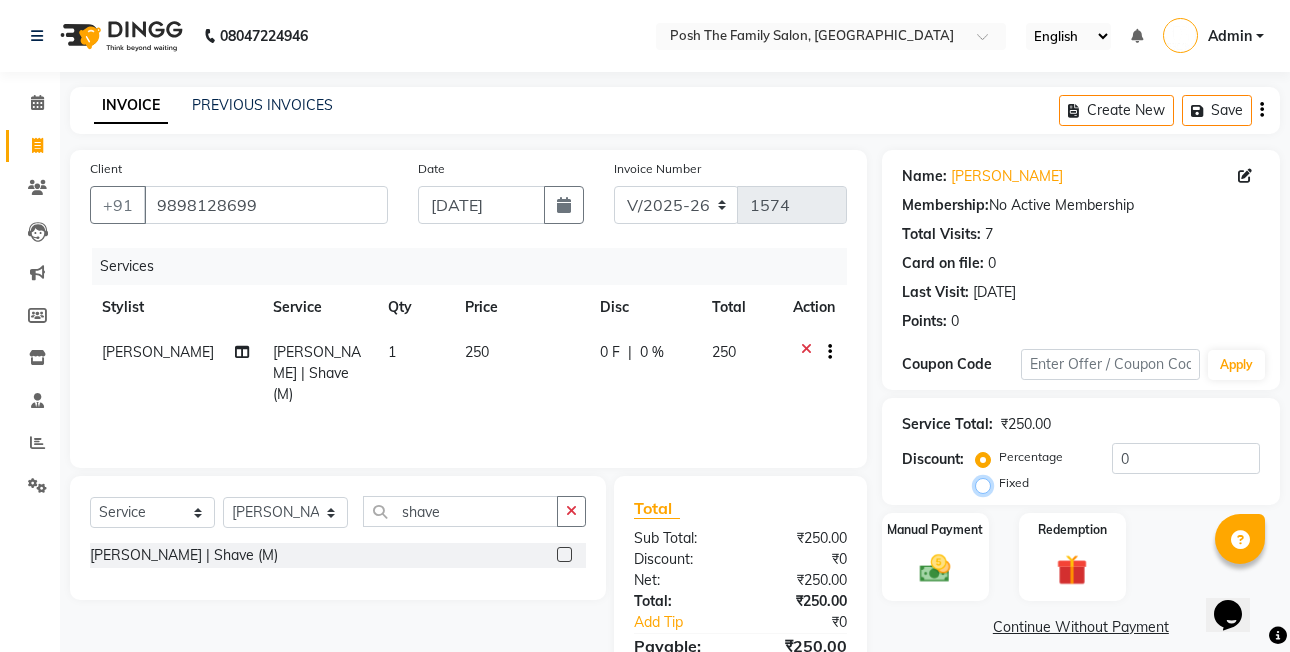 radio on "true" 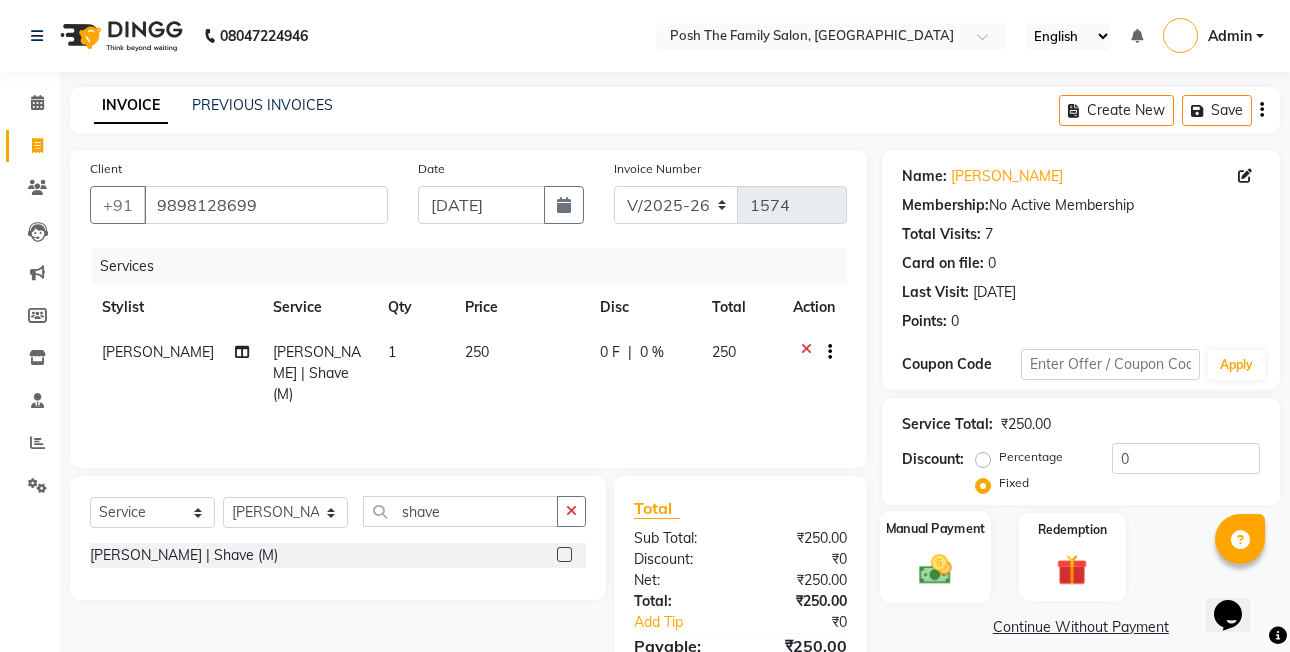 click 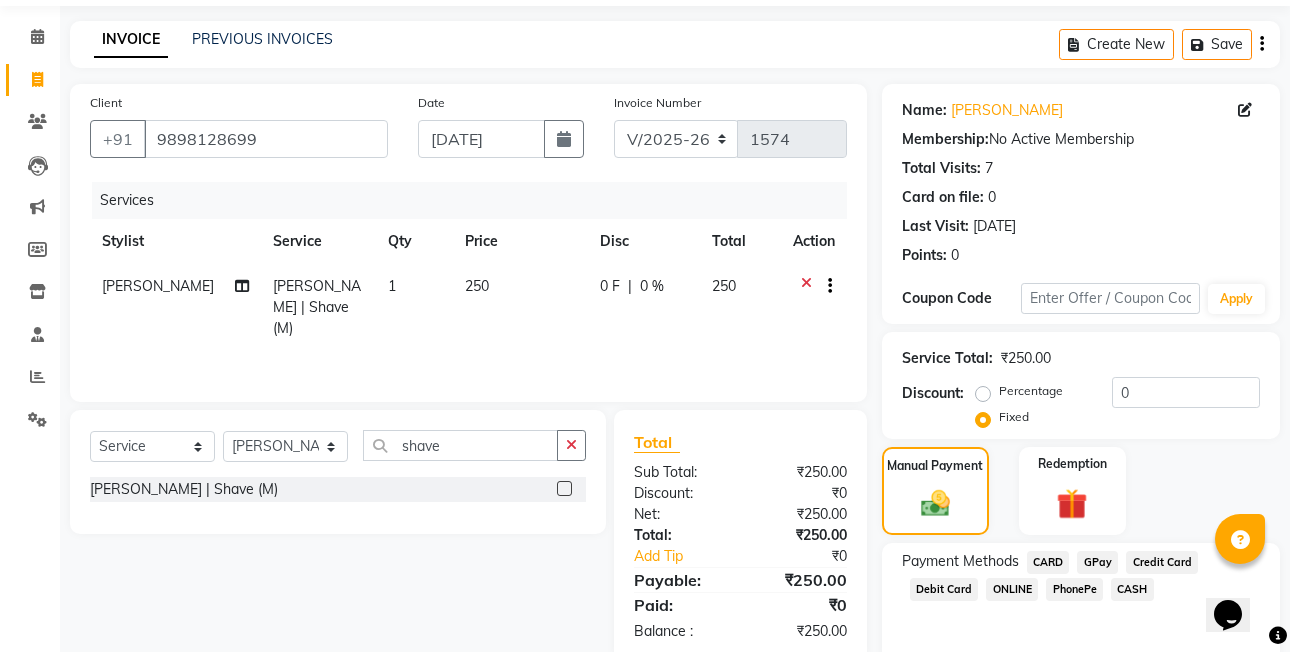 scroll, scrollTop: 148, scrollLeft: 0, axis: vertical 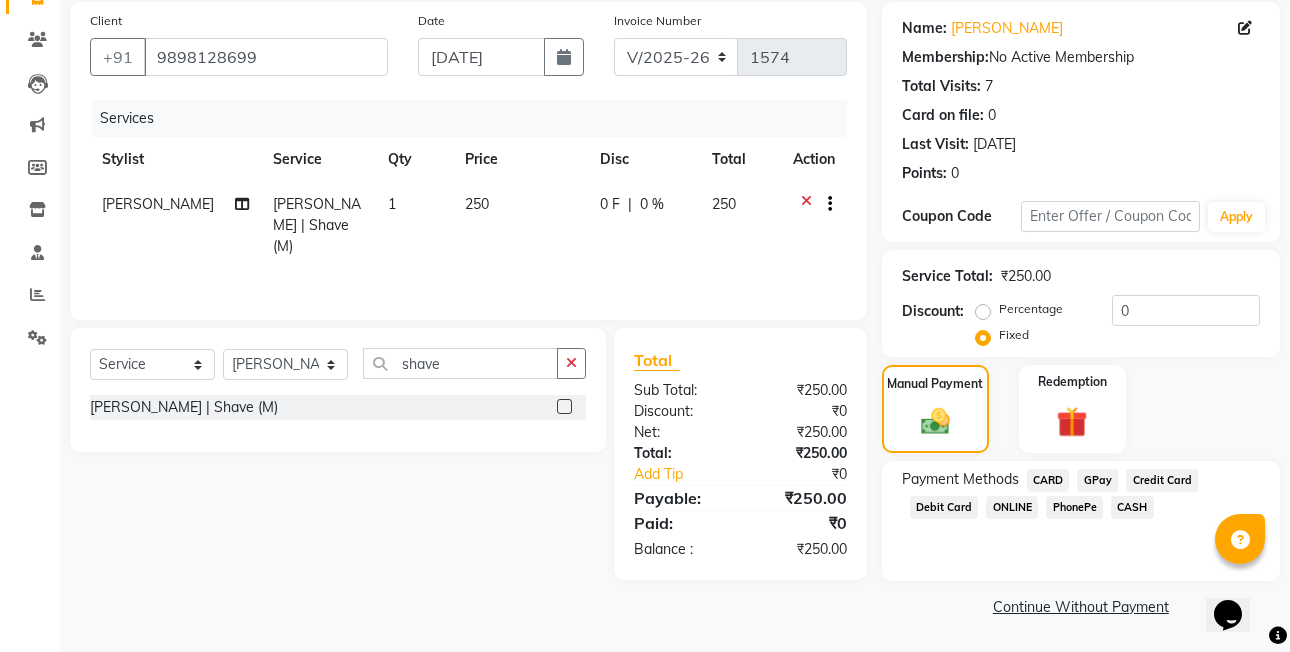 click on "PhonePe" 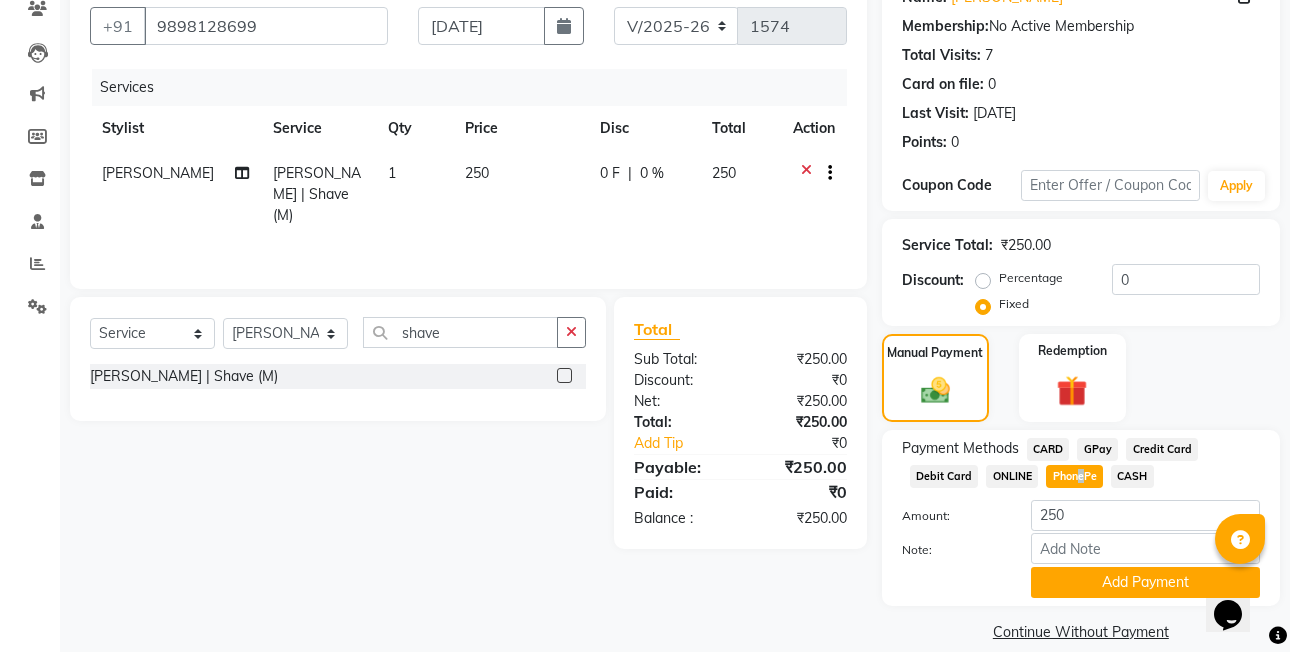 scroll, scrollTop: 204, scrollLeft: 0, axis: vertical 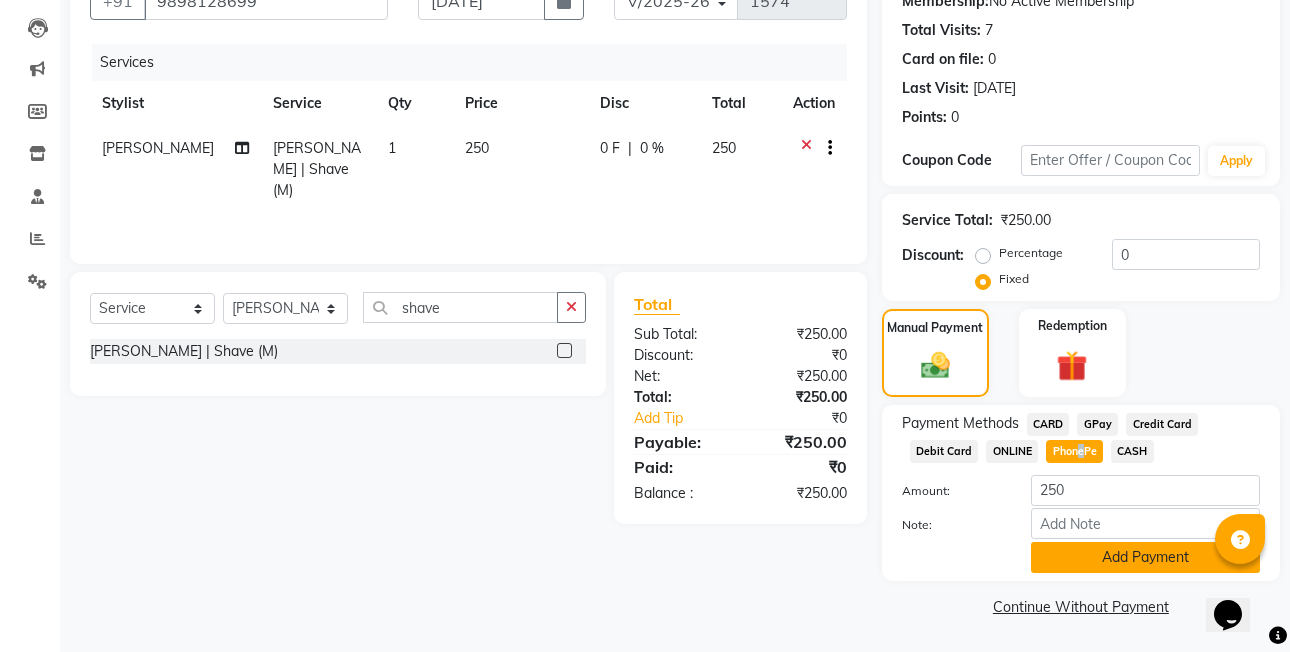 click on "Add Payment" 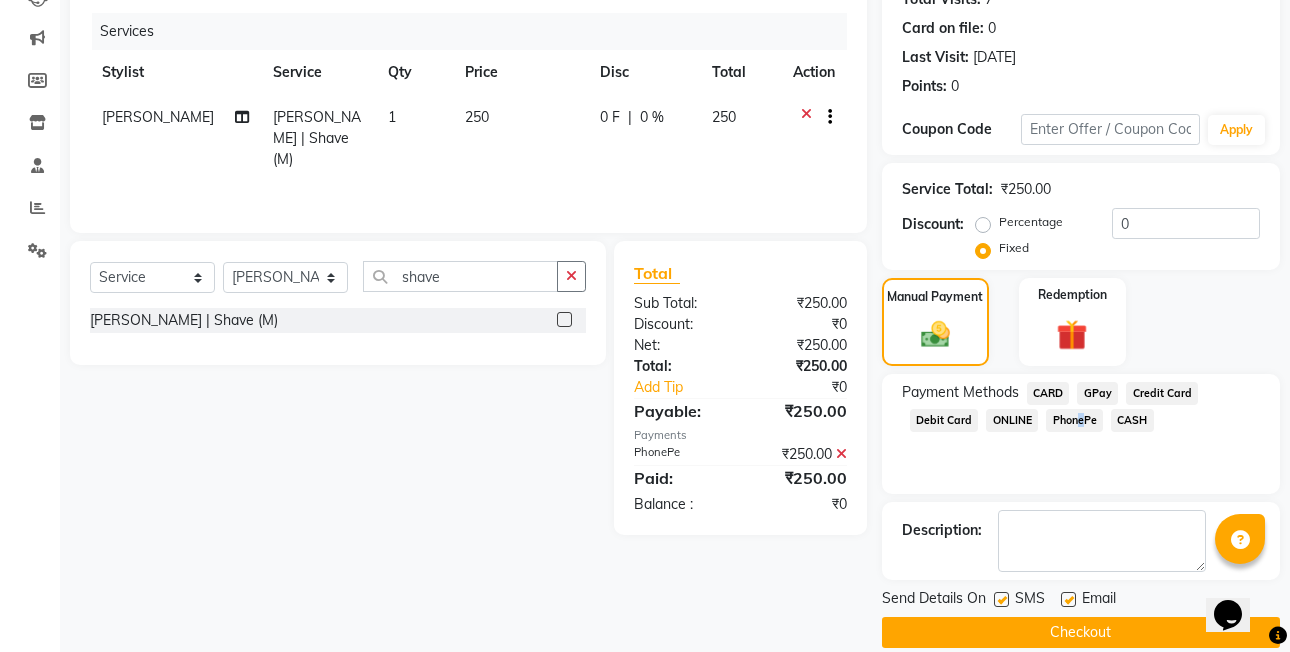 scroll, scrollTop: 261, scrollLeft: 0, axis: vertical 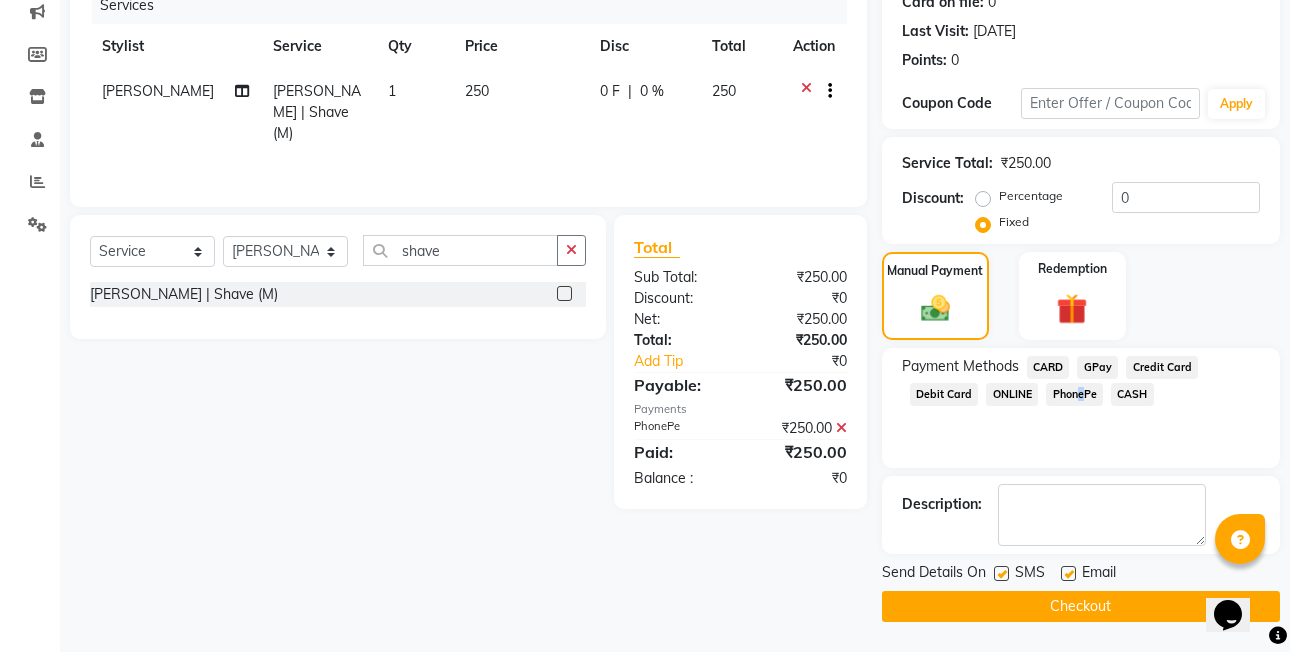 click on "Checkout" 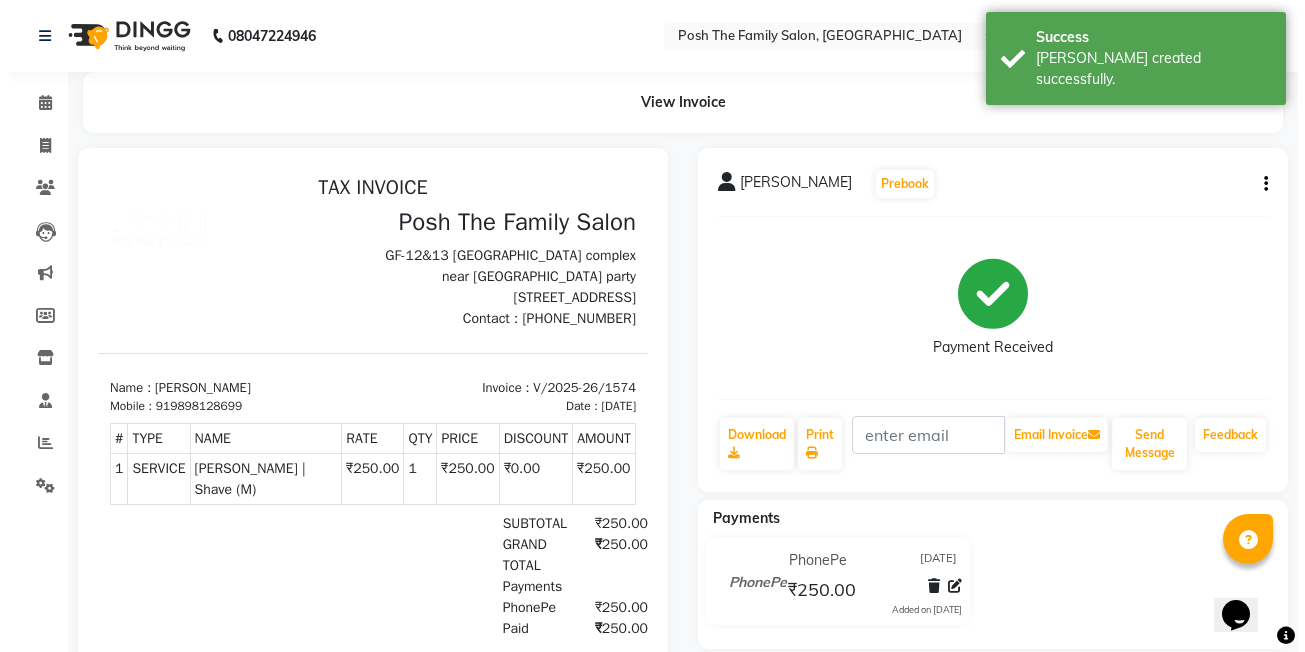 scroll, scrollTop: 0, scrollLeft: 0, axis: both 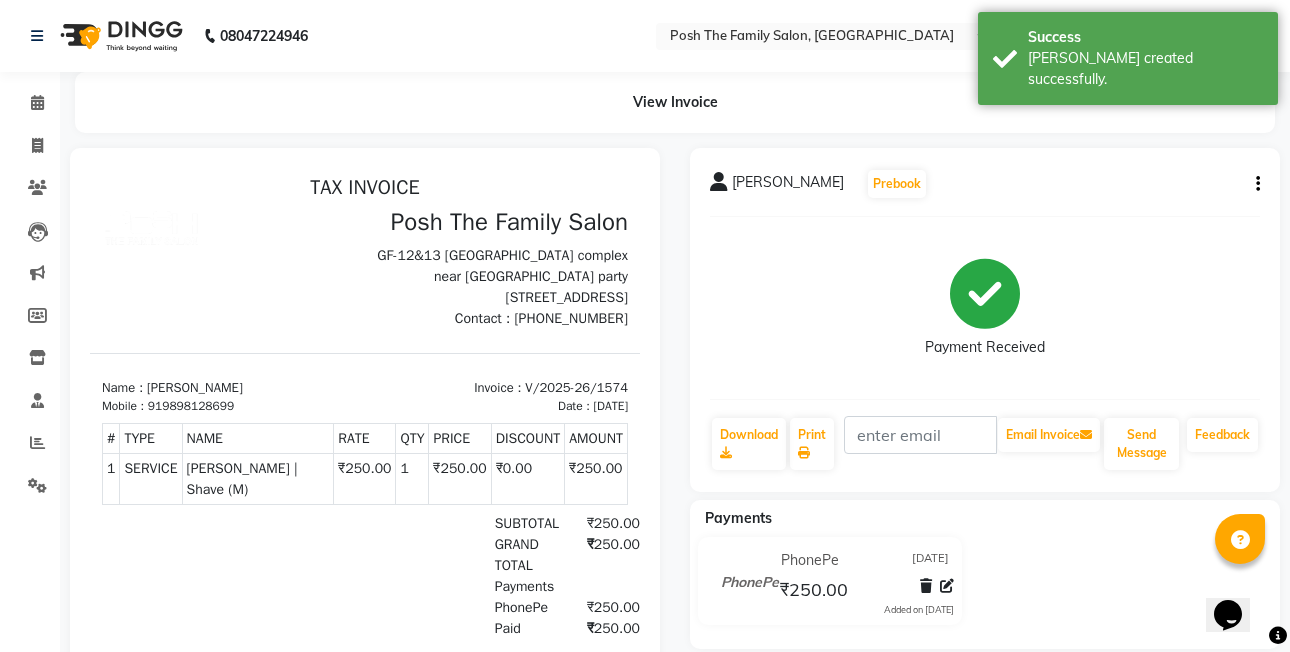 click on "Mr. Nishat Shah  Prebook" 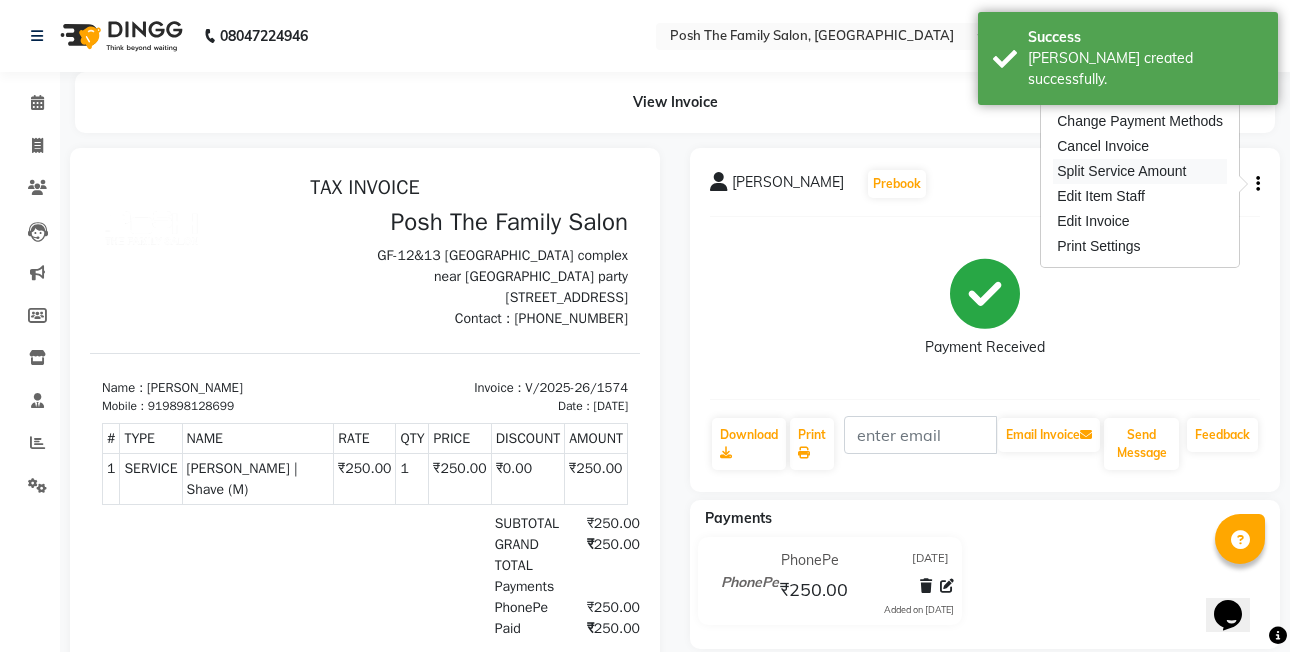click on "Split Service Amount" at bounding box center (1140, 171) 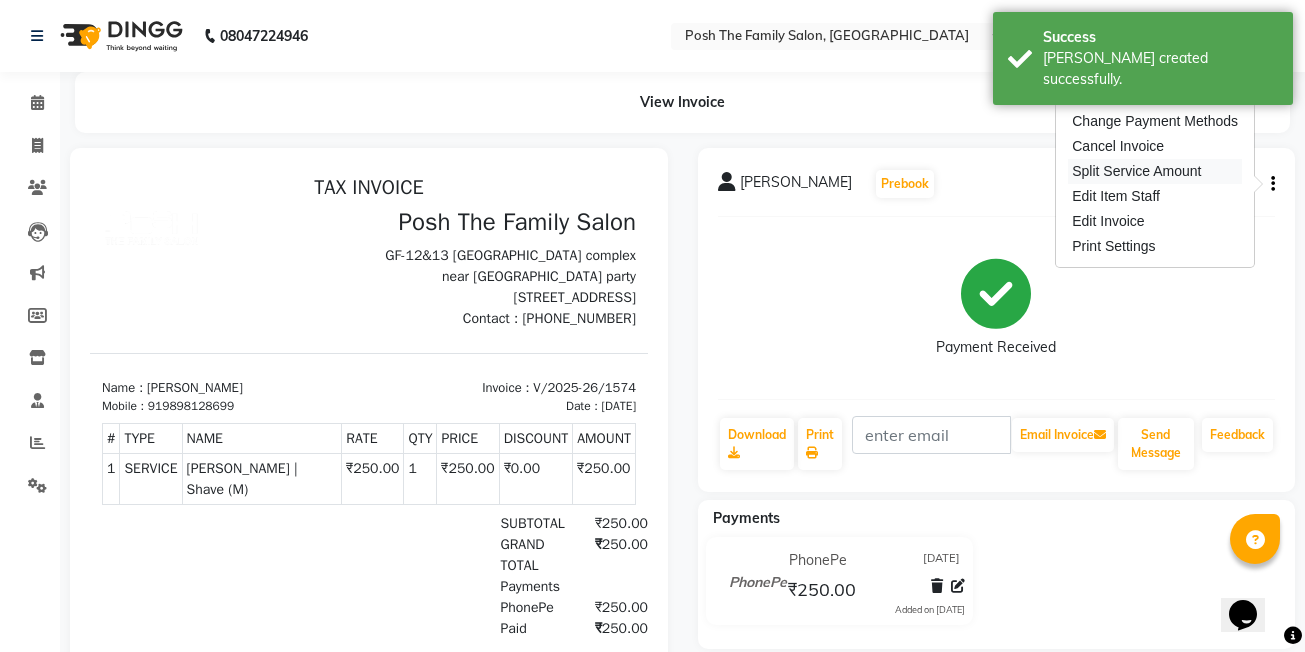 select on "53726" 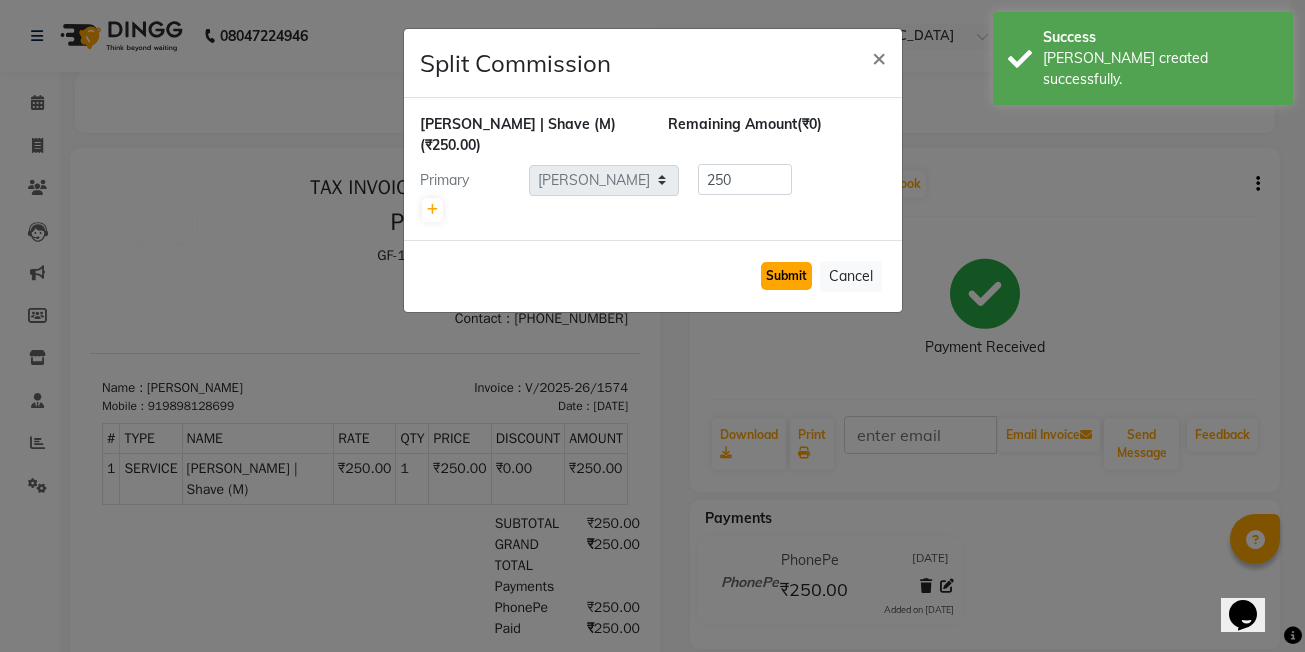 click on "Submit" 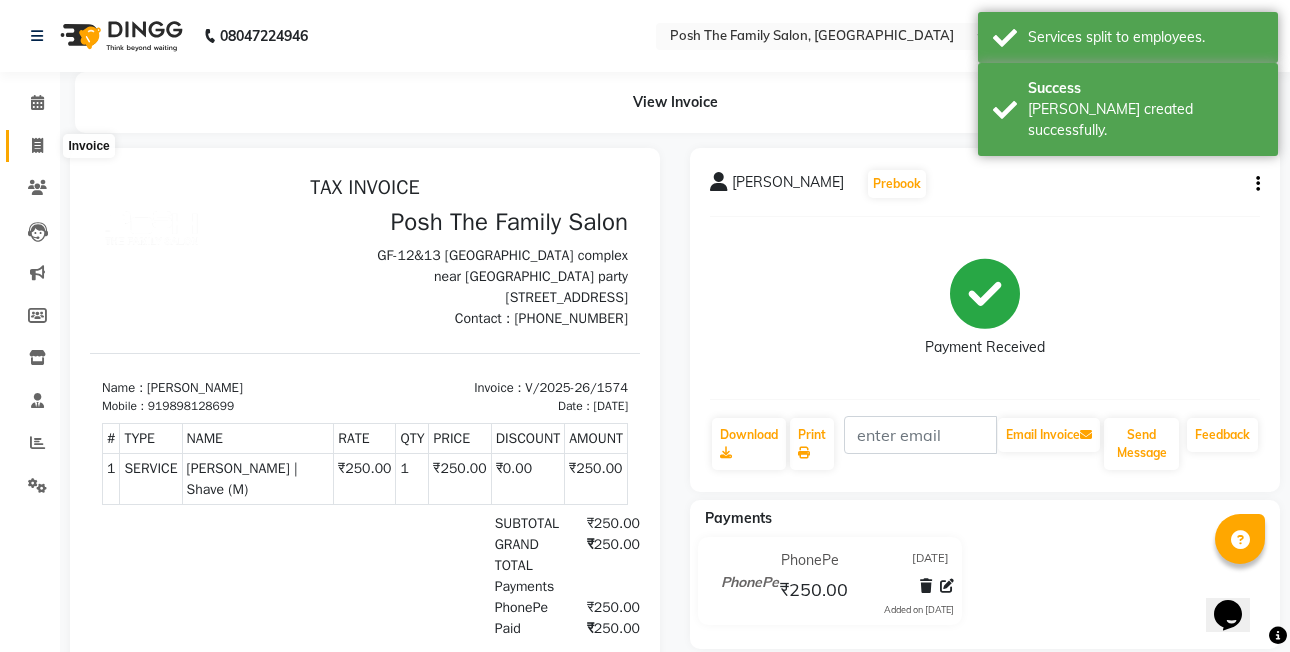 click 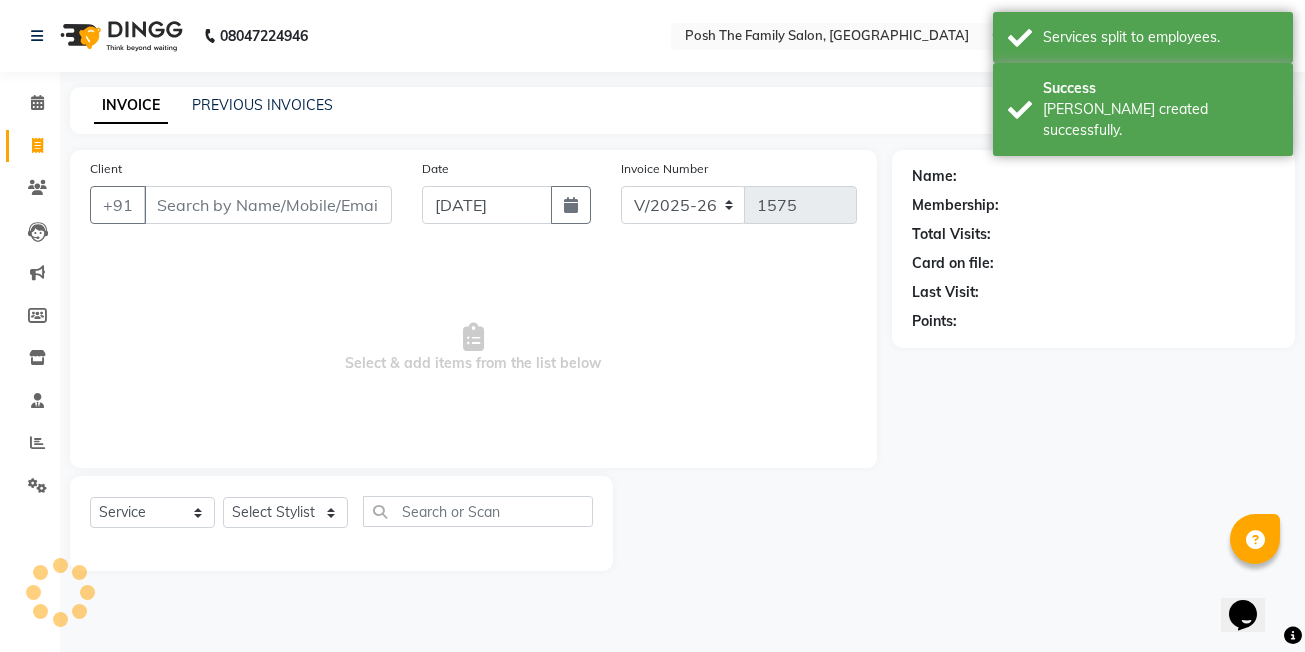 click on "Client" at bounding box center (268, 205) 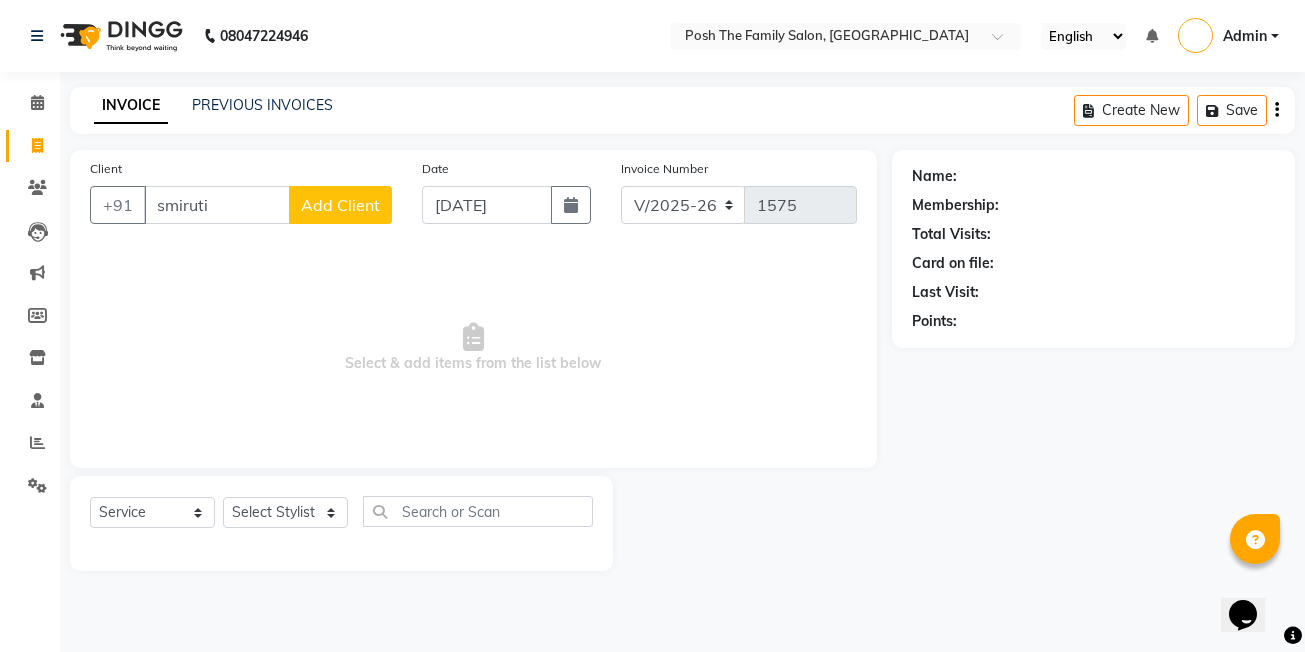 type on "smiruti" 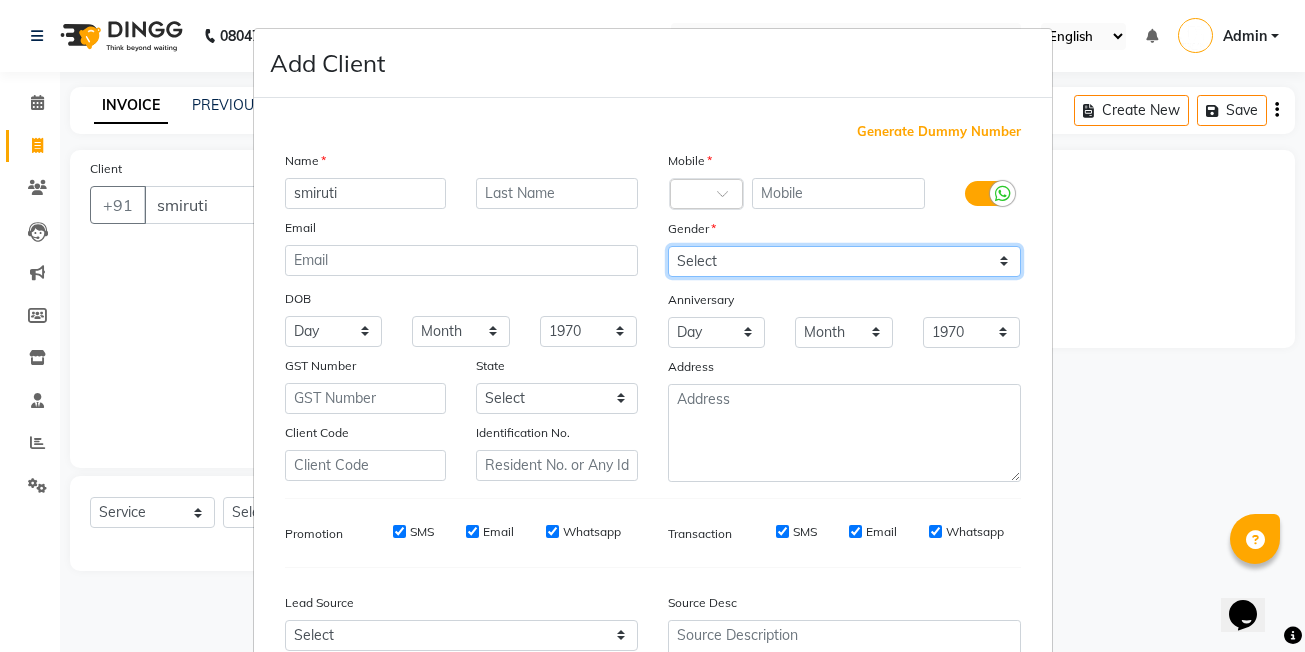 click on "Select [DEMOGRAPHIC_DATA] [DEMOGRAPHIC_DATA] Other Prefer Not To Say" at bounding box center (844, 261) 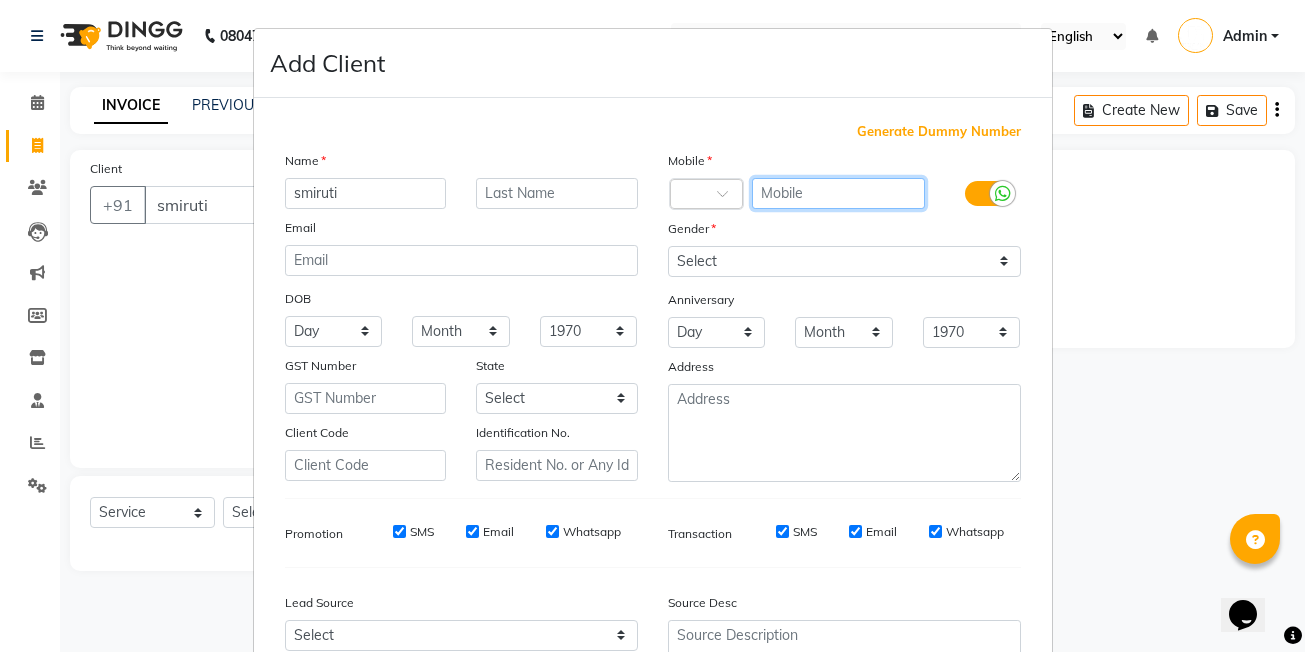 click at bounding box center (838, 193) 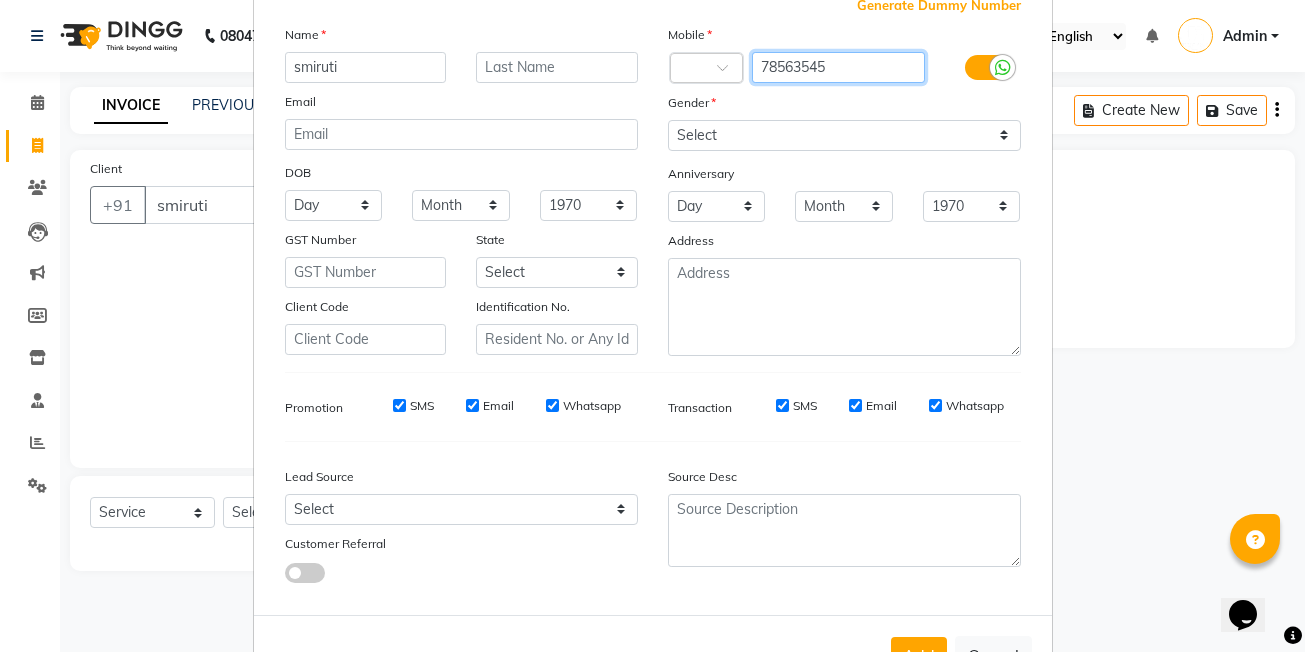scroll, scrollTop: 197, scrollLeft: 0, axis: vertical 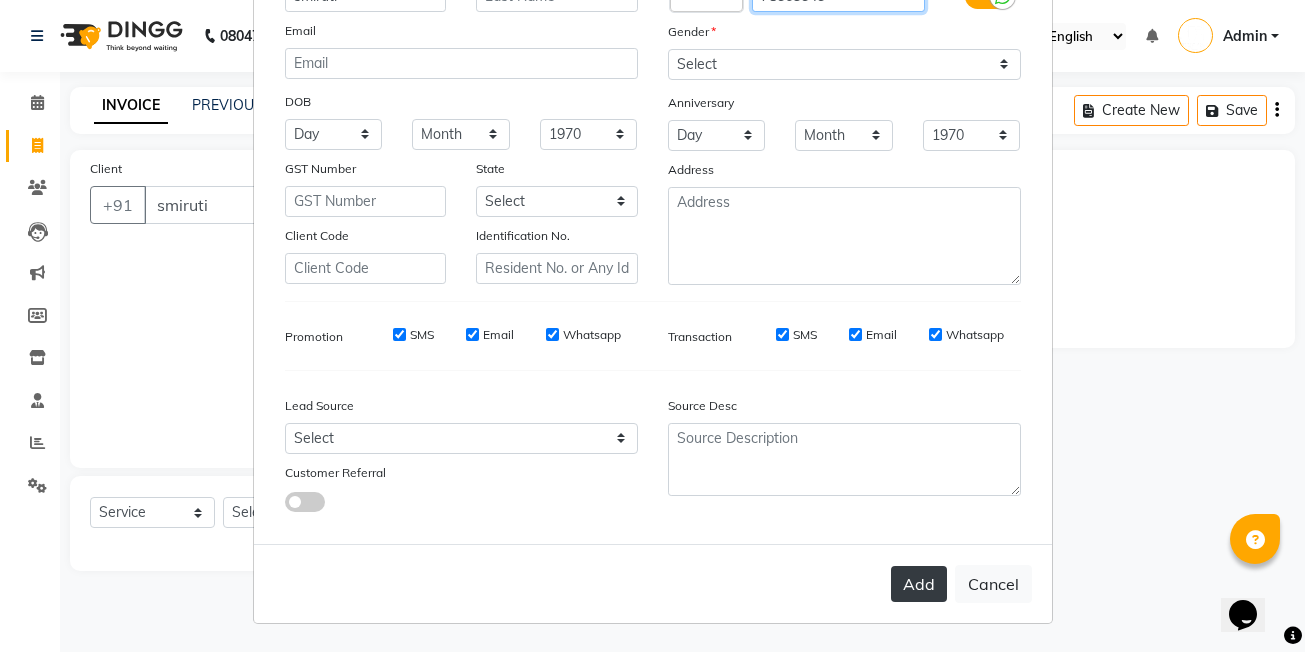 type on "78563545" 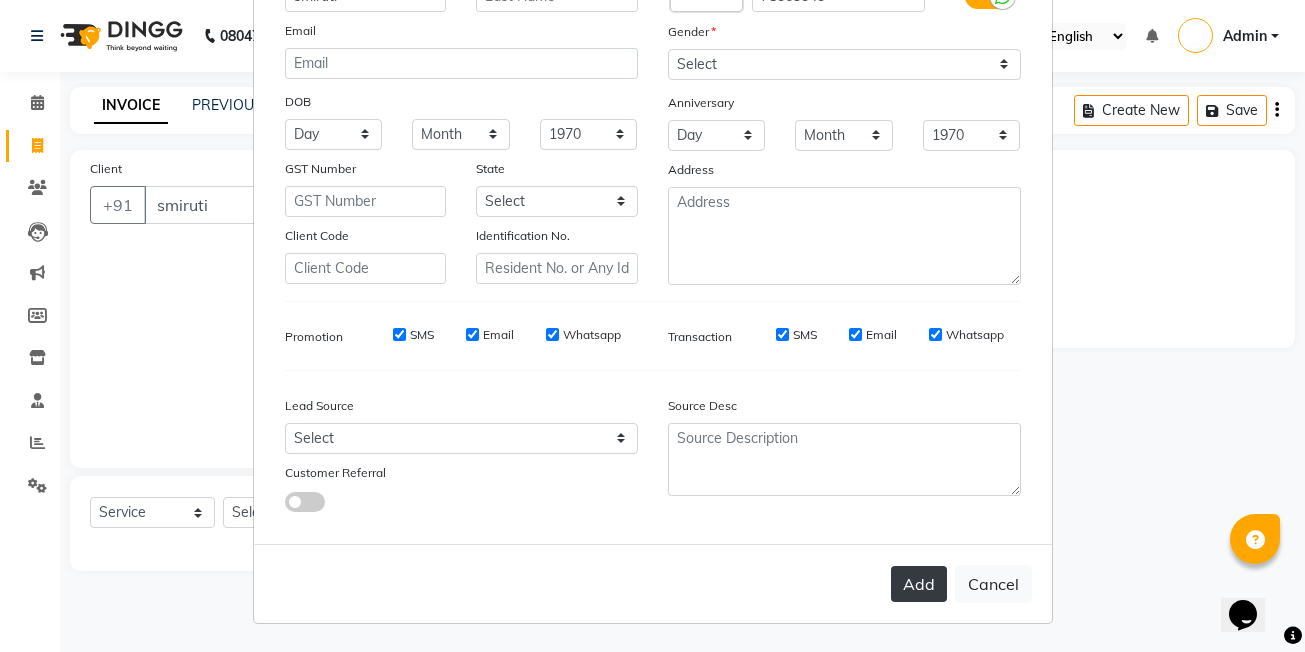 click on "Add" at bounding box center [919, 584] 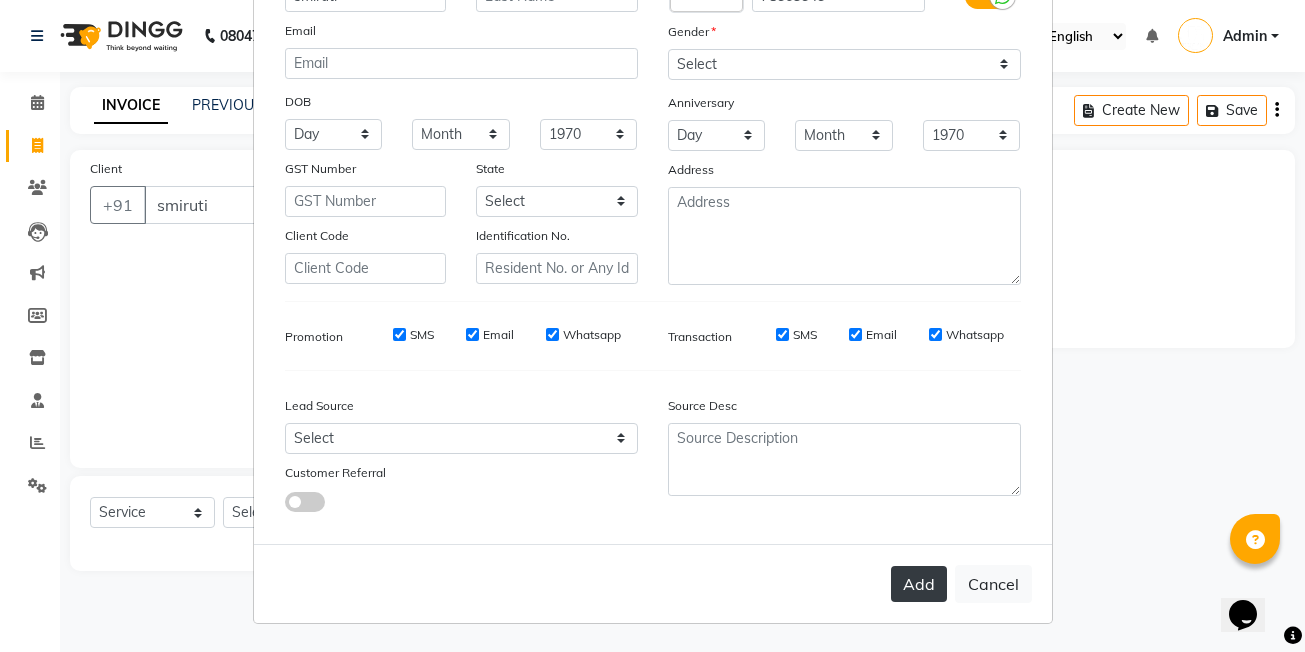 click on "Add" at bounding box center (919, 584) 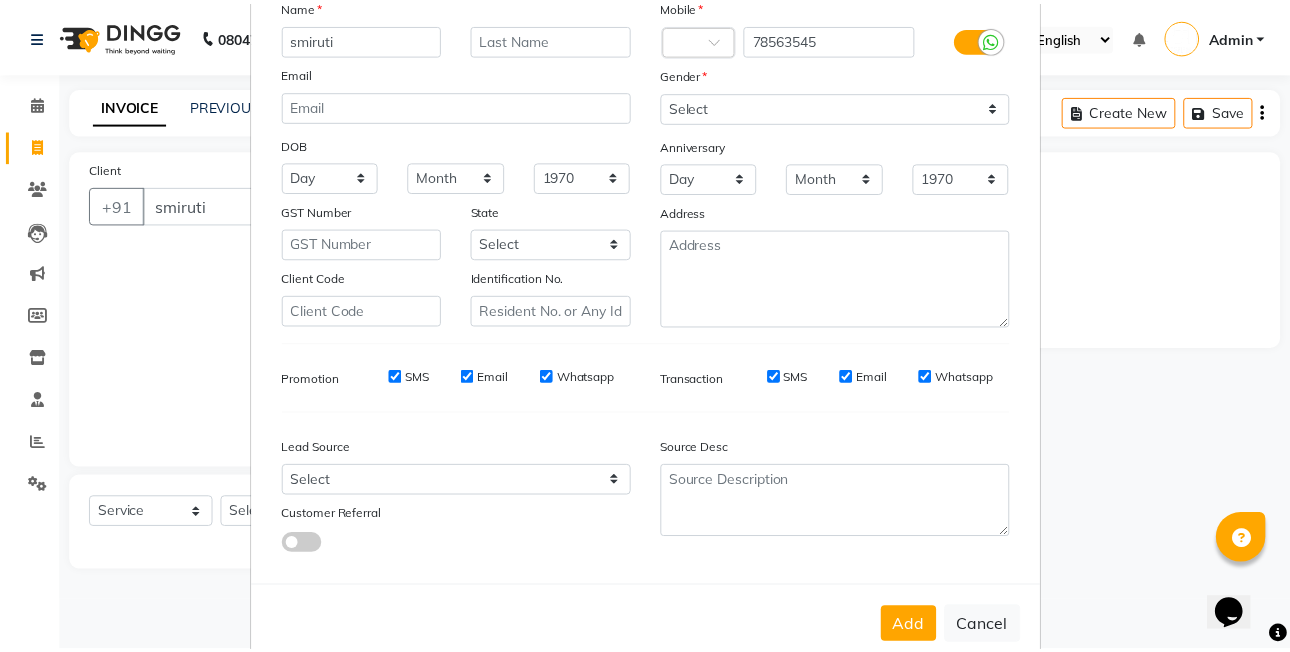 scroll, scrollTop: 197, scrollLeft: 0, axis: vertical 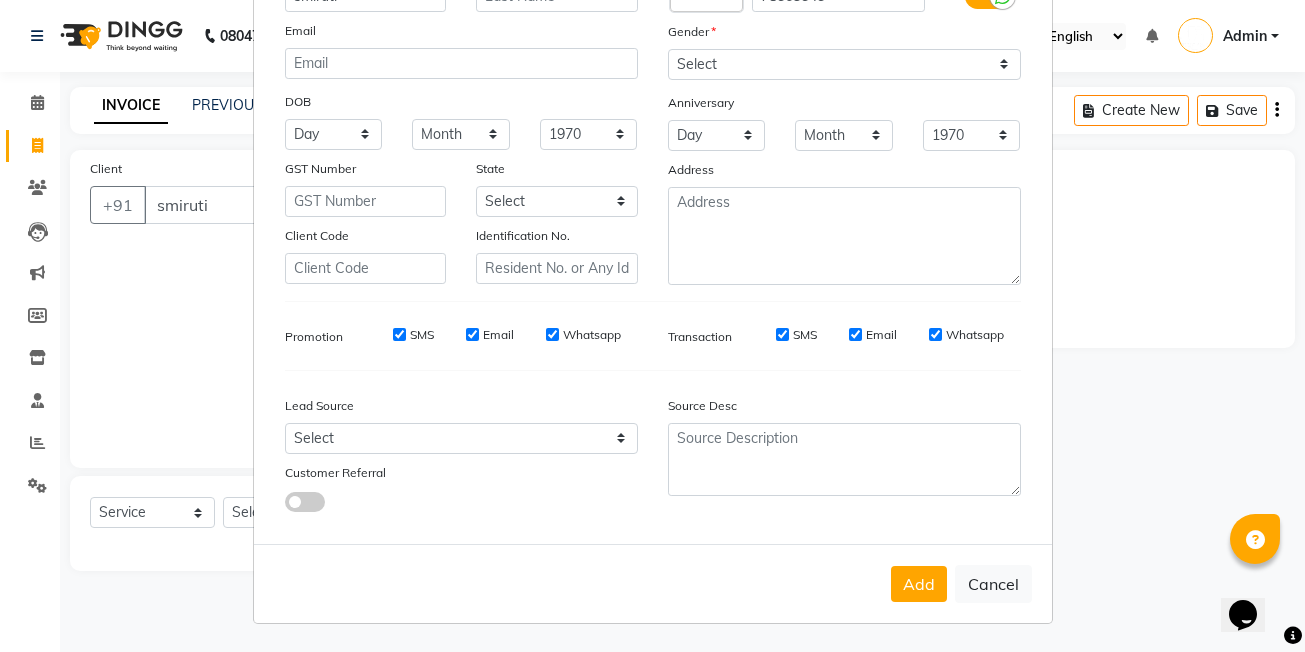 click on "08047224946 Select Location × Posh The Family Salon, Jodhpur Road  English ENGLISH Español العربية मराठी हिंदी ગુજરાતી தமிழ் 中文 Notifications nothing to show Admin Manage Profile Change Password Sign out  Version:3.15.4  ☀ Posh The Family Salon, Jodhpur road   Calendar  Invoice  Clients  Leads   Marketing  Members  Inventory  Staff  Reports  Settings Completed InProgress Upcoming Dropped Tentative Check-In Confirm Bookings Generate Report Segments Page Builder INVOICE PREVIOUS INVOICES Create New   Save  Client +91 smiruti Add Client Date 10-07-2025 Invoice Number V/2025 V/2025-26 1575  Select & add items from the list below  Select  Service  Product  Membership  Package Voucher Prepaid Gift Card  Select Stylist ASHISH SEN  DEVKI VRMA dharti solanki  HARDIK sharma JAIMIN PAREKH JIMMY PATEL POONAM SEN (OWNER) POSH prerna dubey ravi parekh saiyed mubarak  SALMAN  SAIKH Siddhi rathod VICKY  NAYAK Name: Membership: Total Visits: Card on file:" at bounding box center (652, 326) 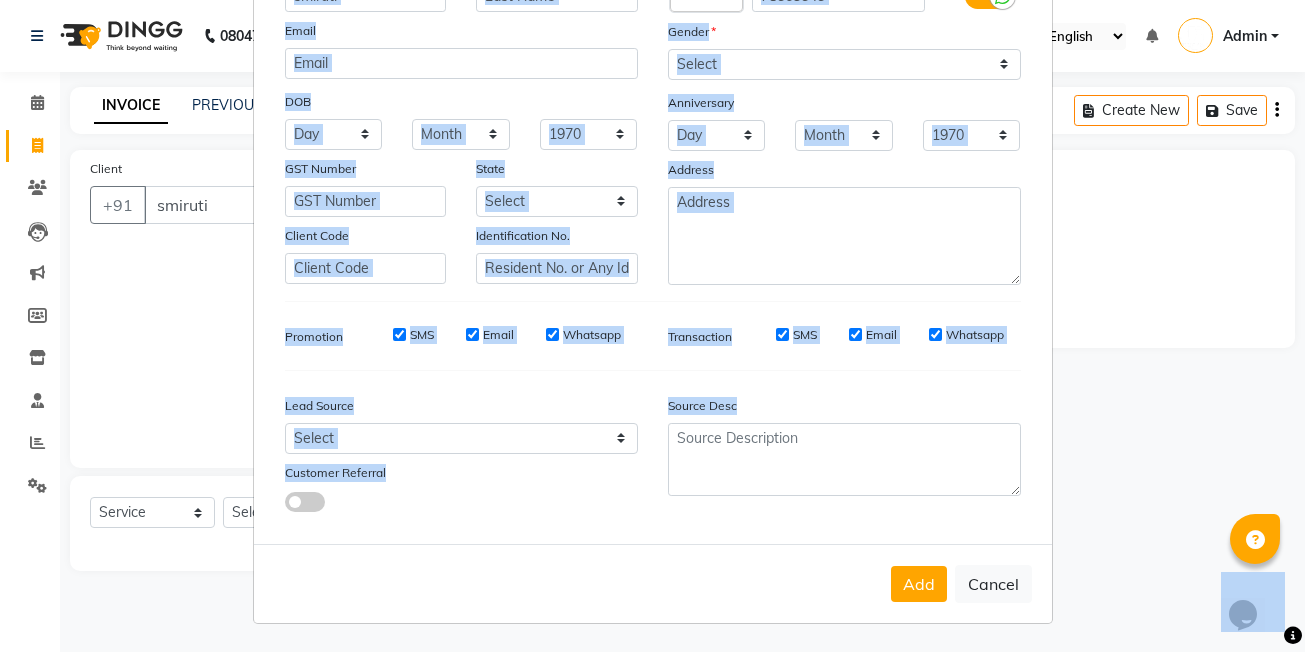 drag, startPoint x: 958, startPoint y: 552, endPoint x: 529, endPoint y: 548, distance: 429.01865 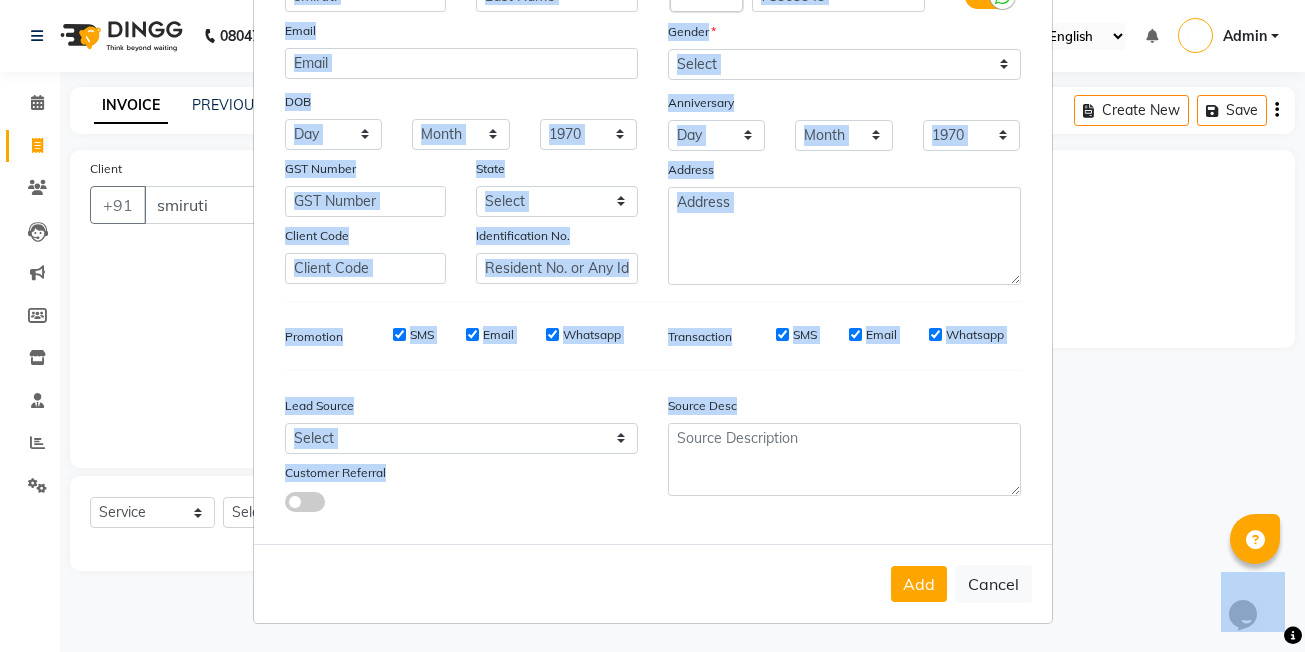 click on "Add   Cancel" at bounding box center [653, 583] 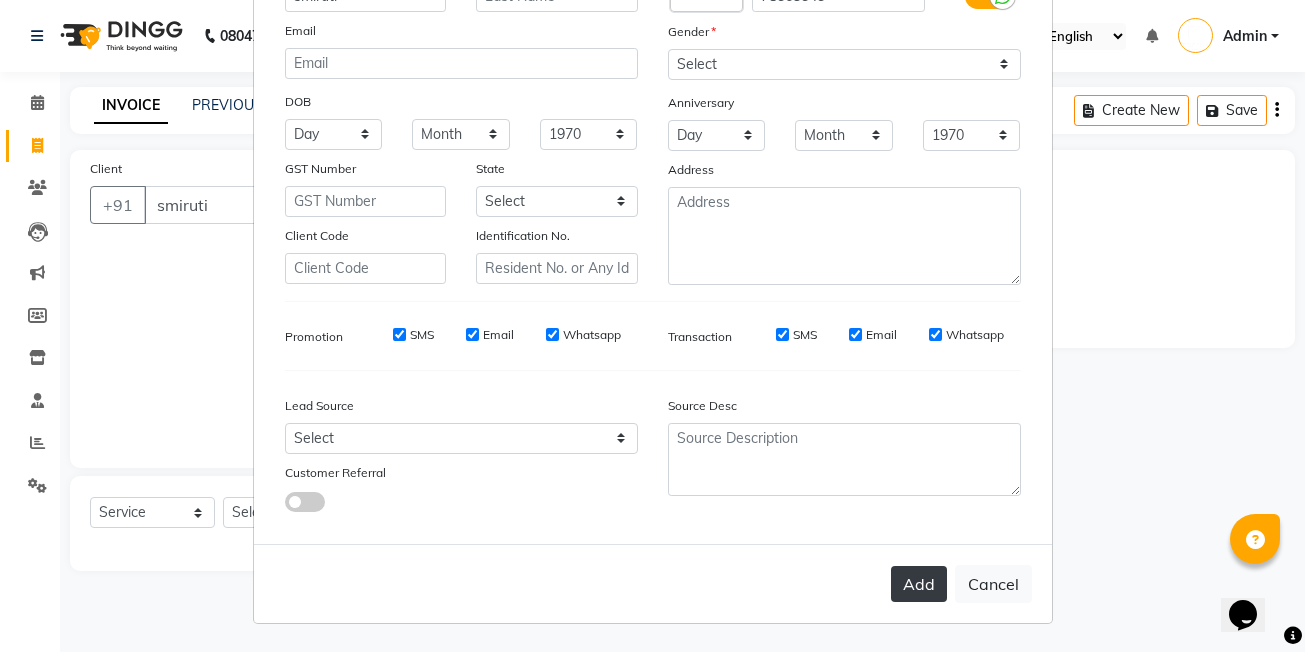 click on "Add" at bounding box center (919, 584) 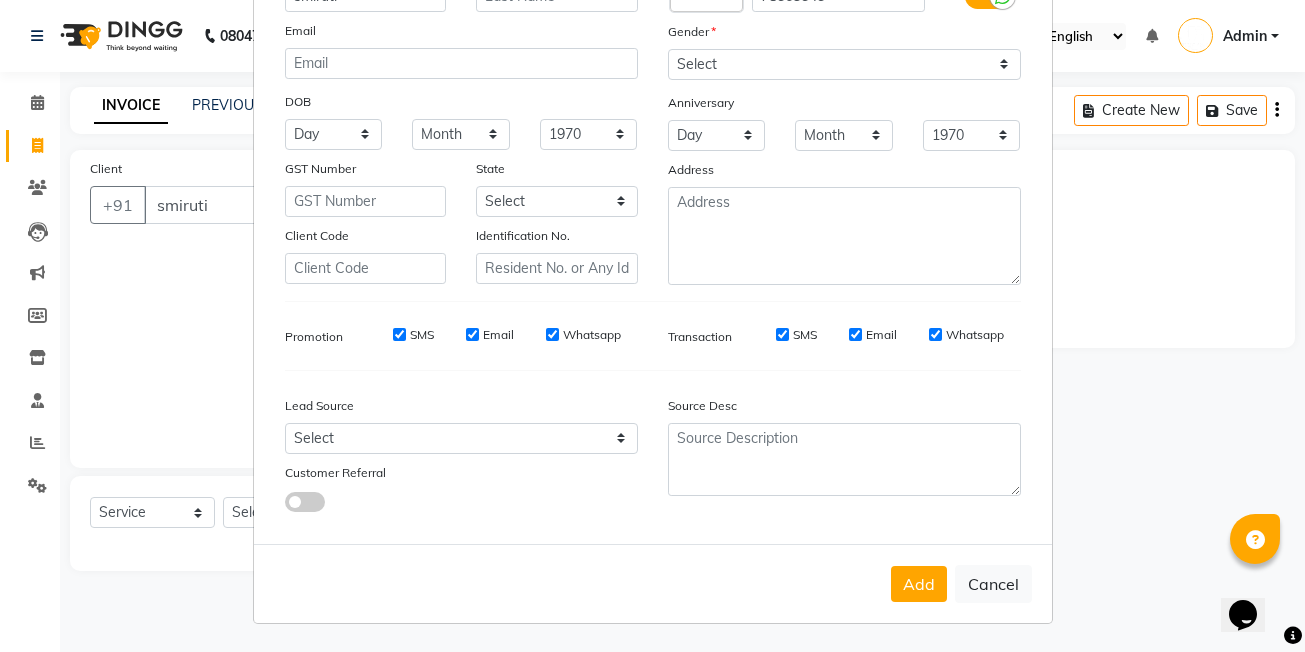 drag, startPoint x: 696, startPoint y: 539, endPoint x: 659, endPoint y: 553, distance: 39.56008 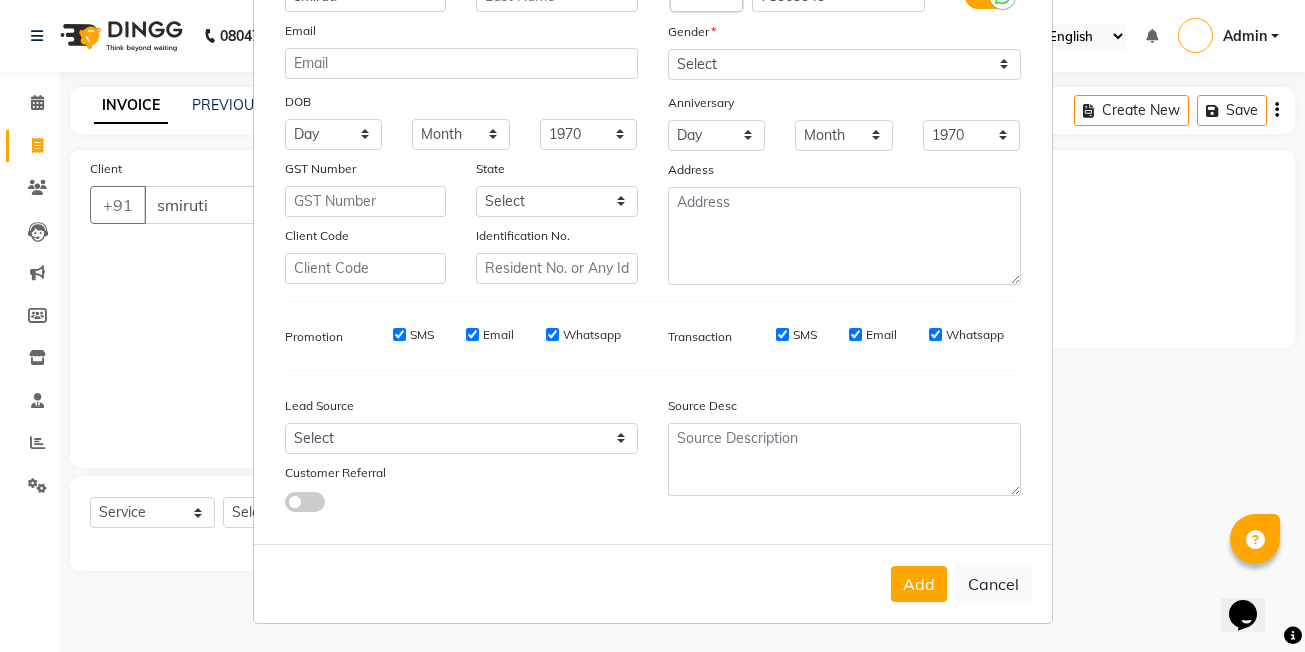 click on "Add   Cancel" at bounding box center (653, 583) 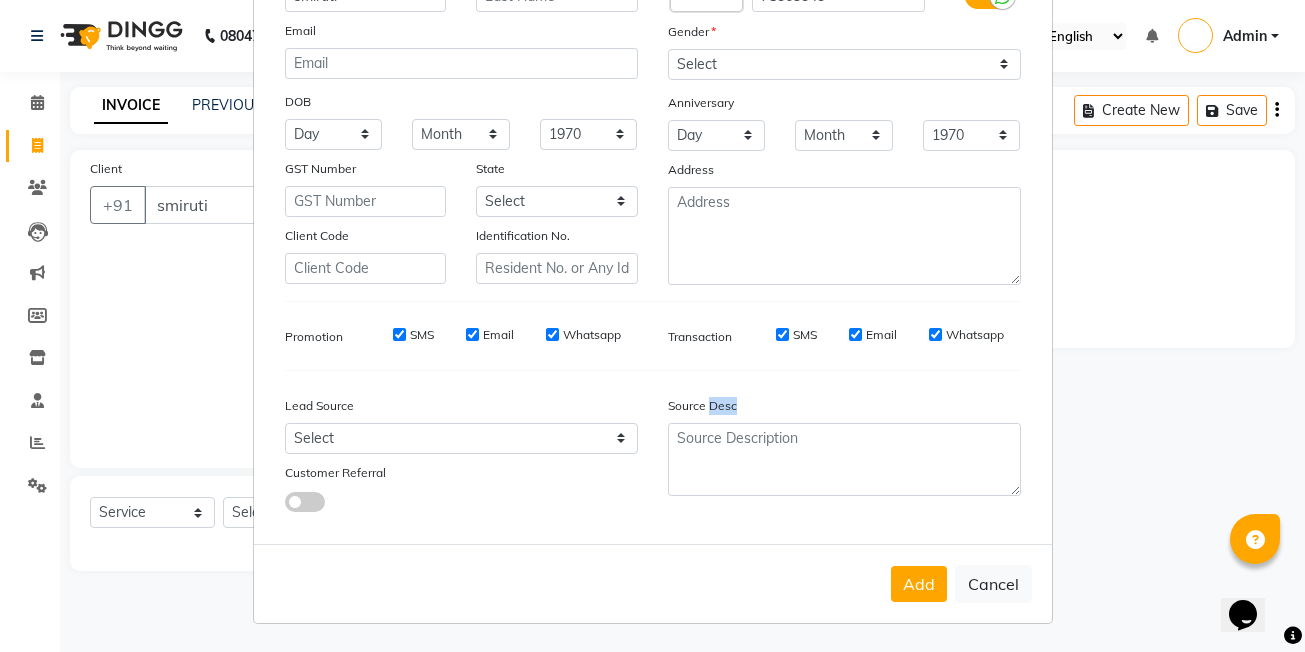 click on "Add   Cancel" at bounding box center [653, 583] 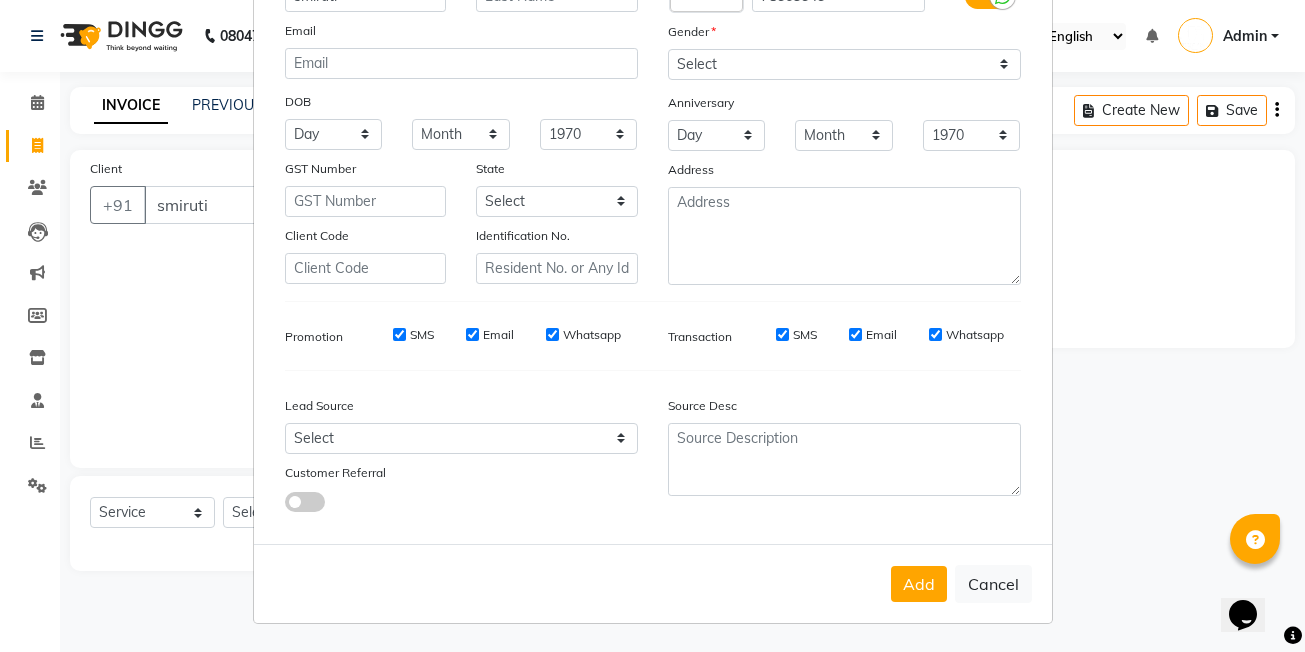 drag, startPoint x: 659, startPoint y: 553, endPoint x: 573, endPoint y: 548, distance: 86.145226 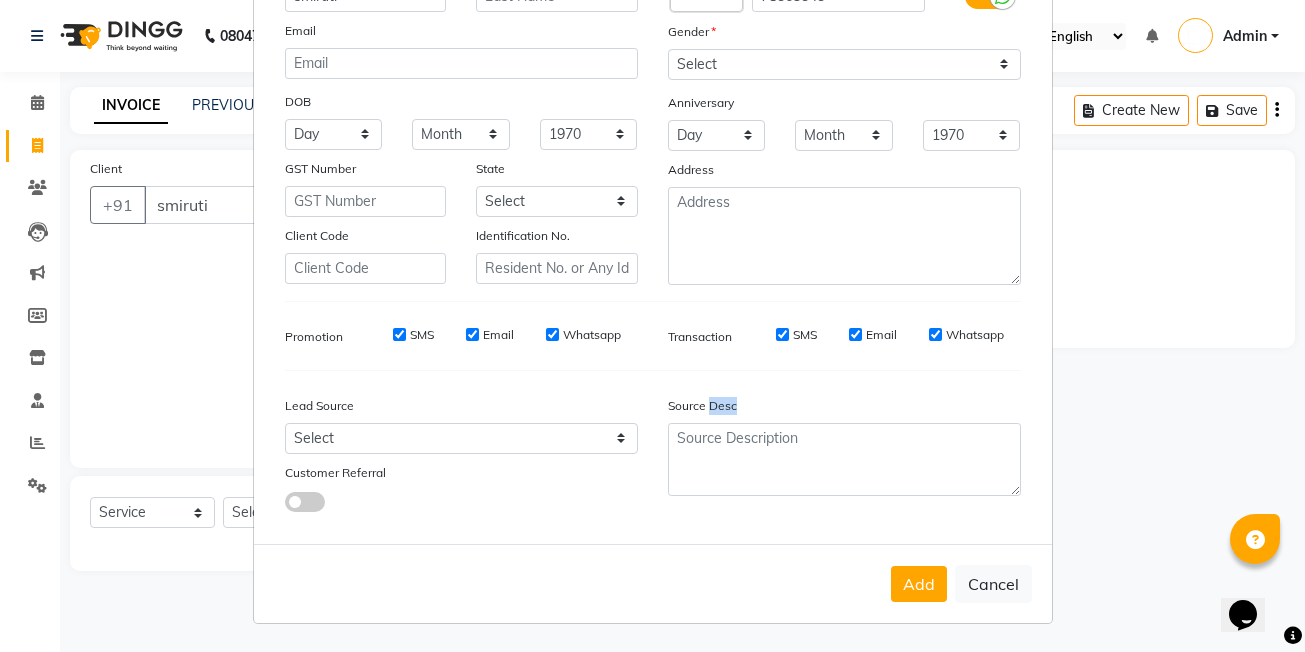 click on "Add   Cancel" at bounding box center (653, 583) 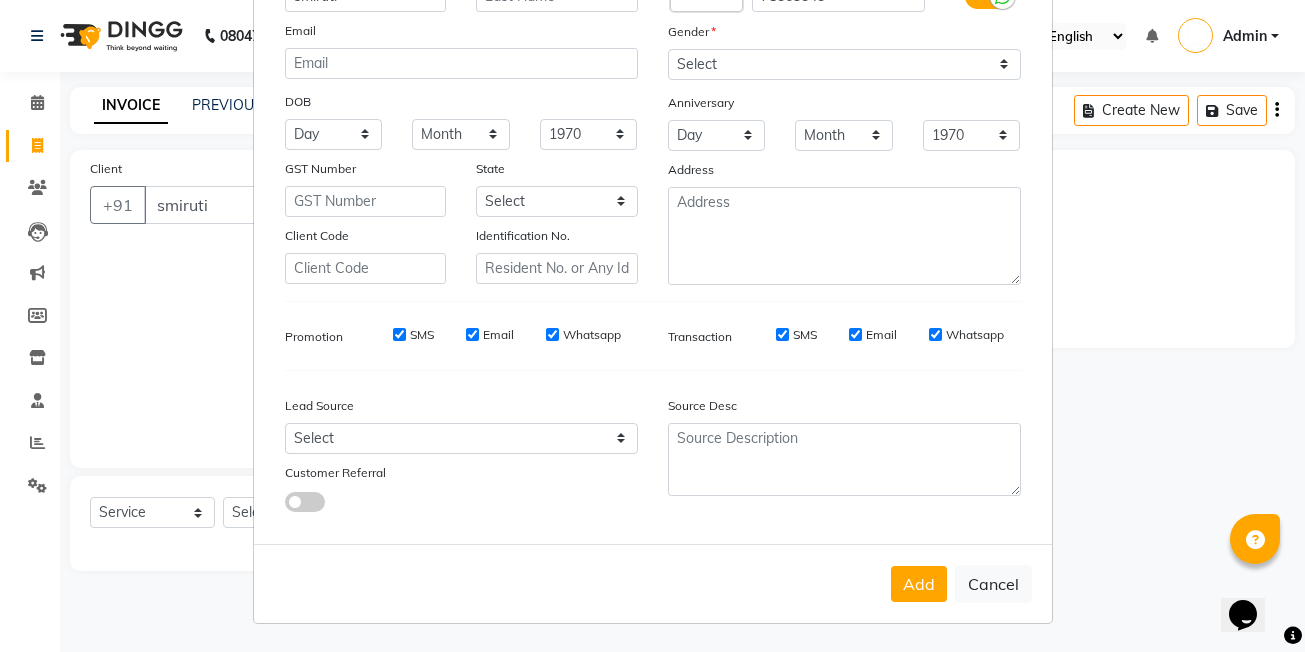 click on "Add   Cancel" at bounding box center (653, 583) 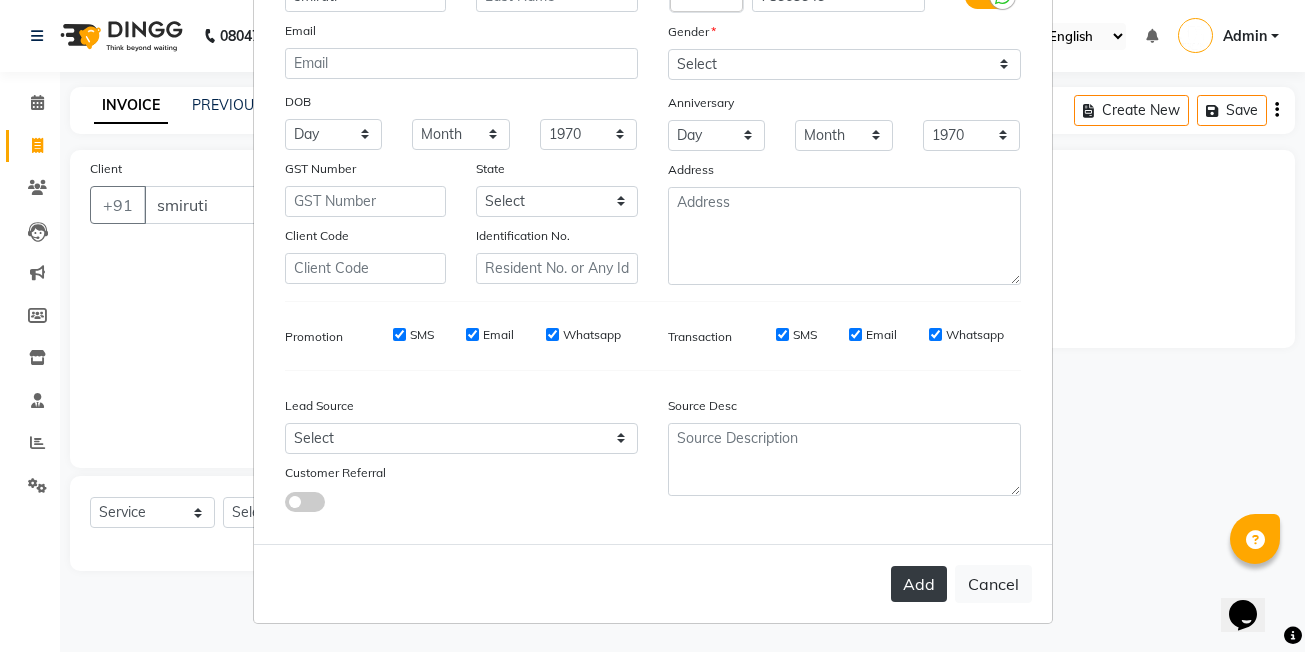 click on "Add" at bounding box center [919, 584] 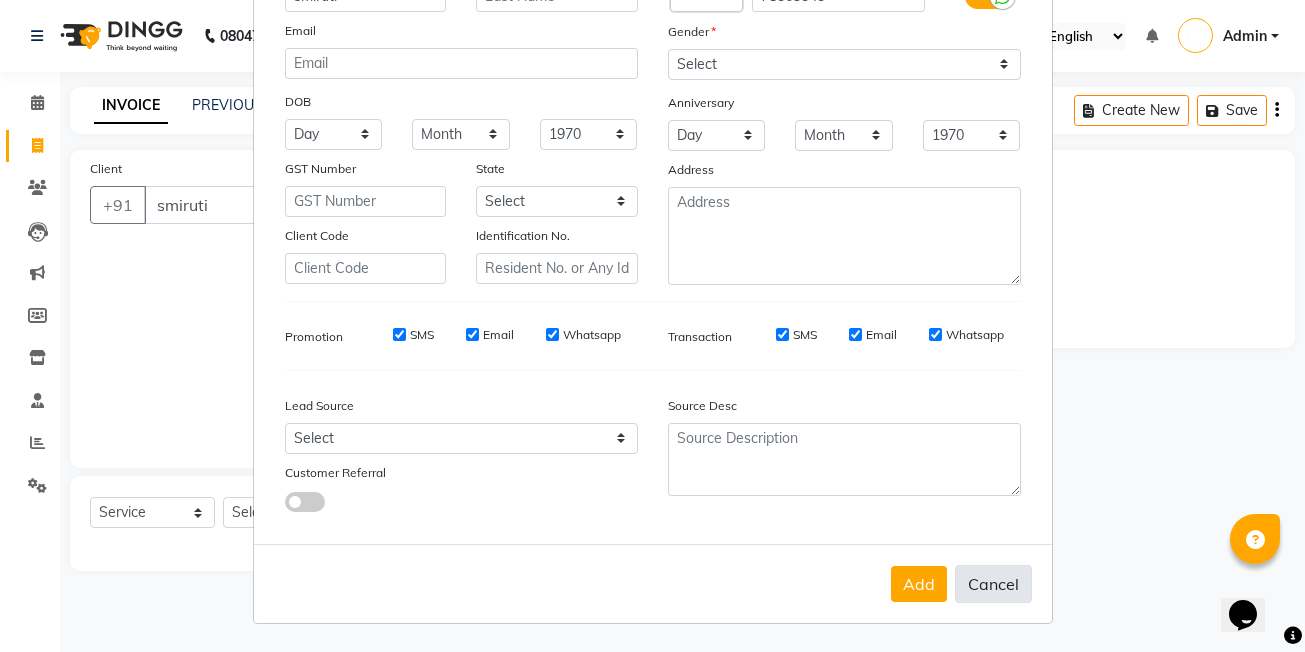 click on "Cancel" at bounding box center [993, 584] 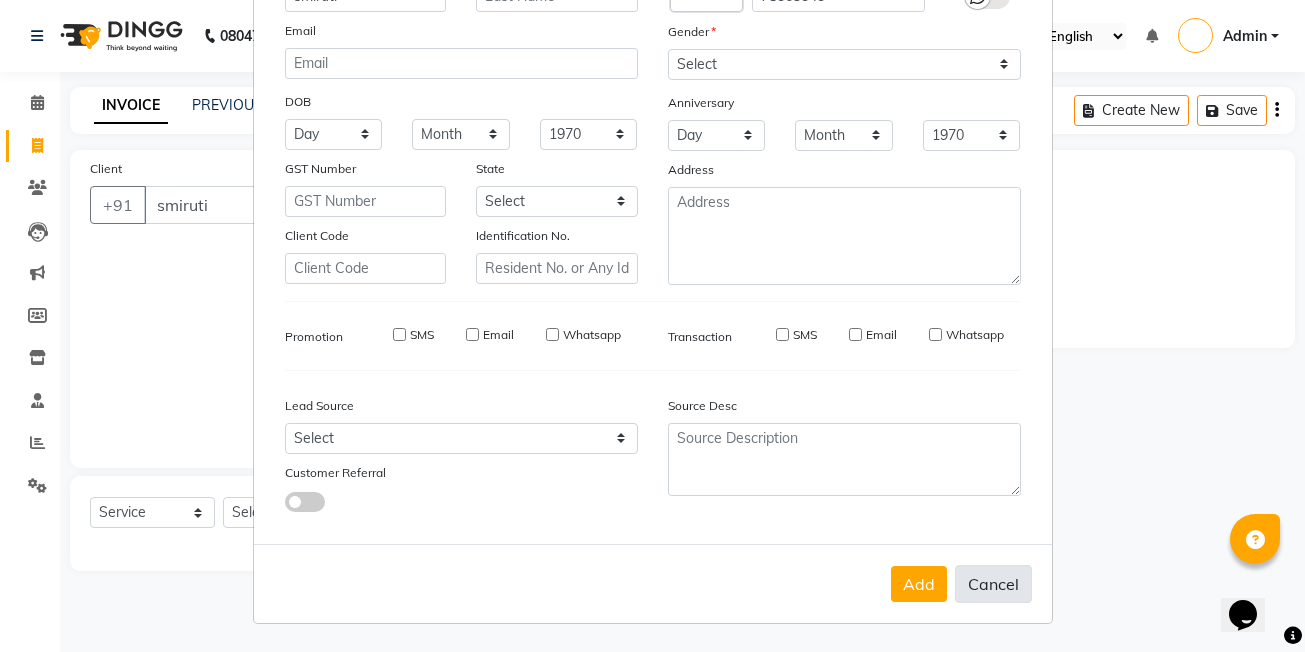 type 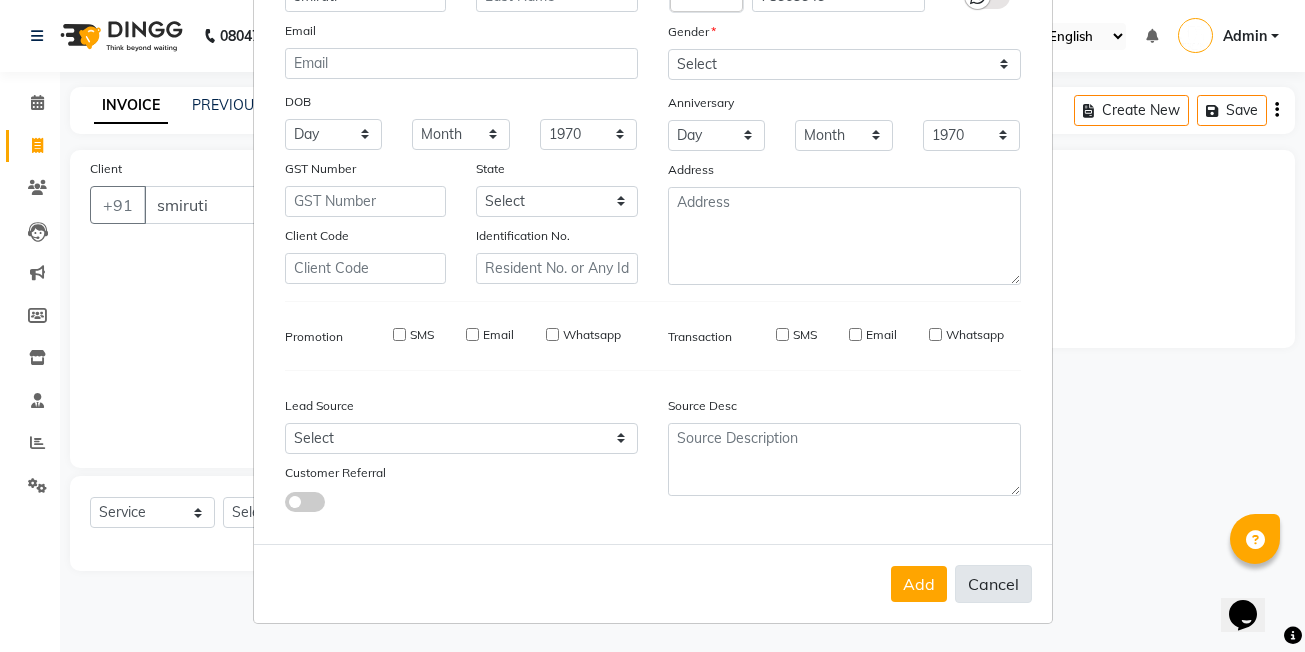 select 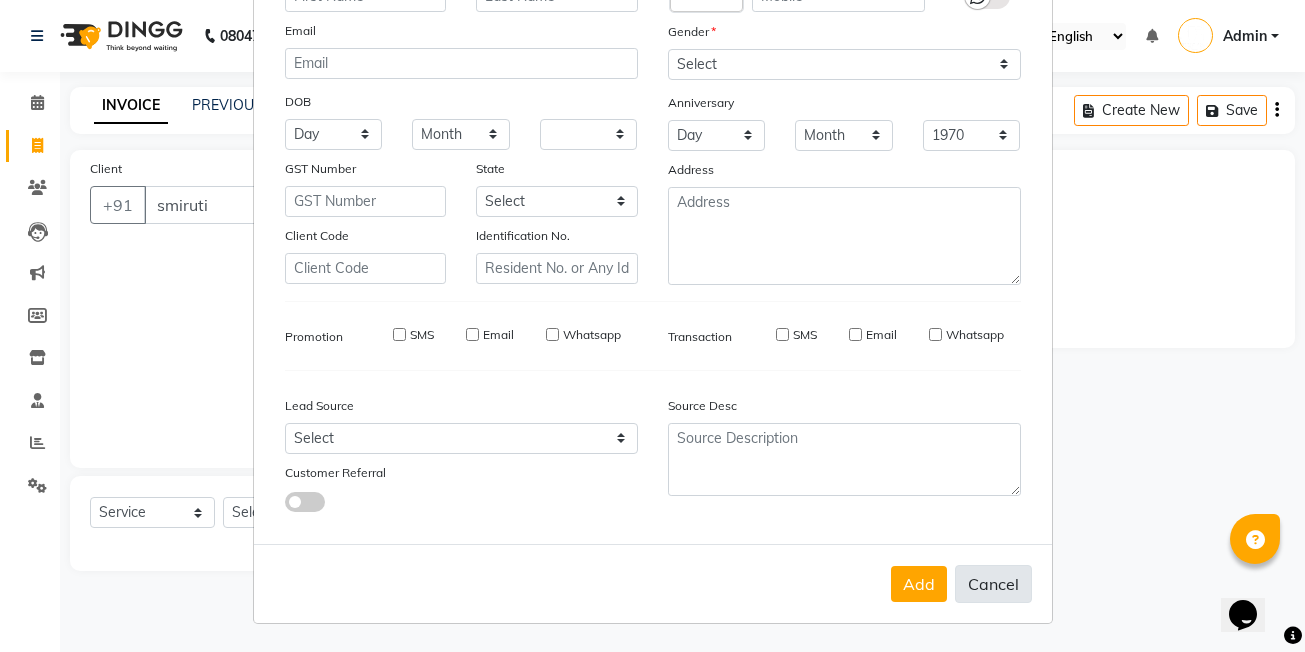 select 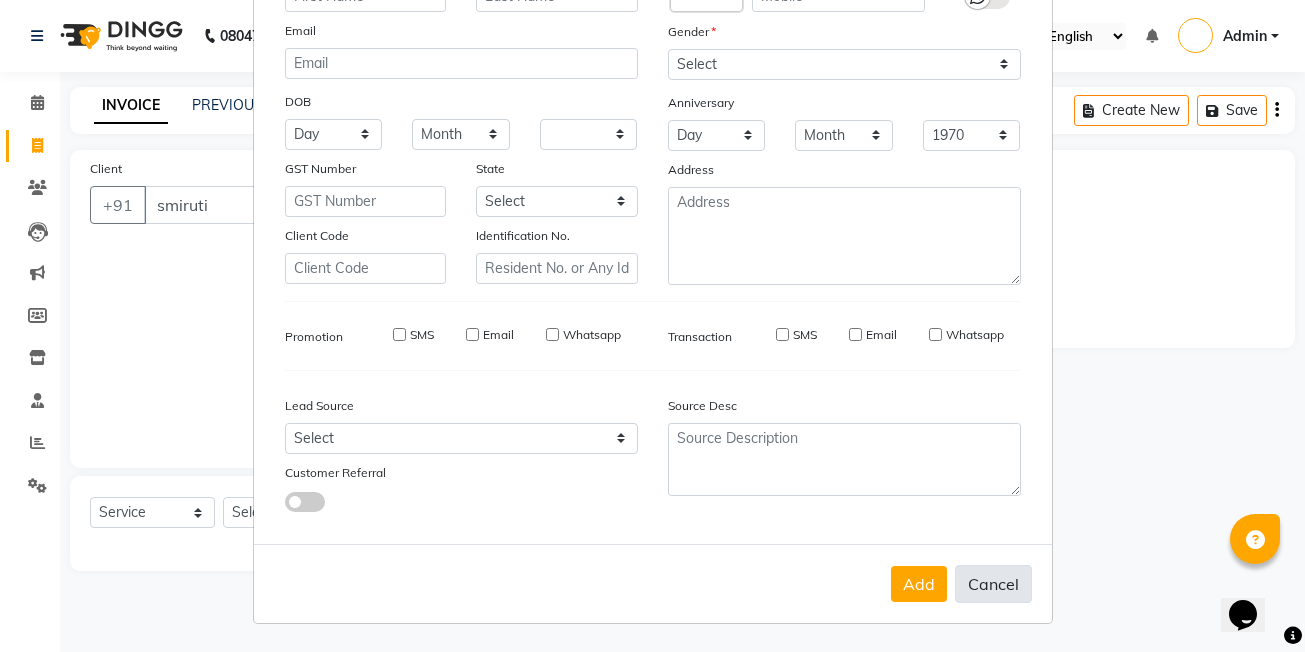 checkbox on "false" 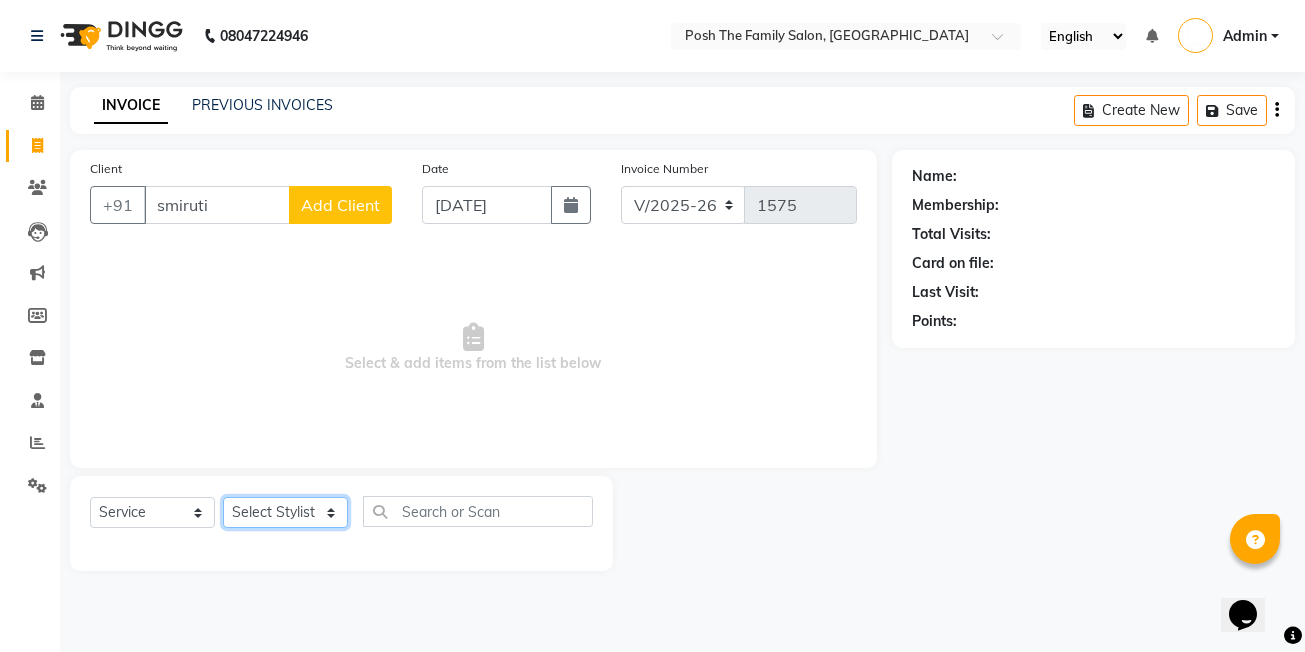 click on "Select Stylist [PERSON_NAME] [PERSON_NAME] VRMA [PERSON_NAME]  [PERSON_NAME] [PERSON_NAME] [PERSON_NAME] [PERSON_NAME] (OWNER) POSH [PERSON_NAME] [PERSON_NAME] [PERSON_NAME]  [PERSON_NAME] [PERSON_NAME] [PERSON_NAME]" 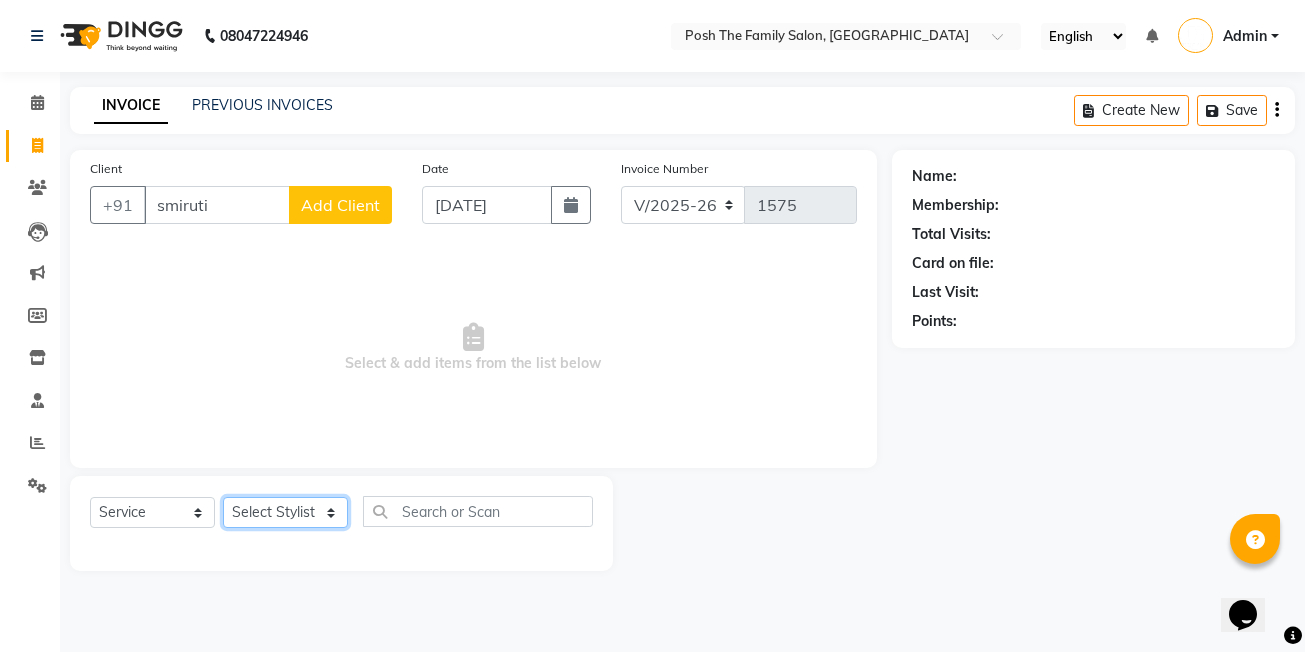select on "62223" 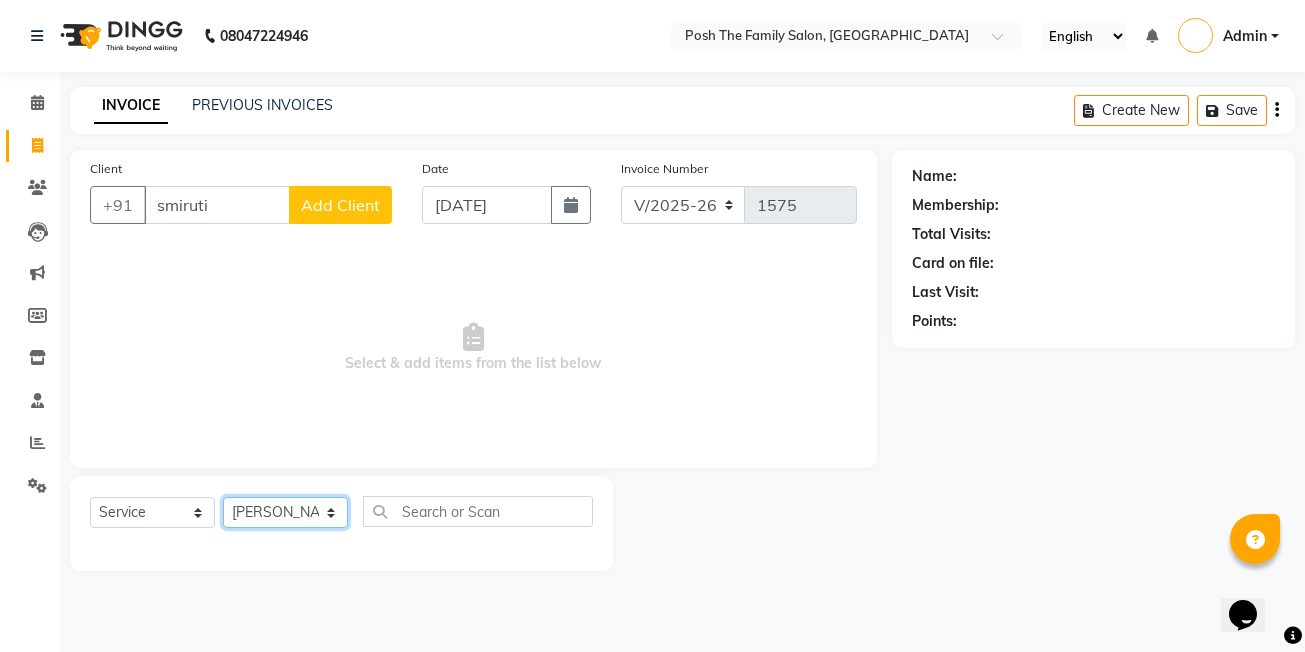 click on "Select Stylist [PERSON_NAME] [PERSON_NAME] VRMA [PERSON_NAME]  [PERSON_NAME] [PERSON_NAME] [PERSON_NAME] [PERSON_NAME] (OWNER) POSH [PERSON_NAME] [PERSON_NAME] [PERSON_NAME]  [PERSON_NAME] [PERSON_NAME] [PERSON_NAME]" 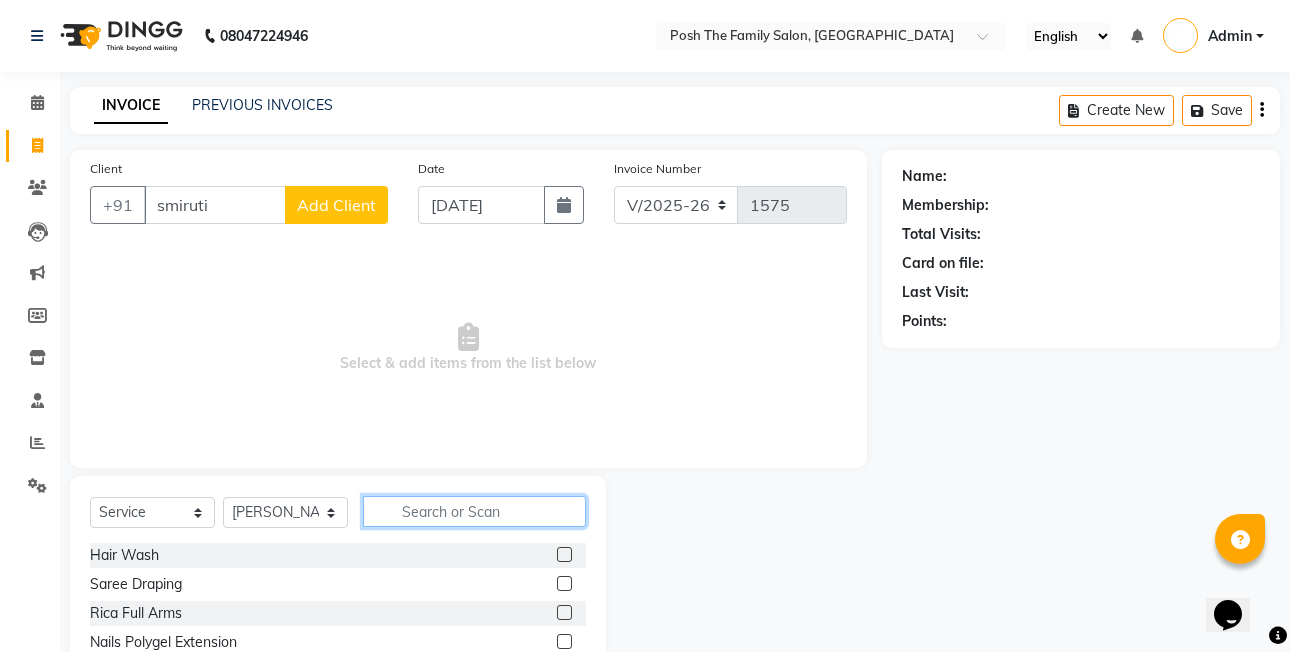 click 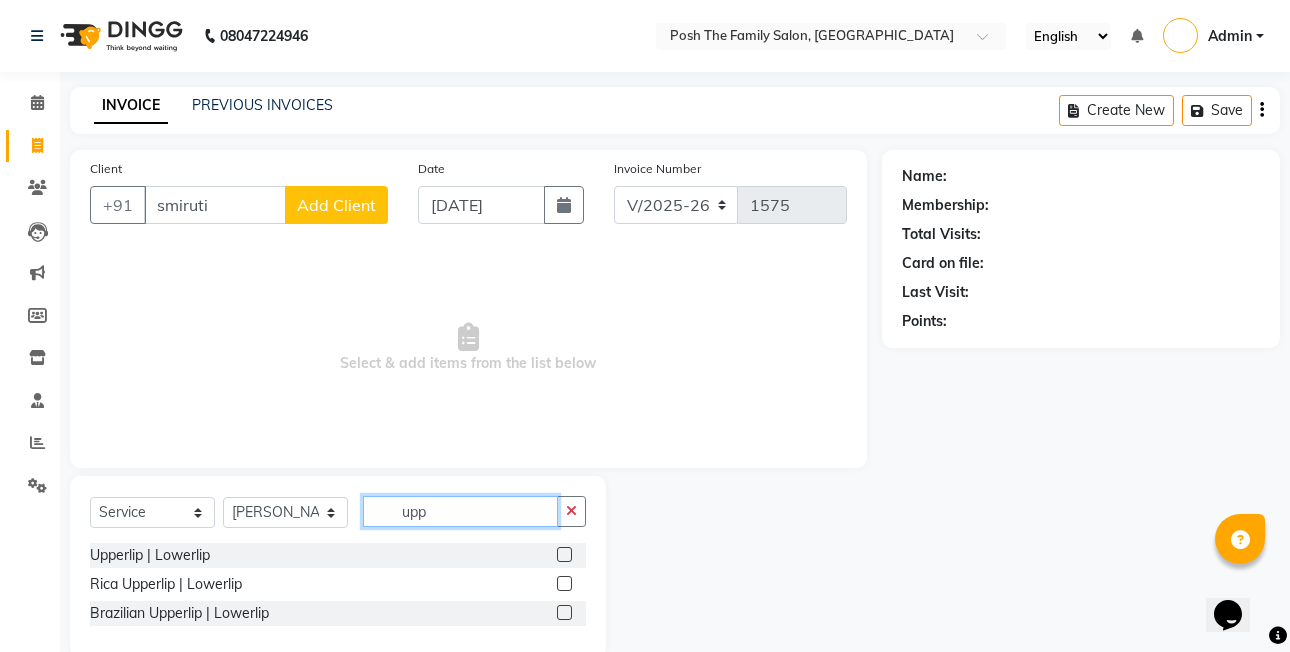 type on "upp" 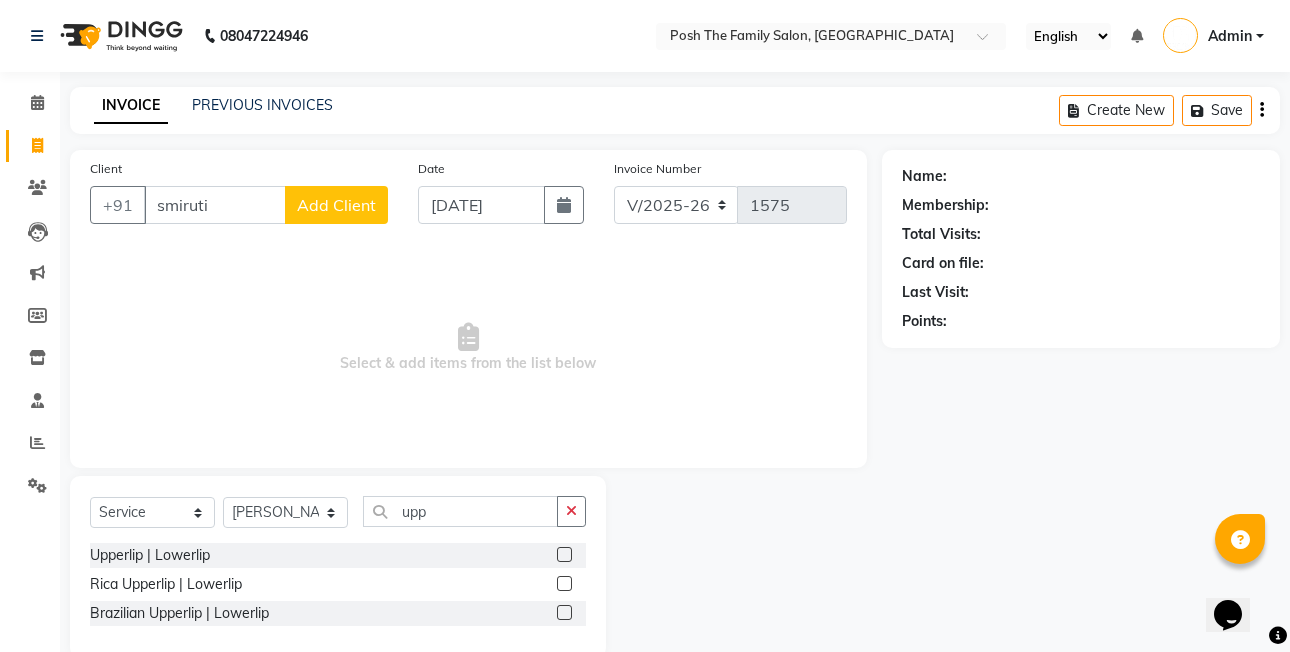 click 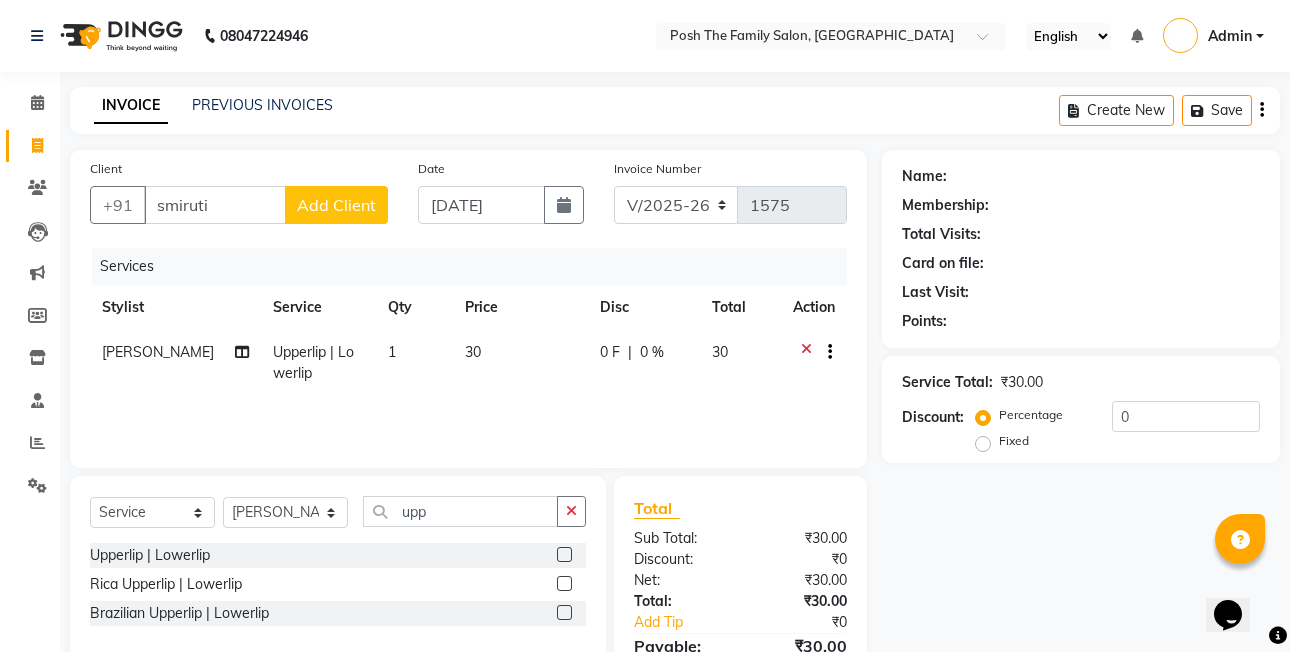 click 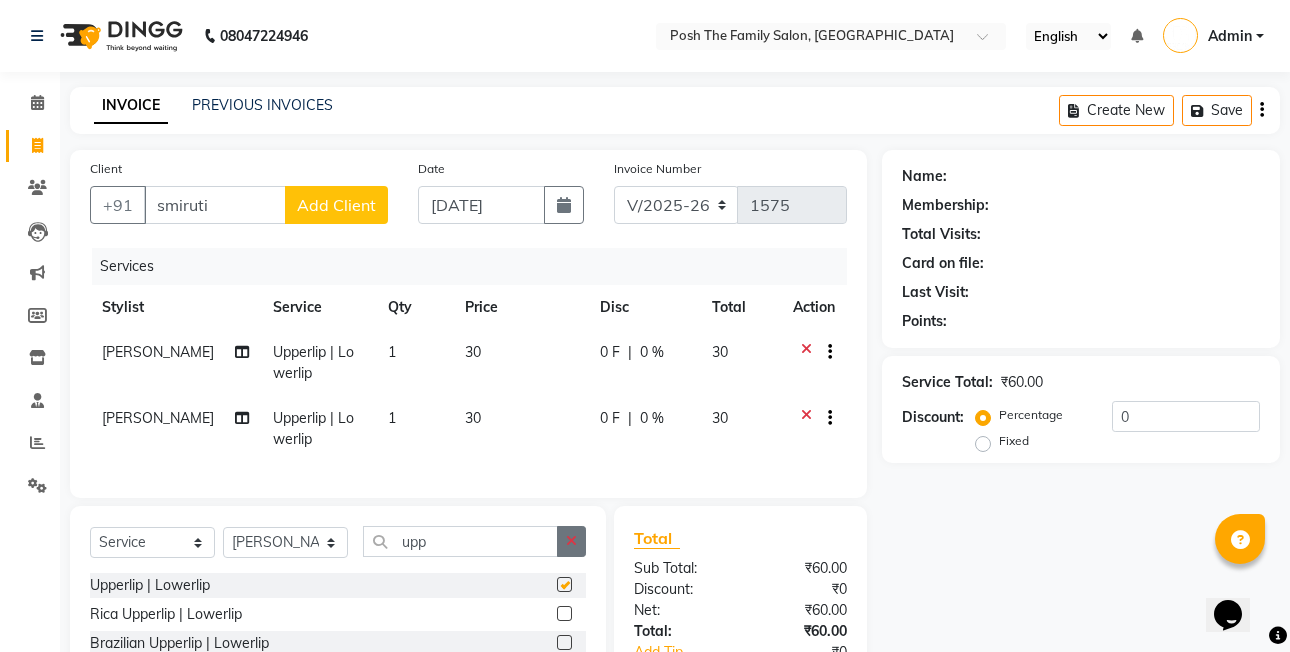 checkbox on "false" 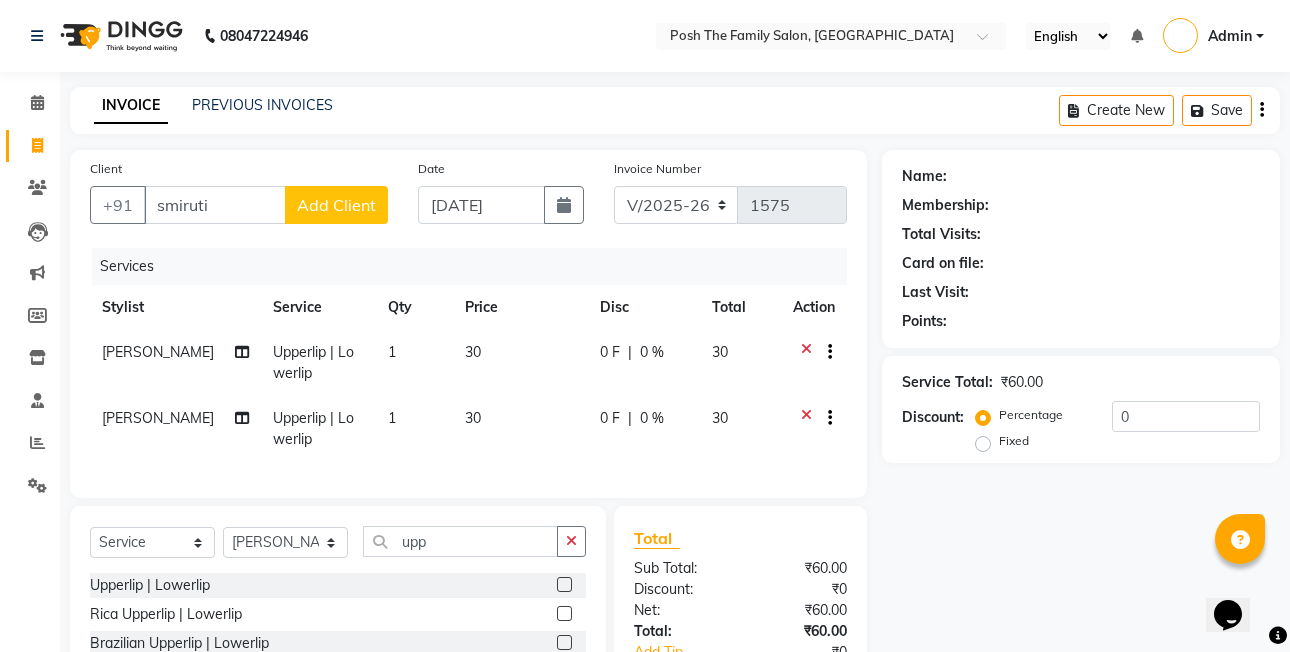 click 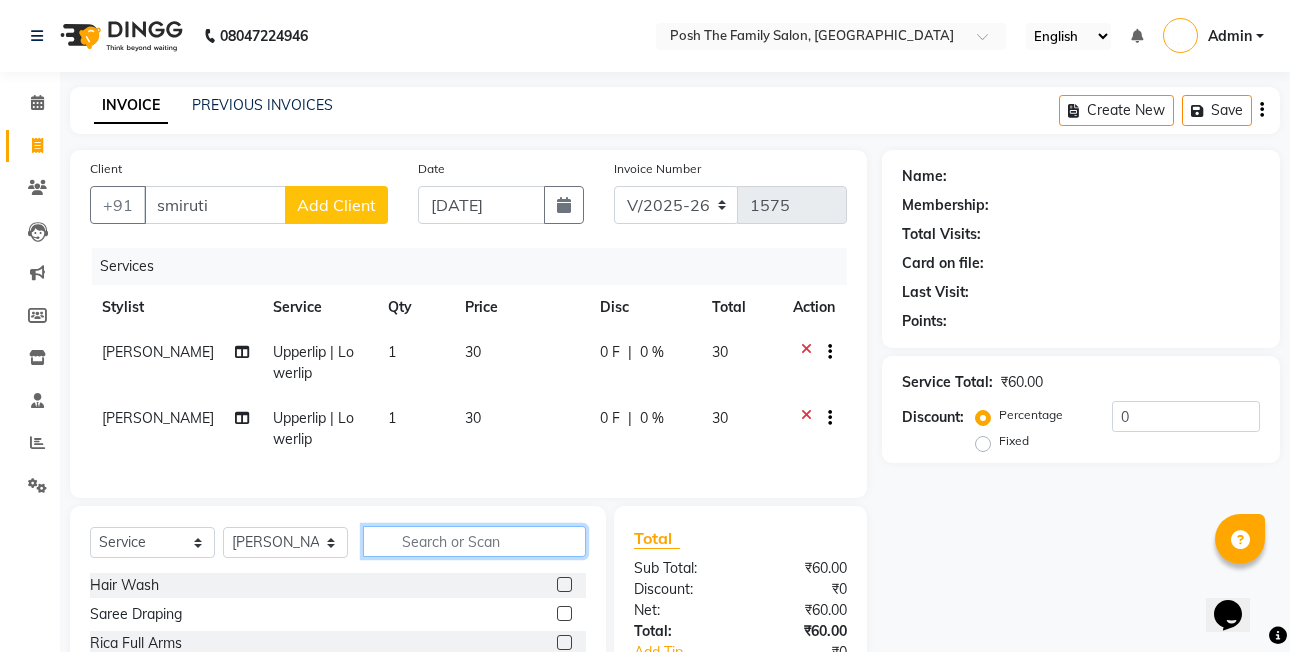 scroll, scrollTop: 194, scrollLeft: 0, axis: vertical 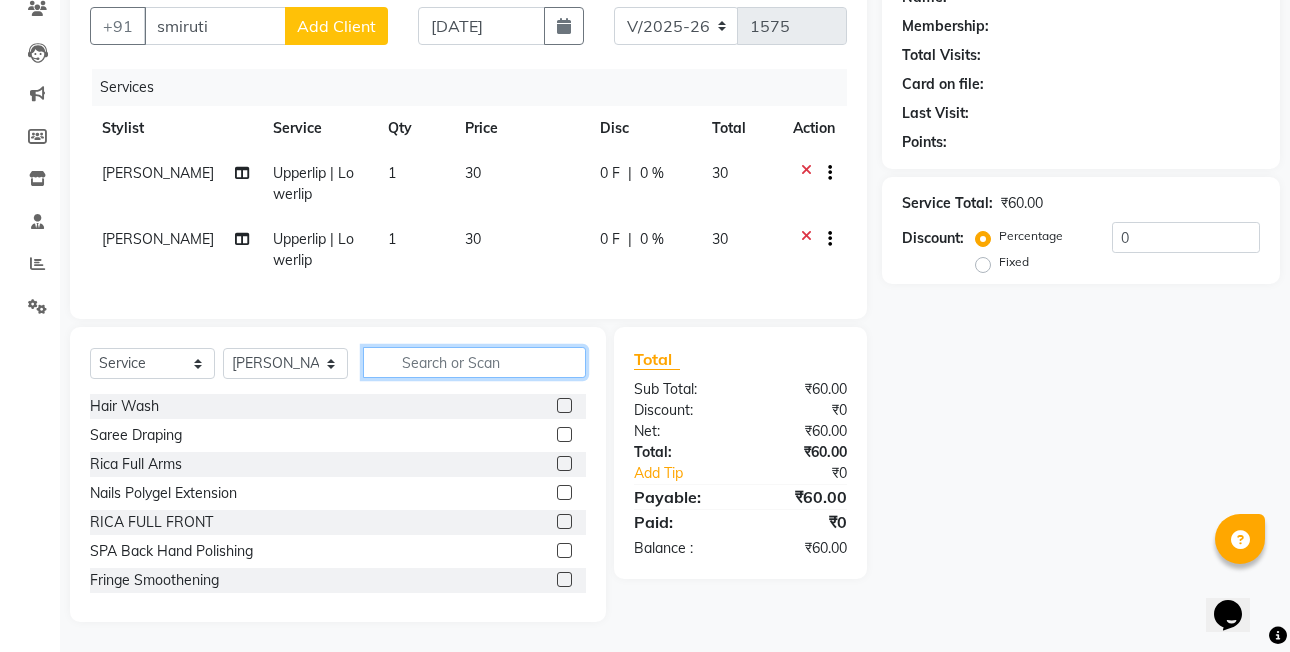 click 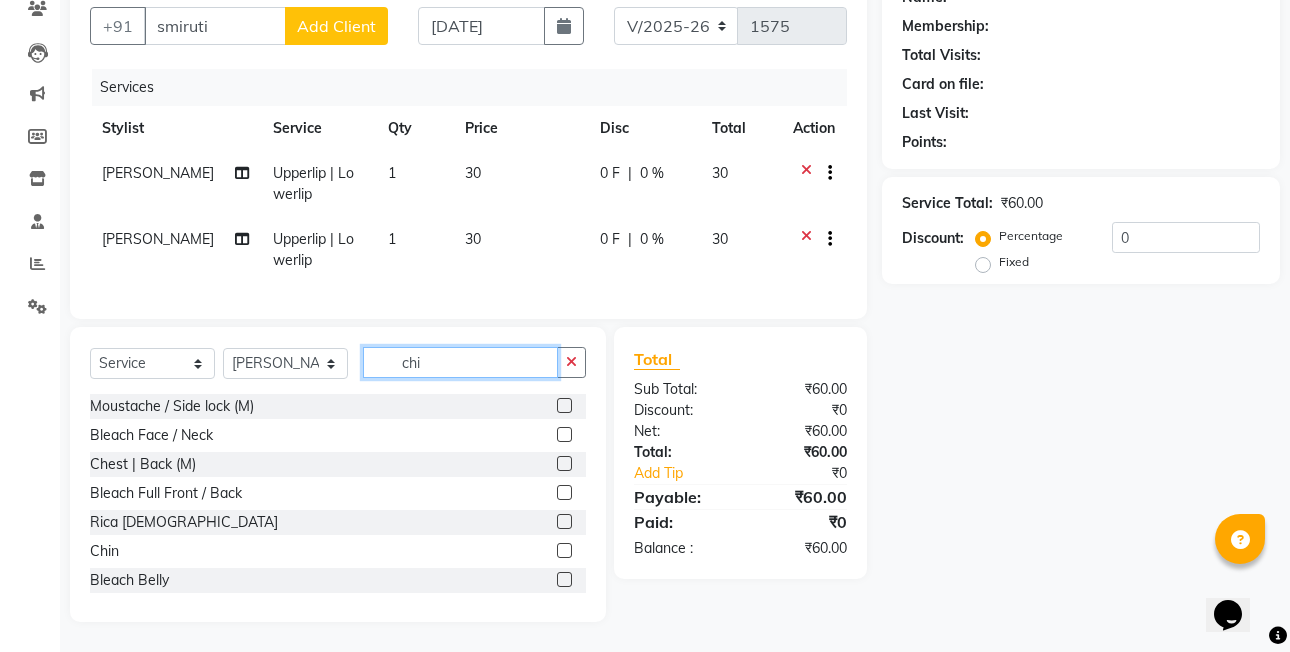 scroll, scrollTop: 151, scrollLeft: 0, axis: vertical 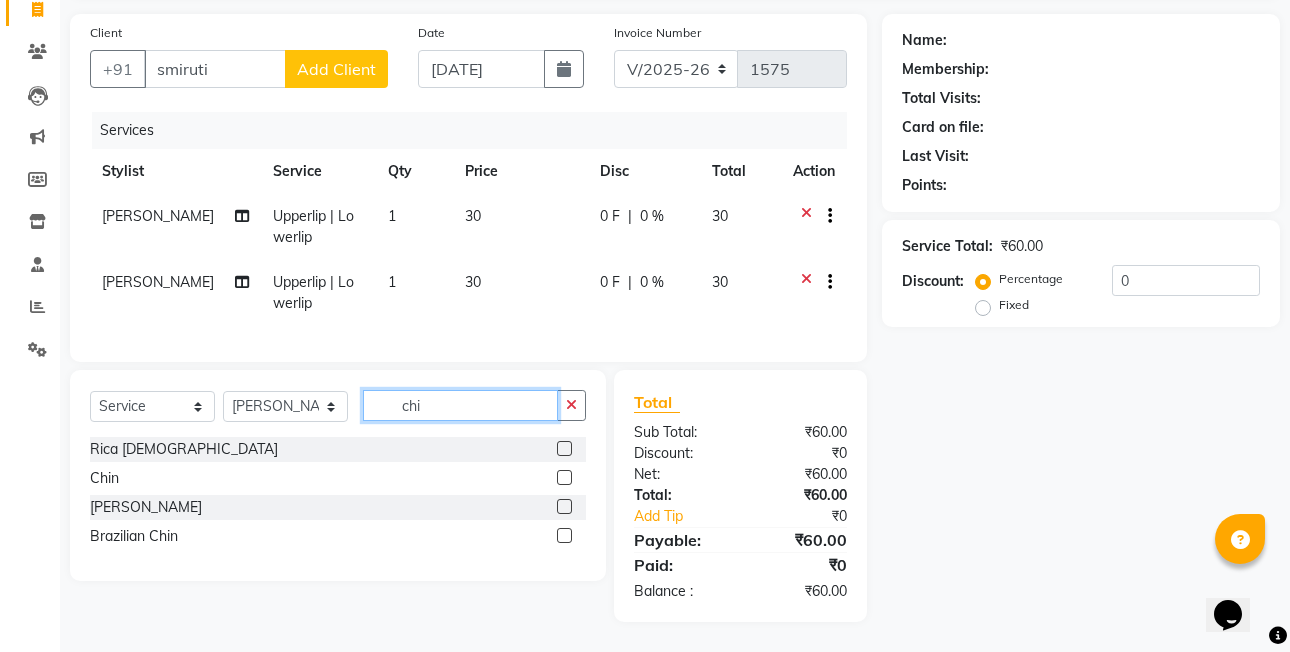 type on "chi" 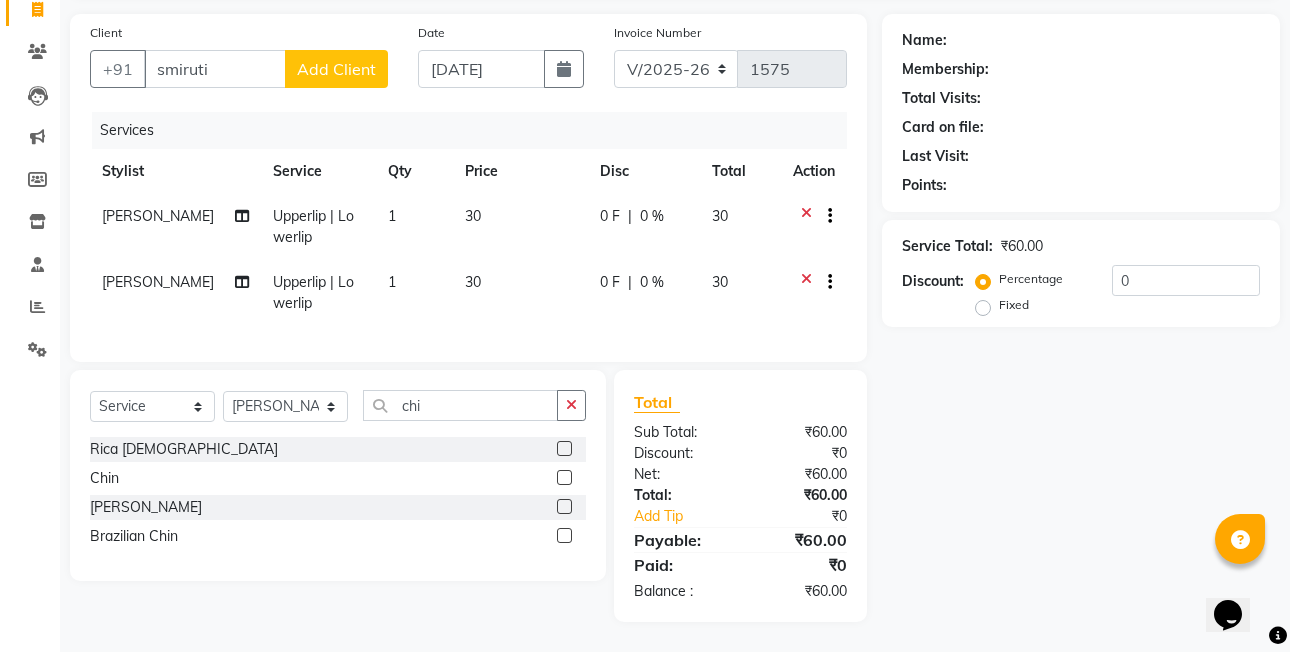 click 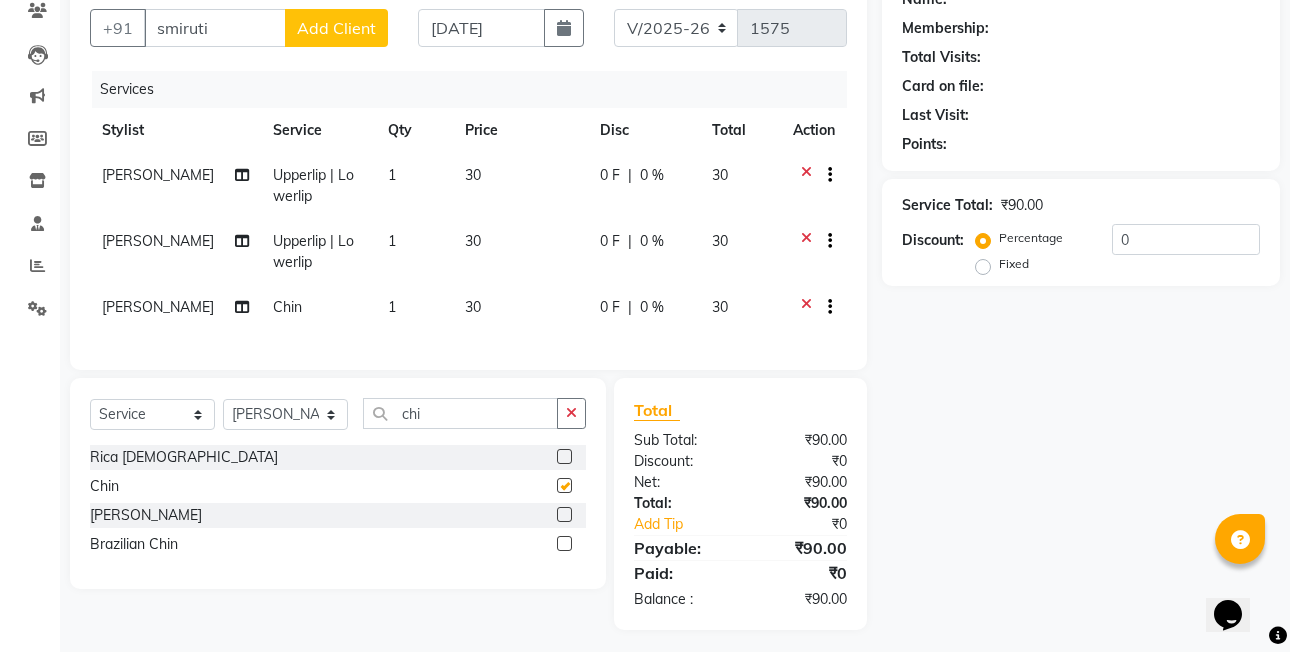 scroll, scrollTop: 200, scrollLeft: 0, axis: vertical 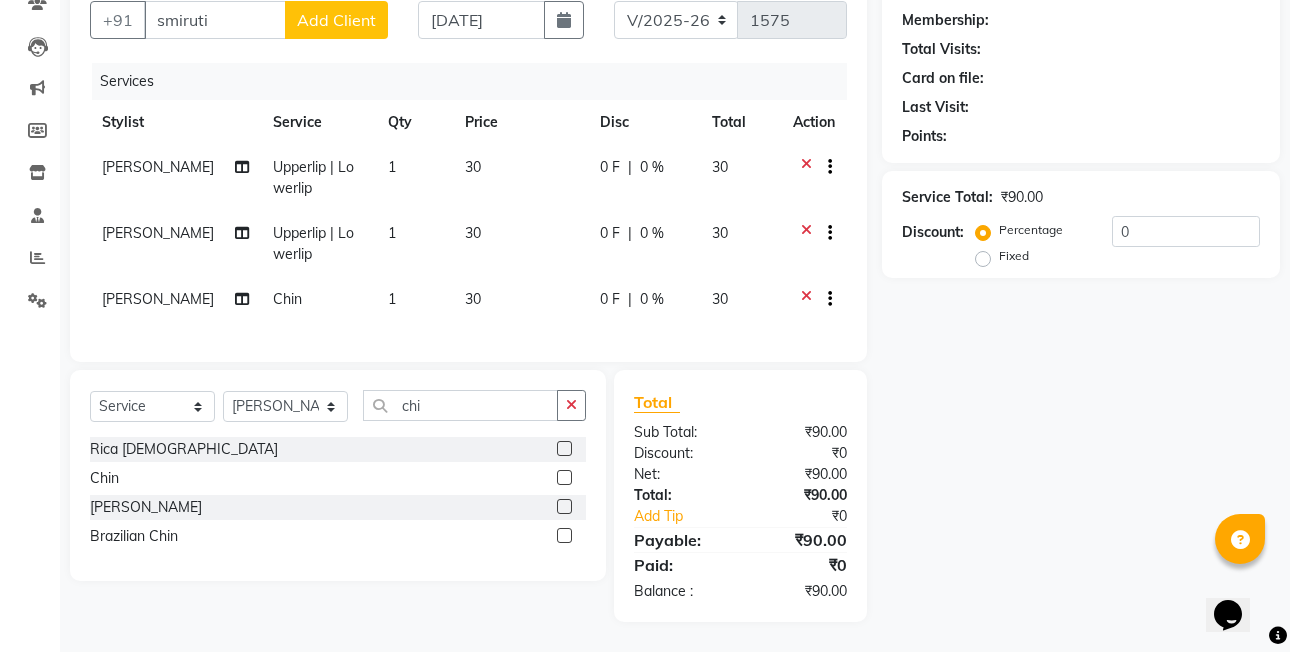 checkbox on "false" 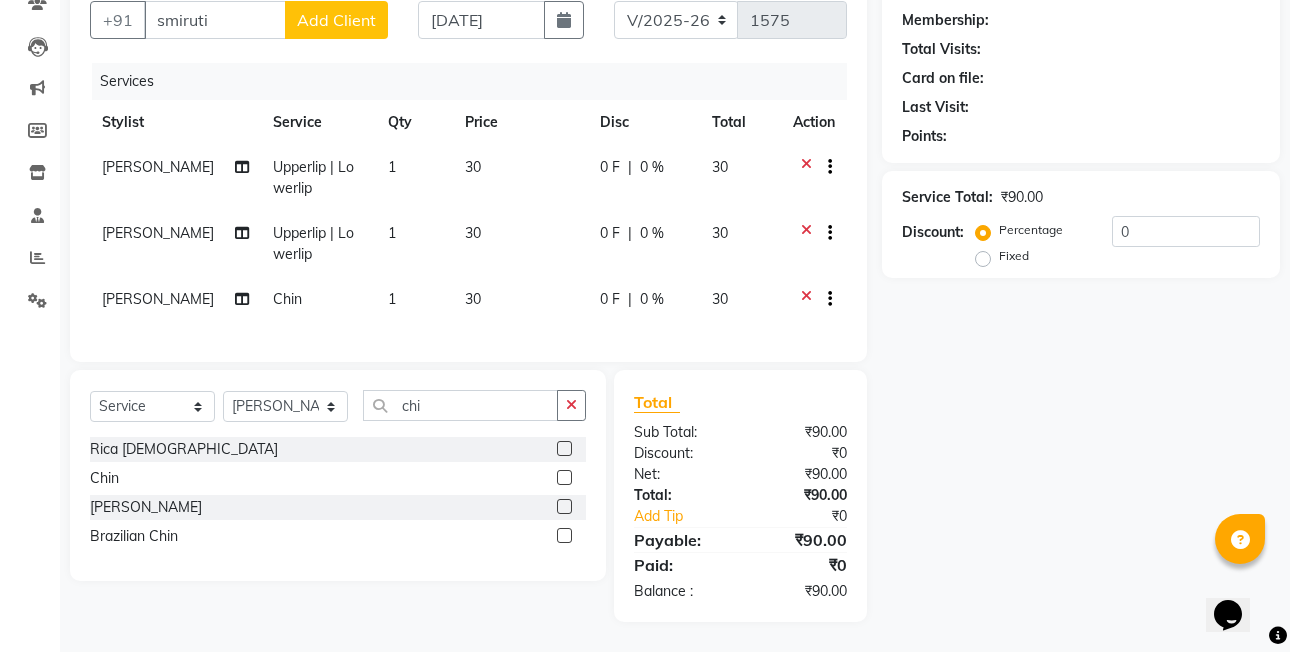 click on "Fixed" 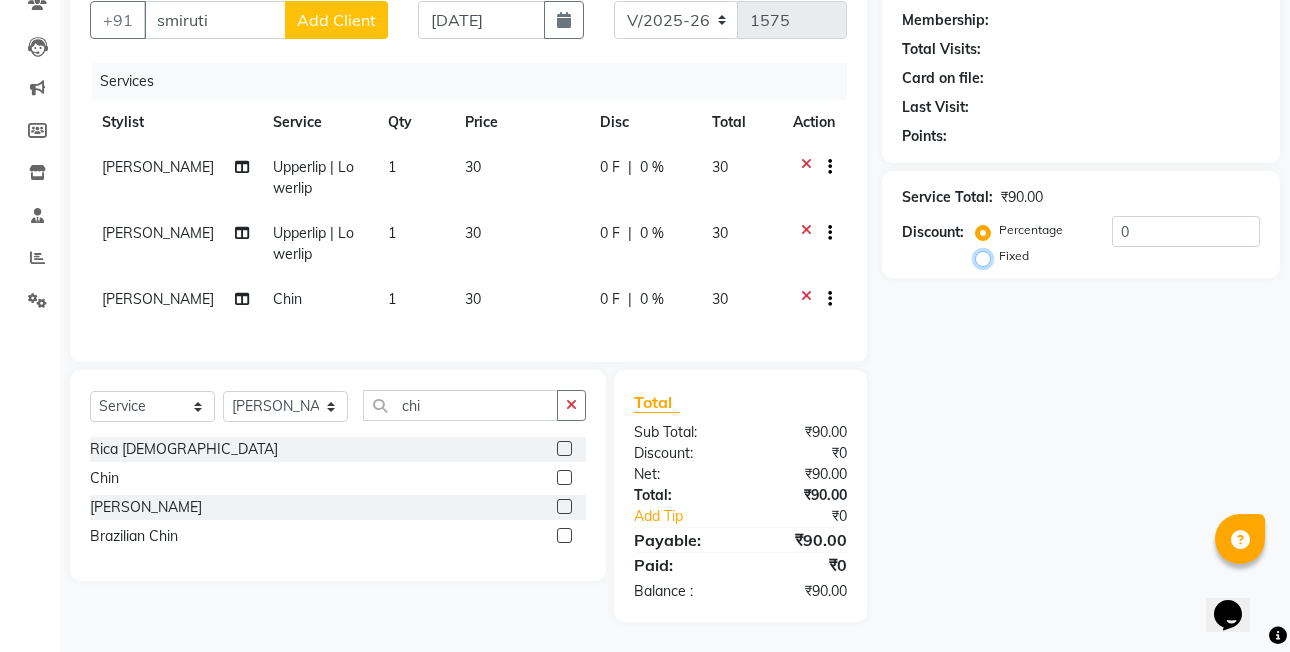 click on "Fixed" at bounding box center [987, 256] 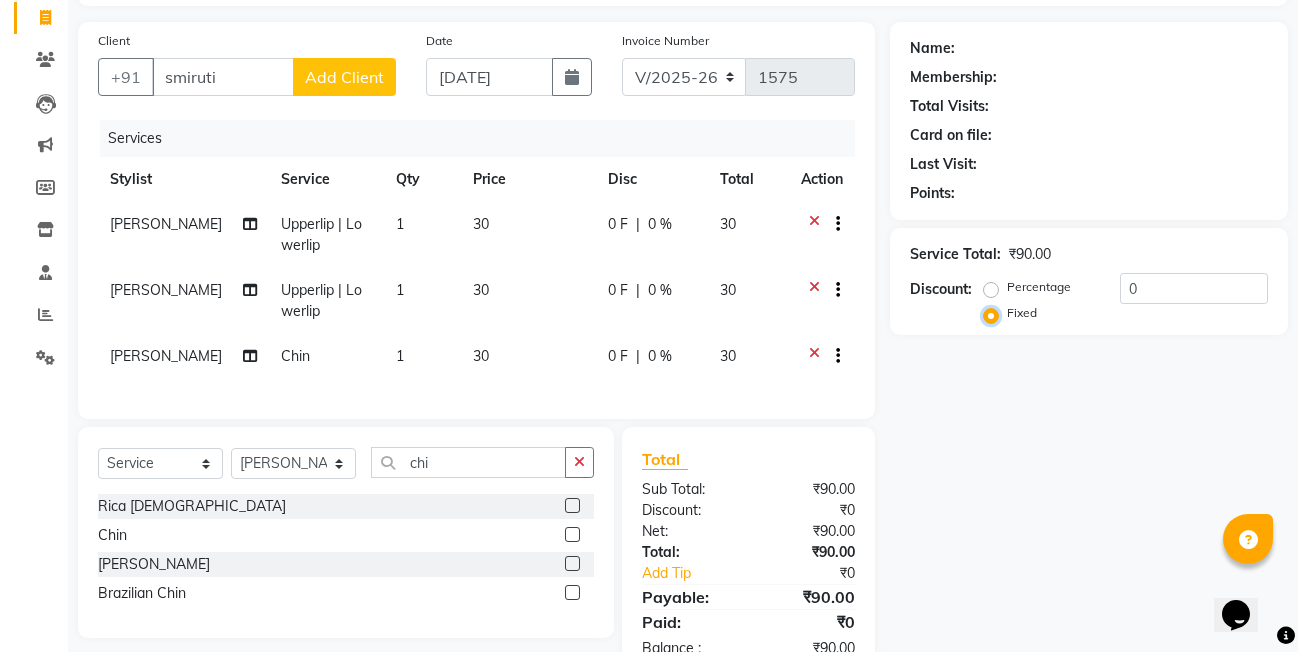 scroll, scrollTop: 0, scrollLeft: 0, axis: both 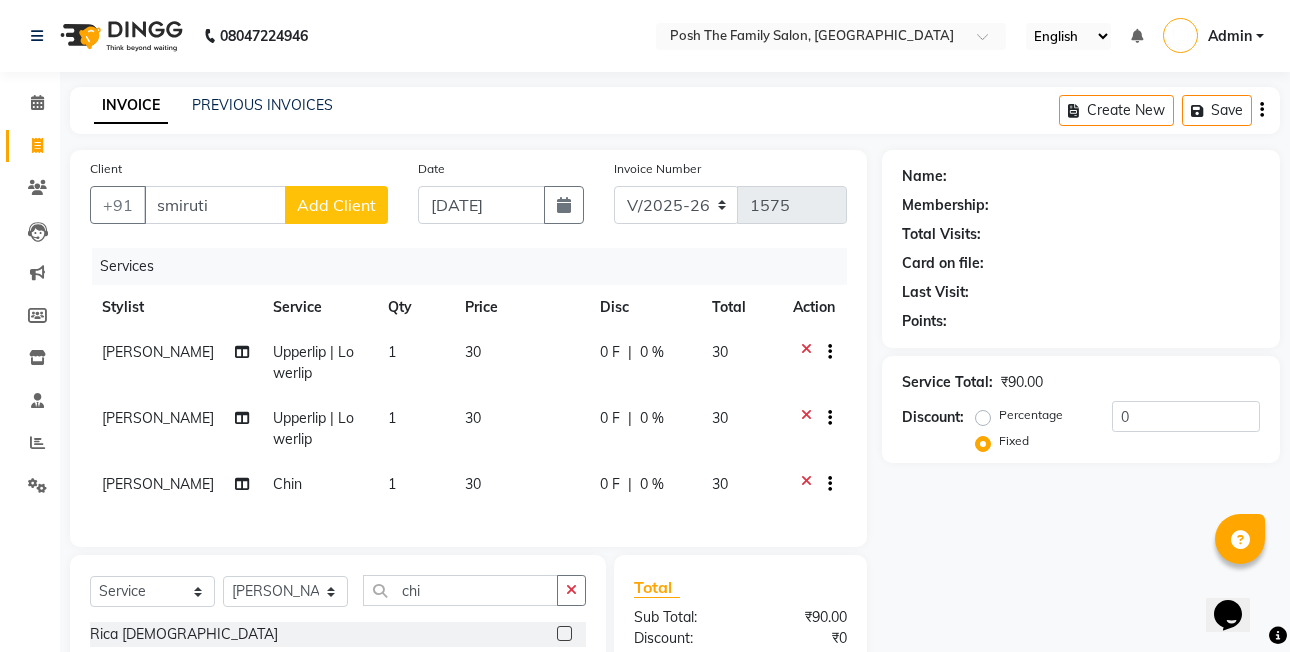 click on "Add Client" 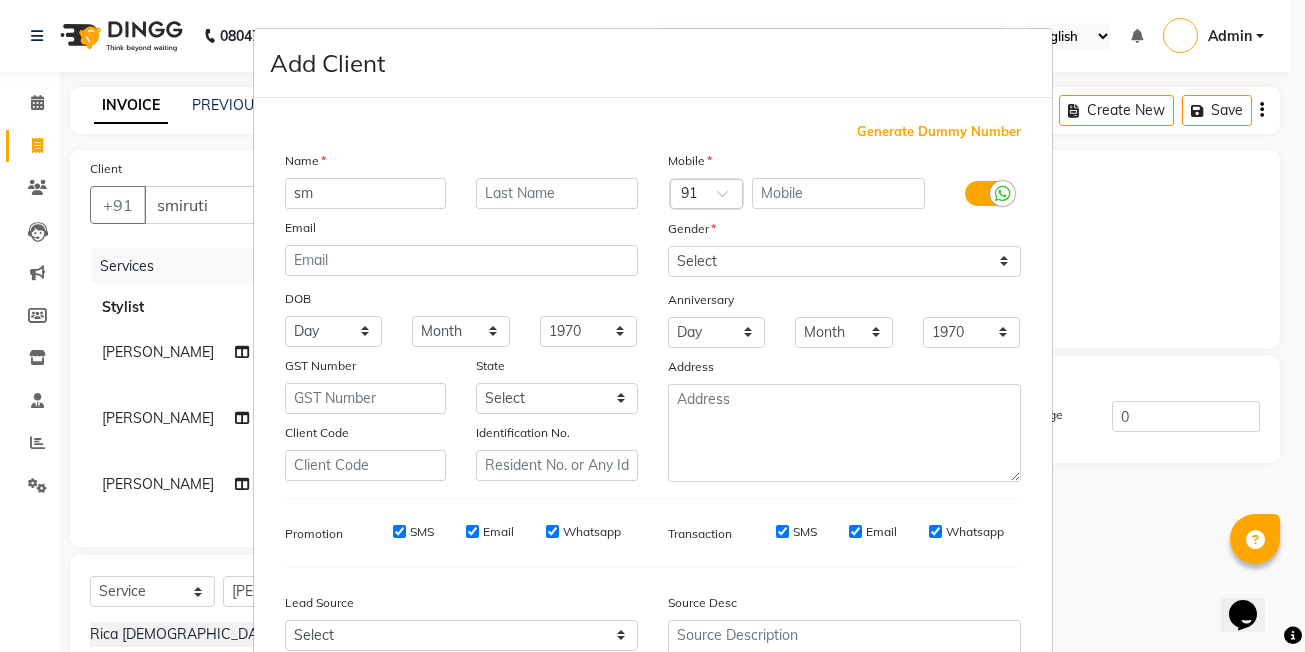 type on "s" 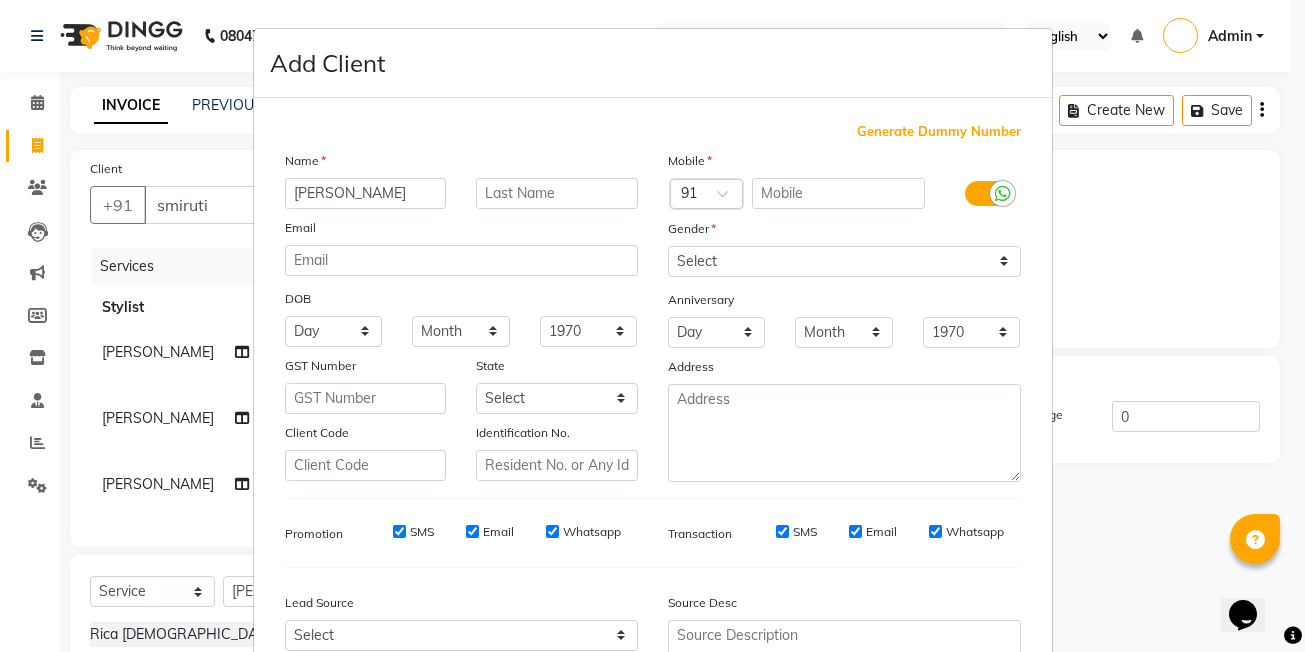 type on "[PERSON_NAME]" 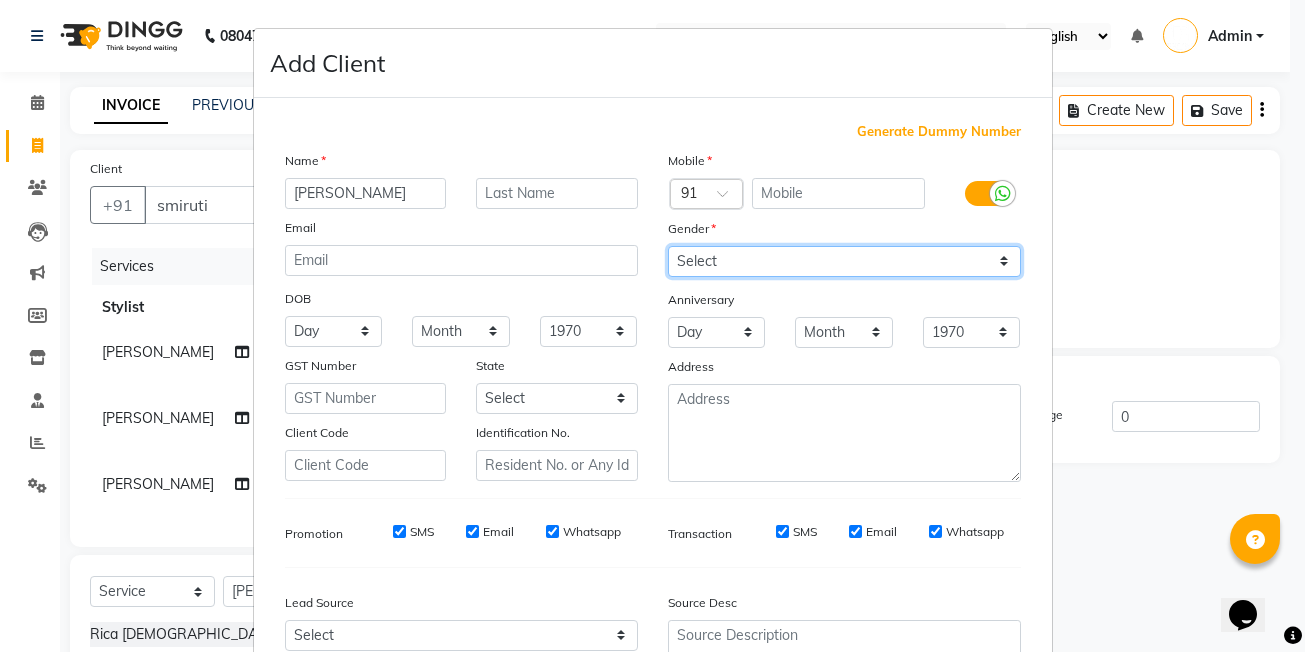click on "Select [DEMOGRAPHIC_DATA] [DEMOGRAPHIC_DATA] Other Prefer Not To Say" at bounding box center [844, 261] 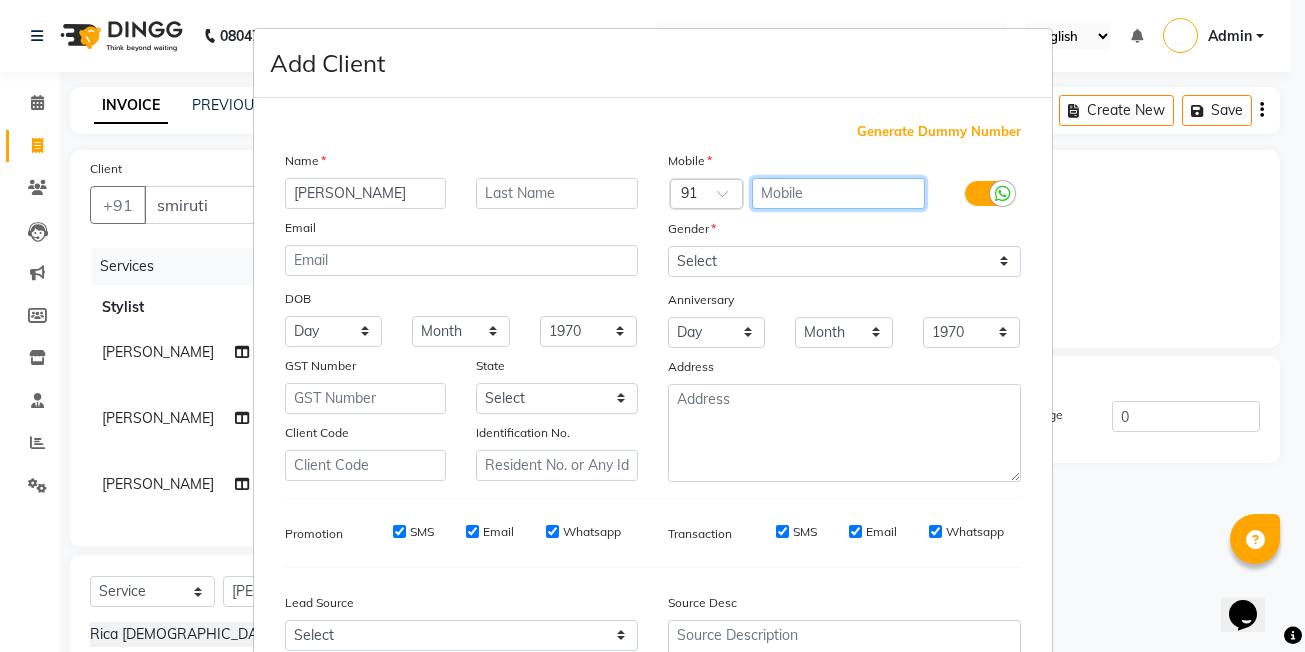 click at bounding box center (838, 193) 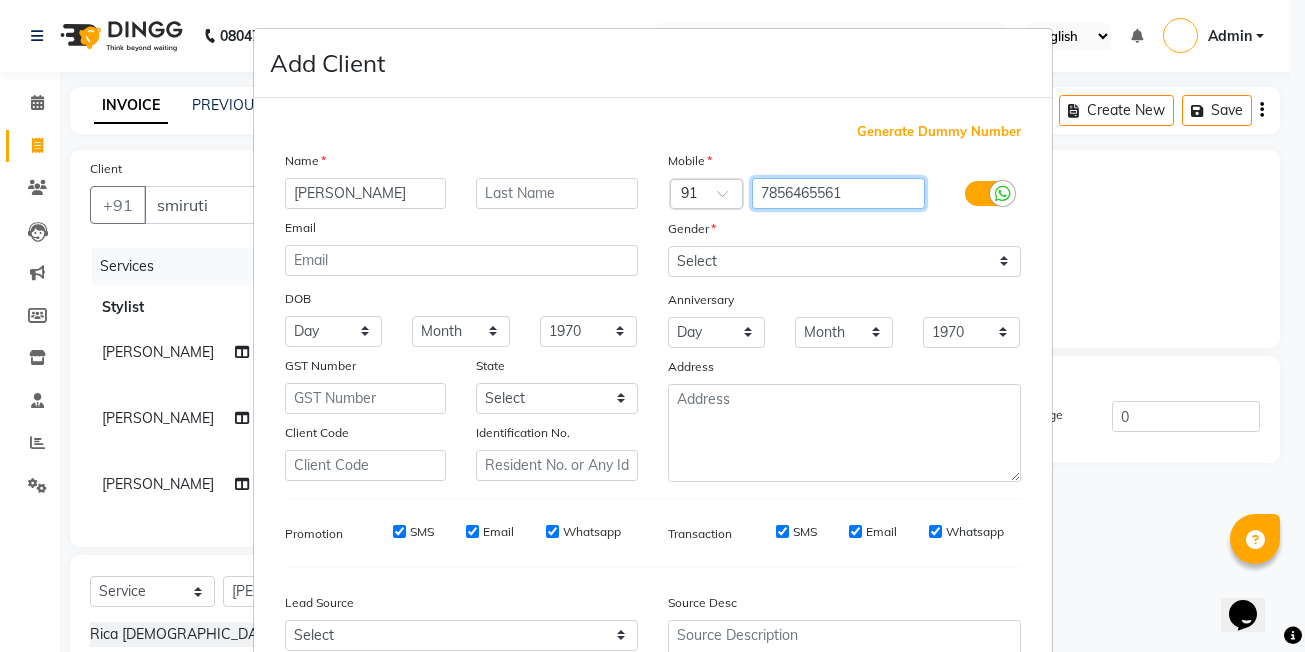 type on "7856465561" 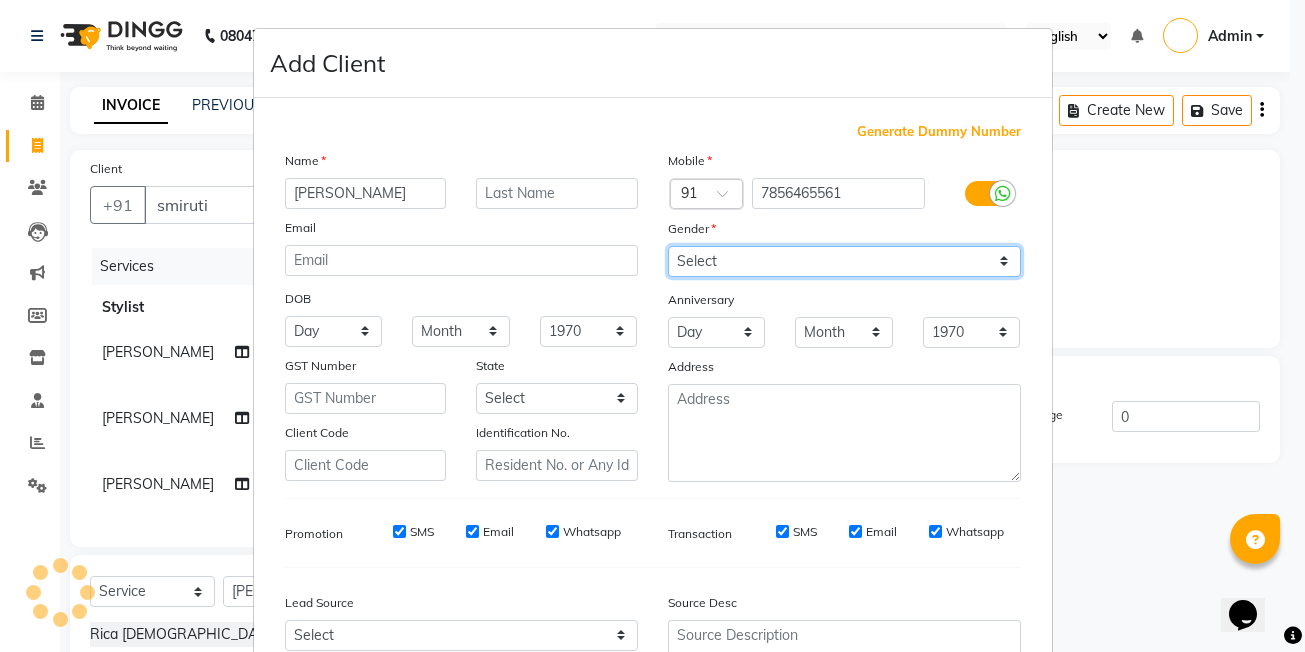 click on "Select [DEMOGRAPHIC_DATA] [DEMOGRAPHIC_DATA] Other Prefer Not To Say" at bounding box center [844, 261] 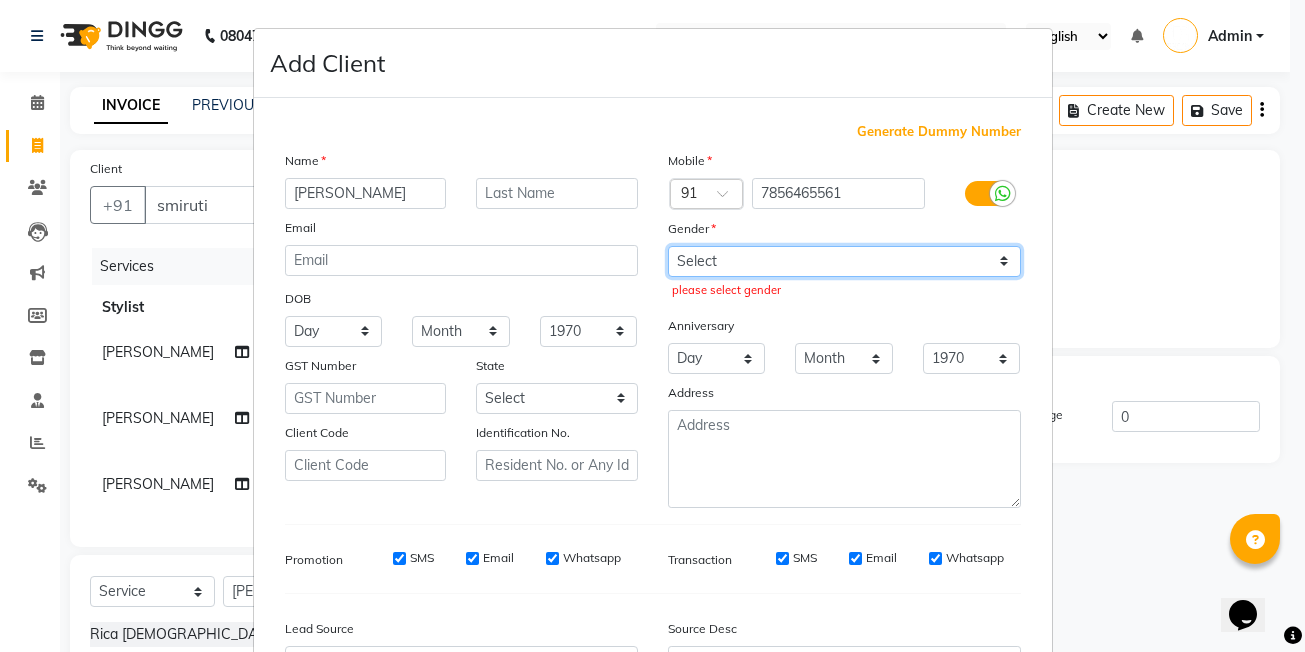 select on "female" 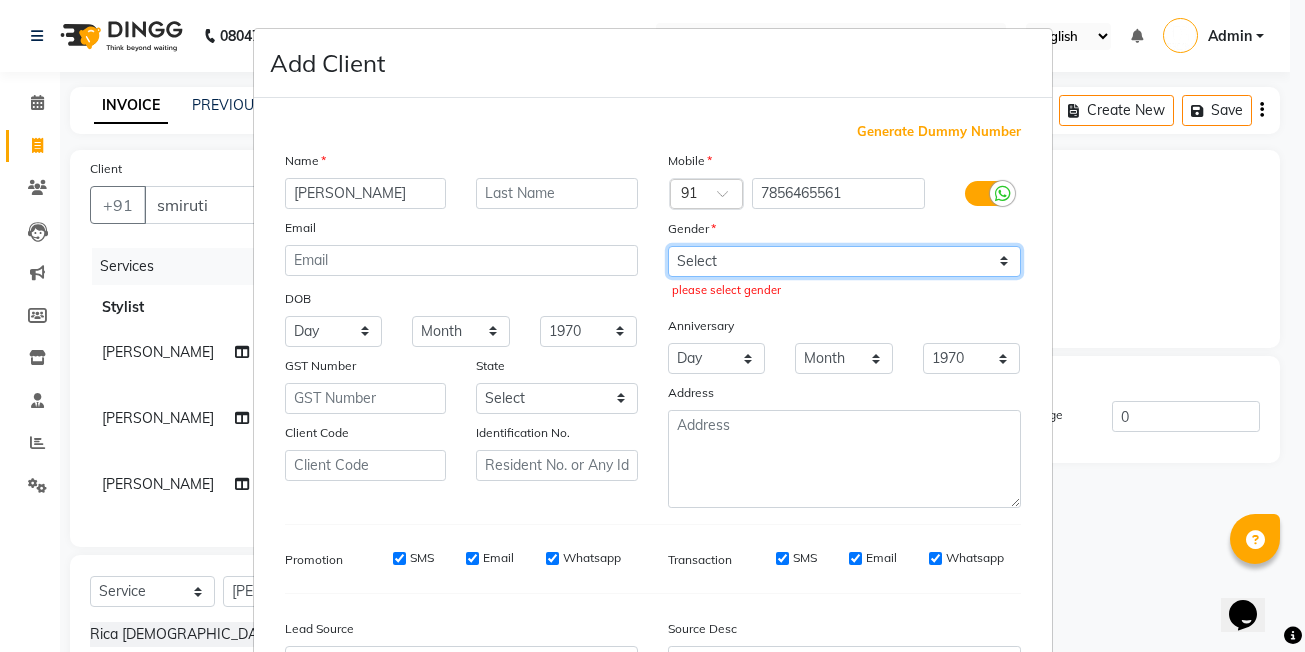 click on "Select [DEMOGRAPHIC_DATA] [DEMOGRAPHIC_DATA] Other Prefer Not To Say" at bounding box center (844, 261) 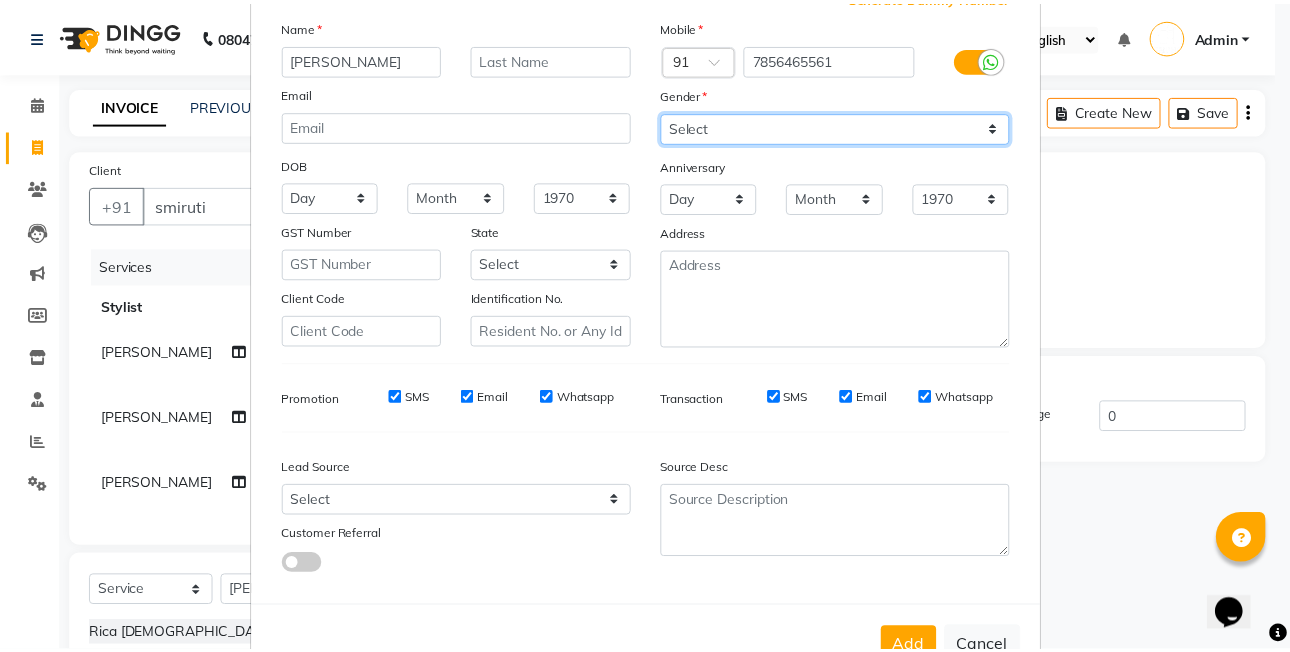 scroll, scrollTop: 197, scrollLeft: 0, axis: vertical 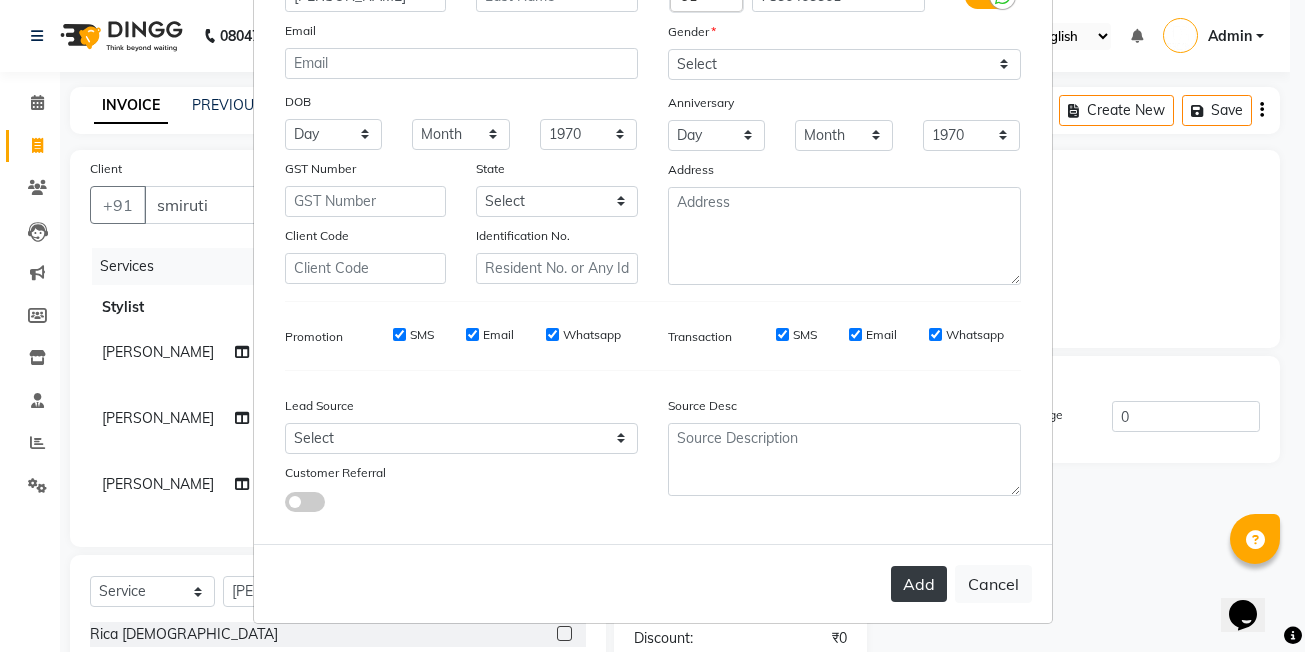 click on "Add" at bounding box center (919, 584) 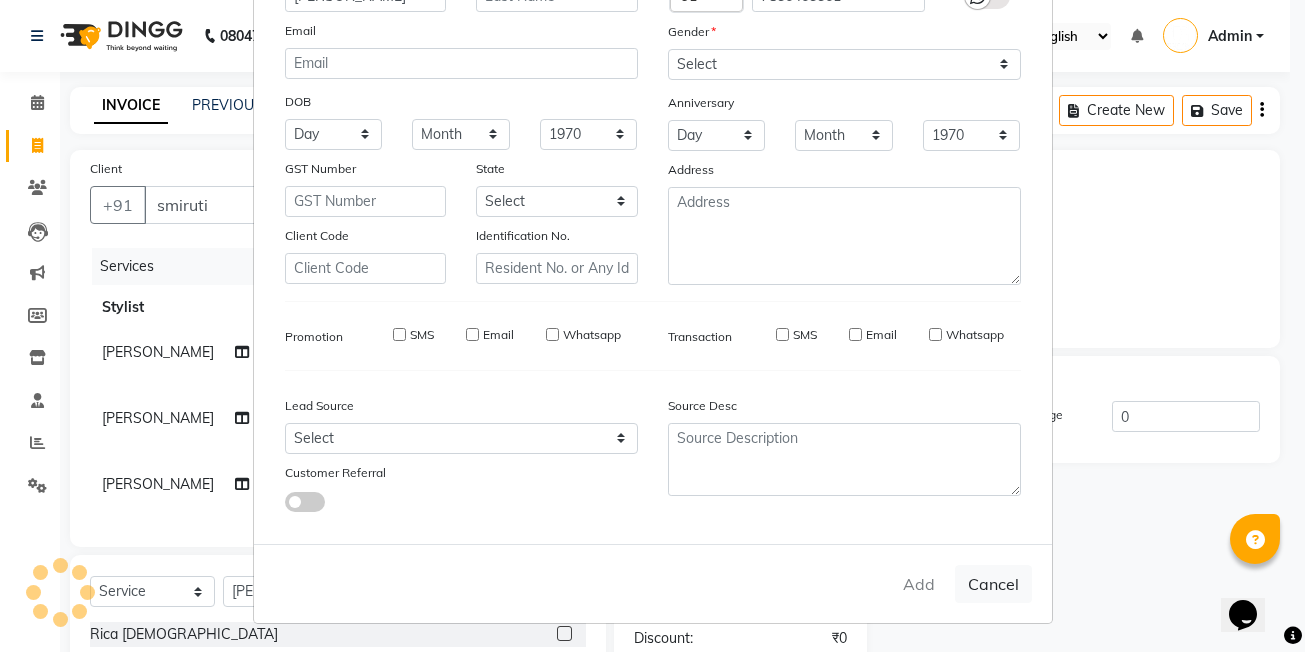 type on "7856465561" 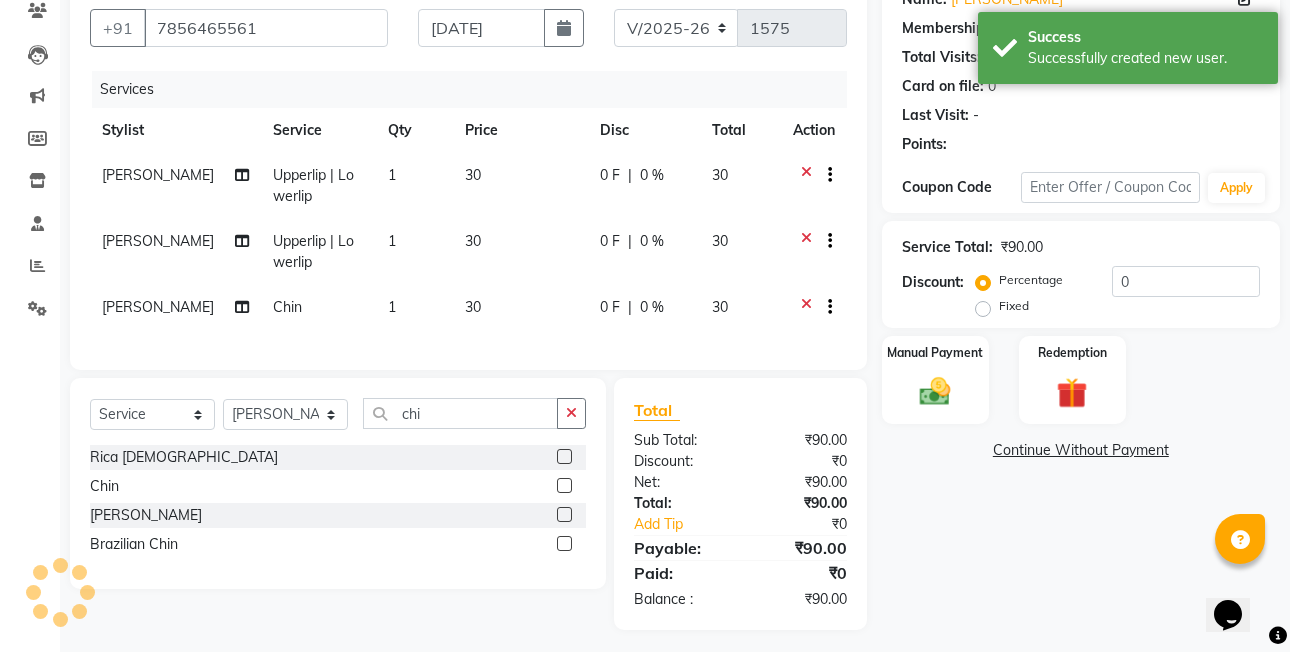 scroll, scrollTop: 200, scrollLeft: 0, axis: vertical 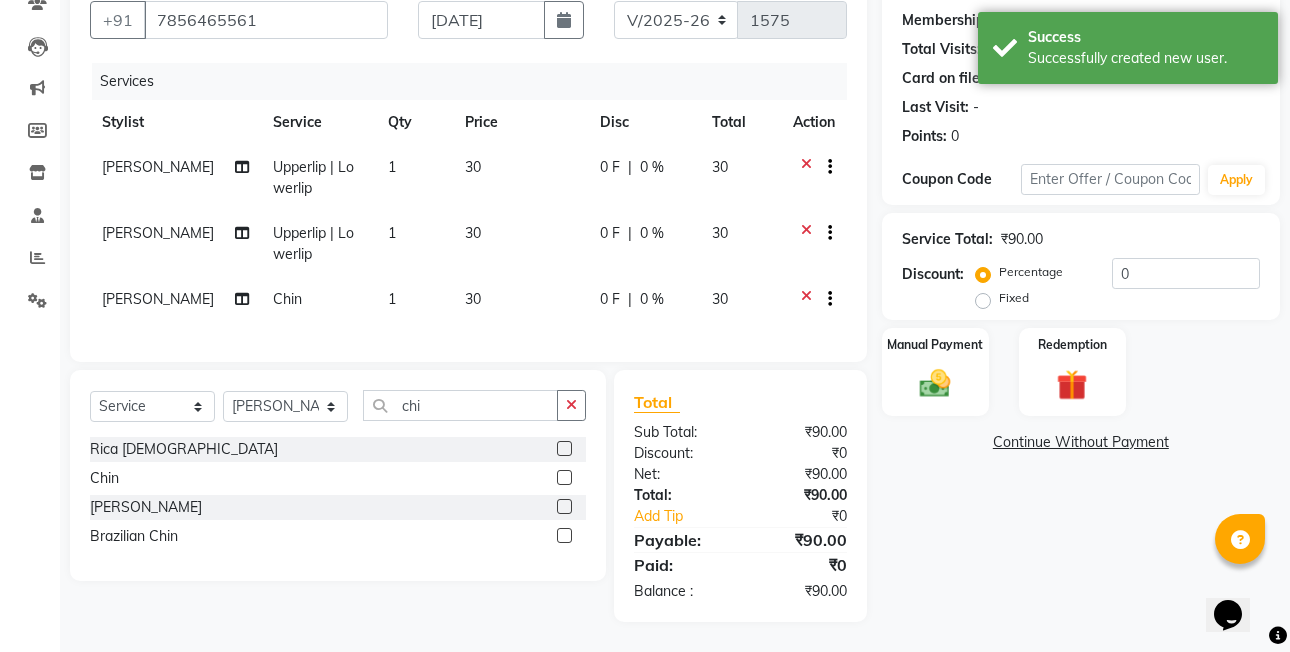 click on "Fixed" 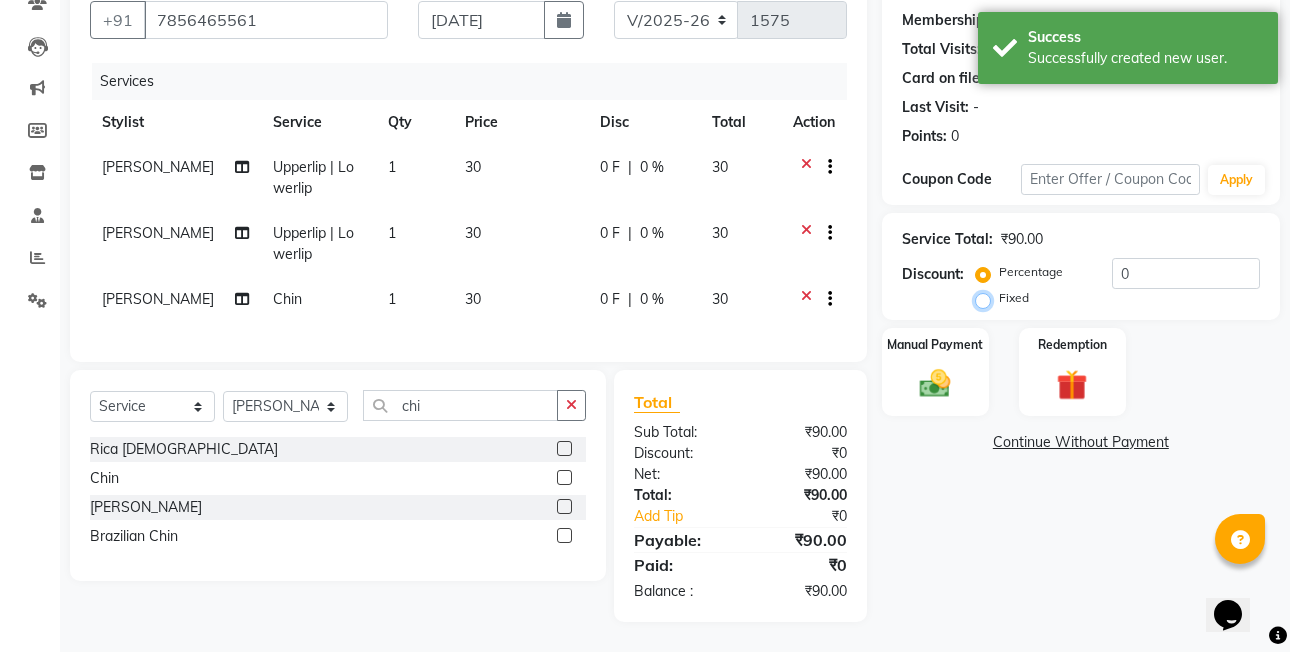 click on "Fixed" at bounding box center [987, 298] 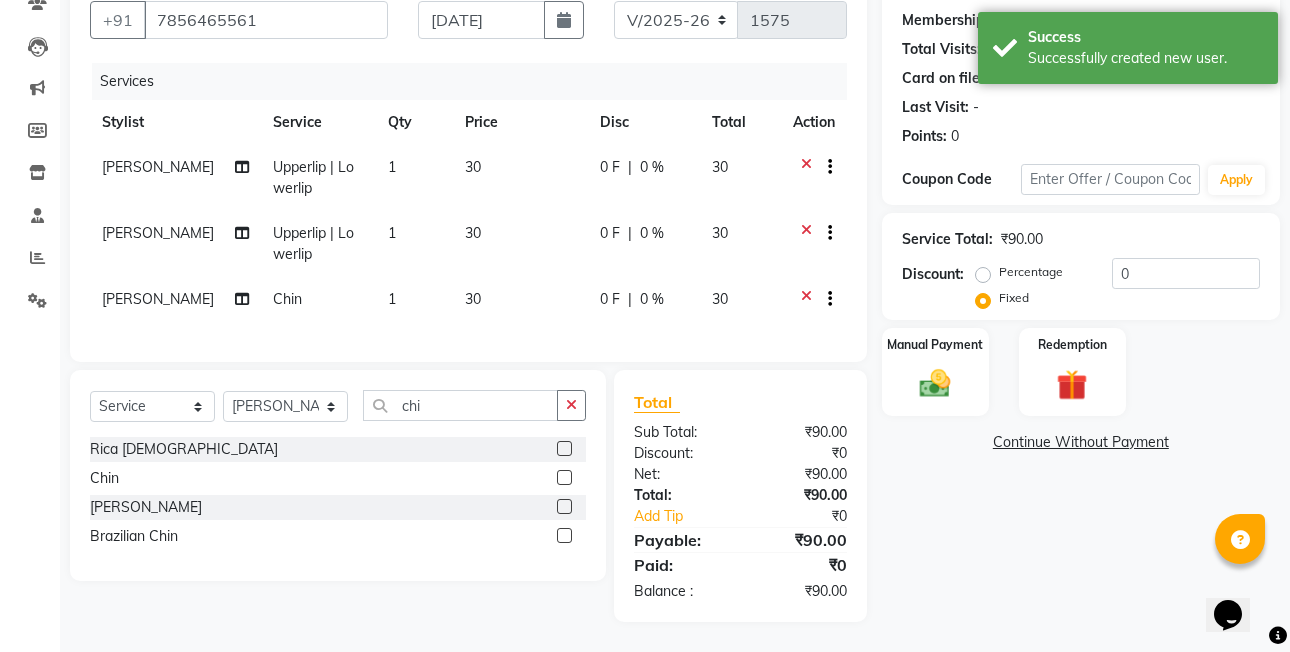 click on "Name: Smriti  Membership:  No Active Membership  Total Visits:   Card on file:  0 Last Visit:   - Points:   0  Coupon Code Apply Service Total:  ₹90.00  Discount:  Percentage   Fixed  0 Manual Payment Redemption  Continue Without Payment" 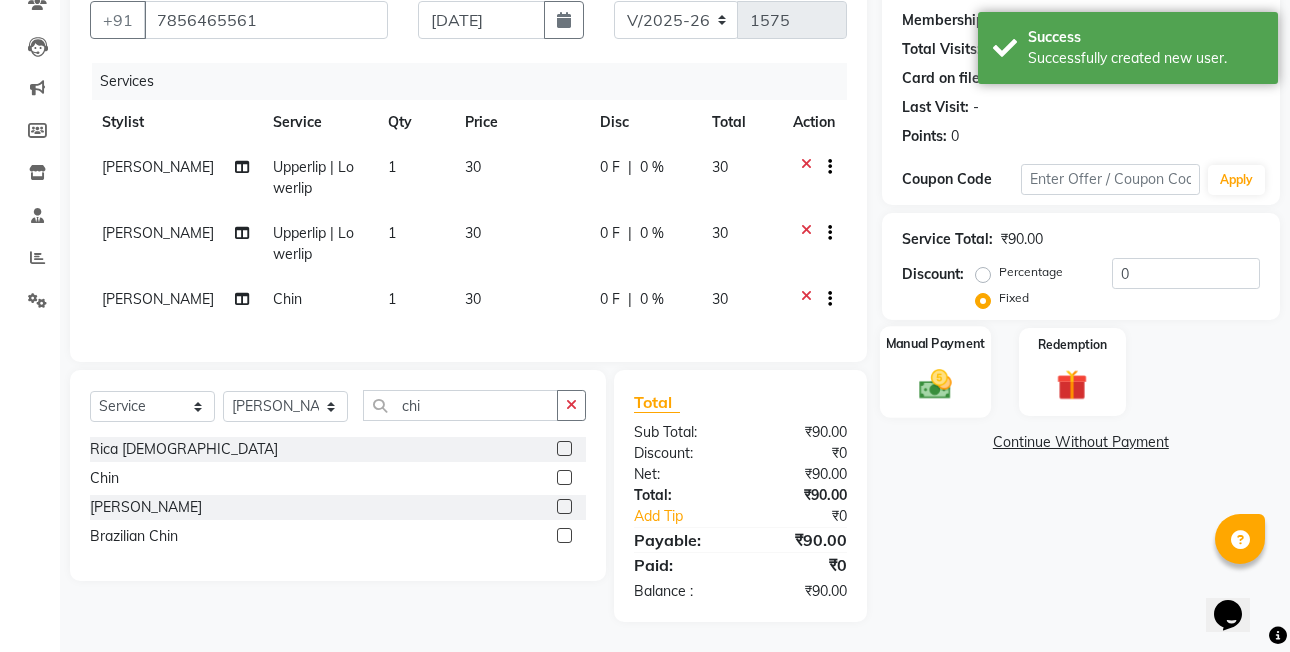 click on "Manual Payment" 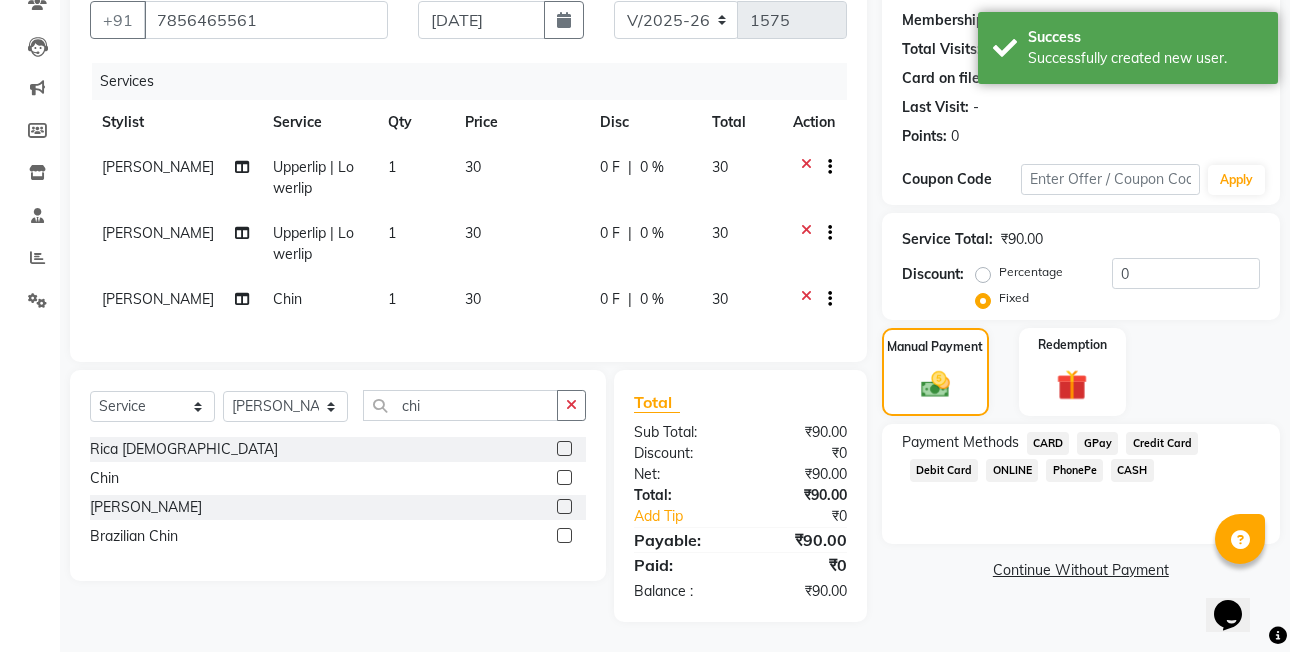 click on "PhonePe" 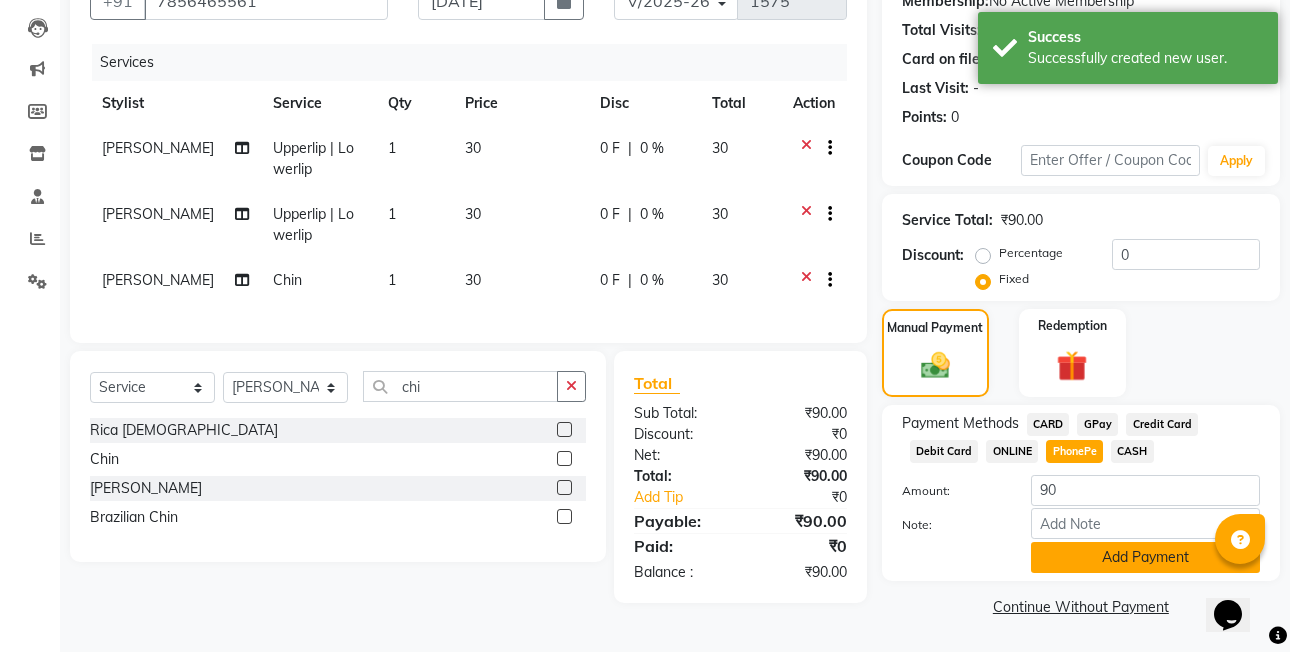 click on "Add Payment" 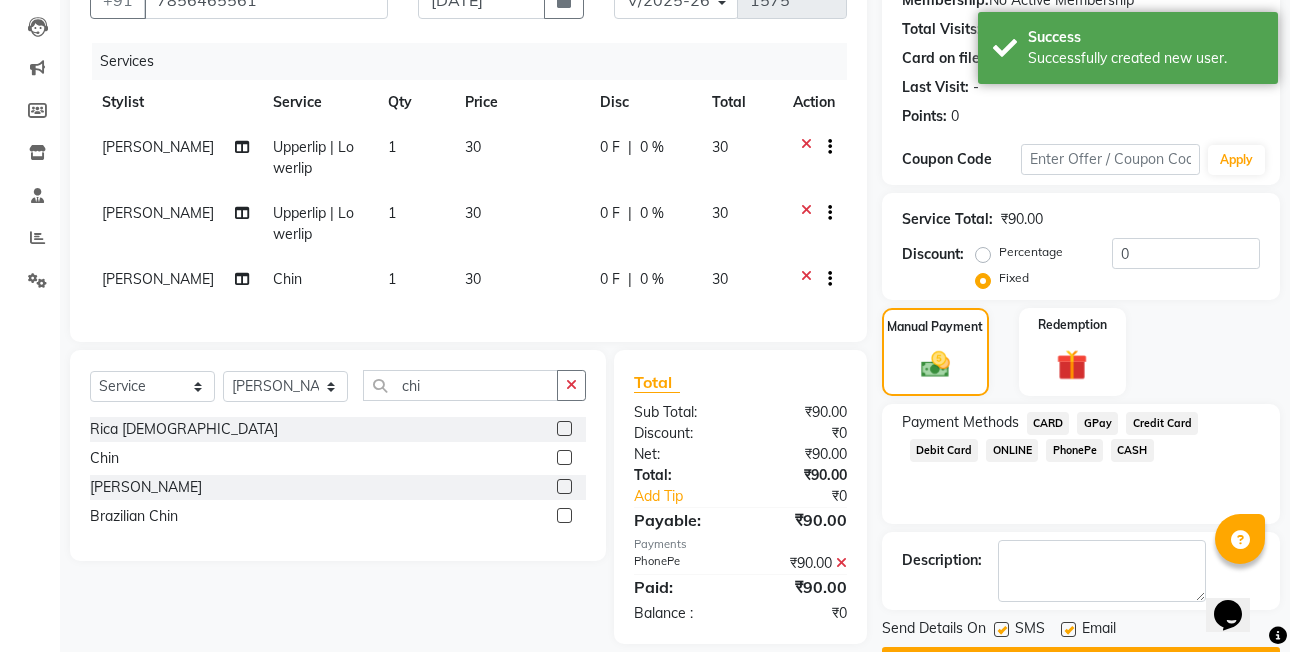 scroll, scrollTop: 261, scrollLeft: 0, axis: vertical 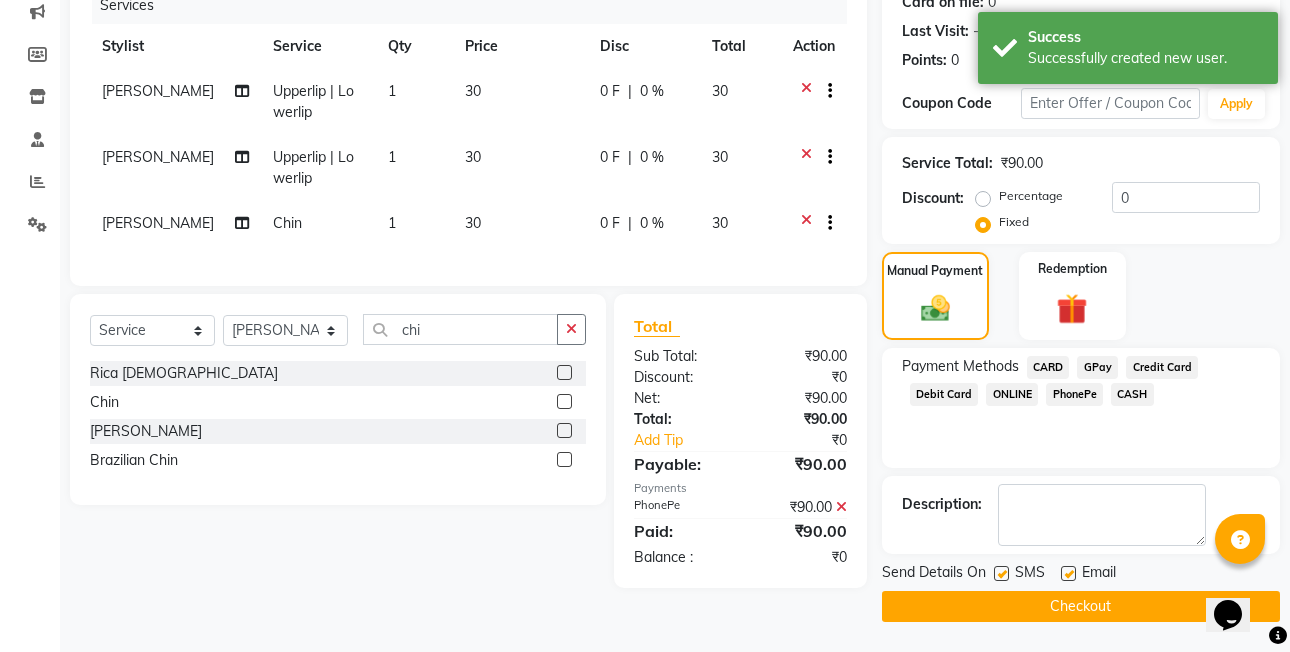 drag, startPoint x: 1092, startPoint y: 591, endPoint x: 1092, endPoint y: 605, distance: 14 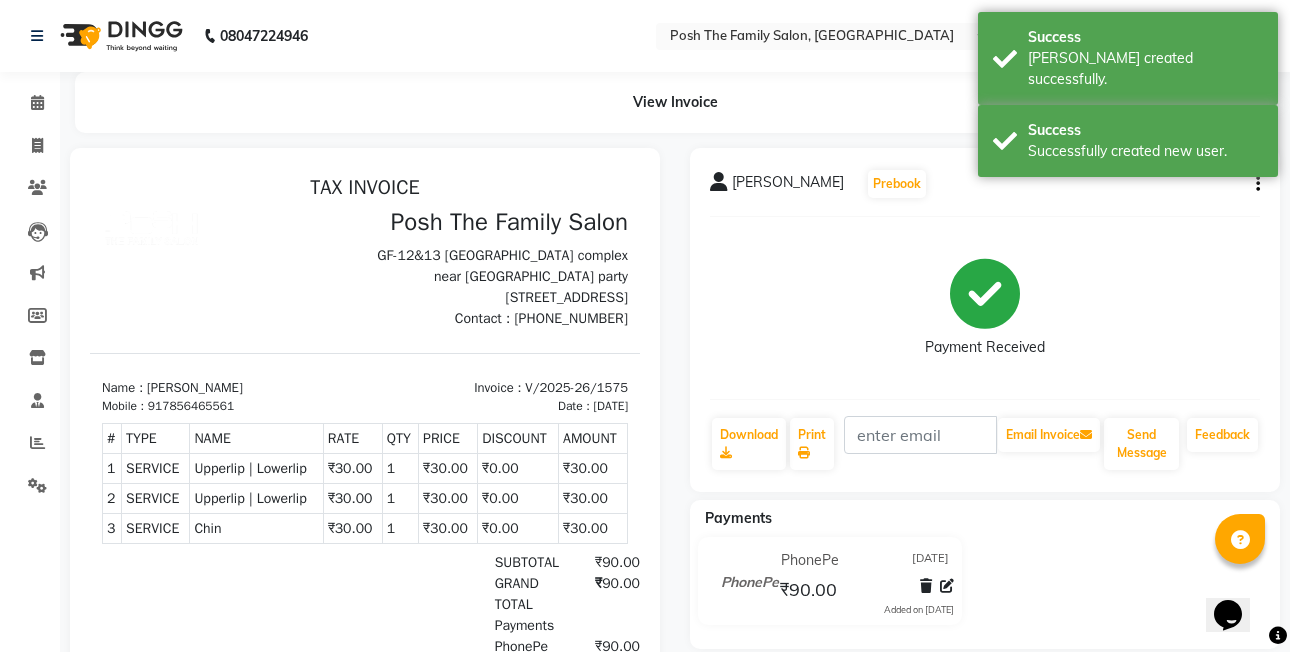 scroll, scrollTop: 0, scrollLeft: 0, axis: both 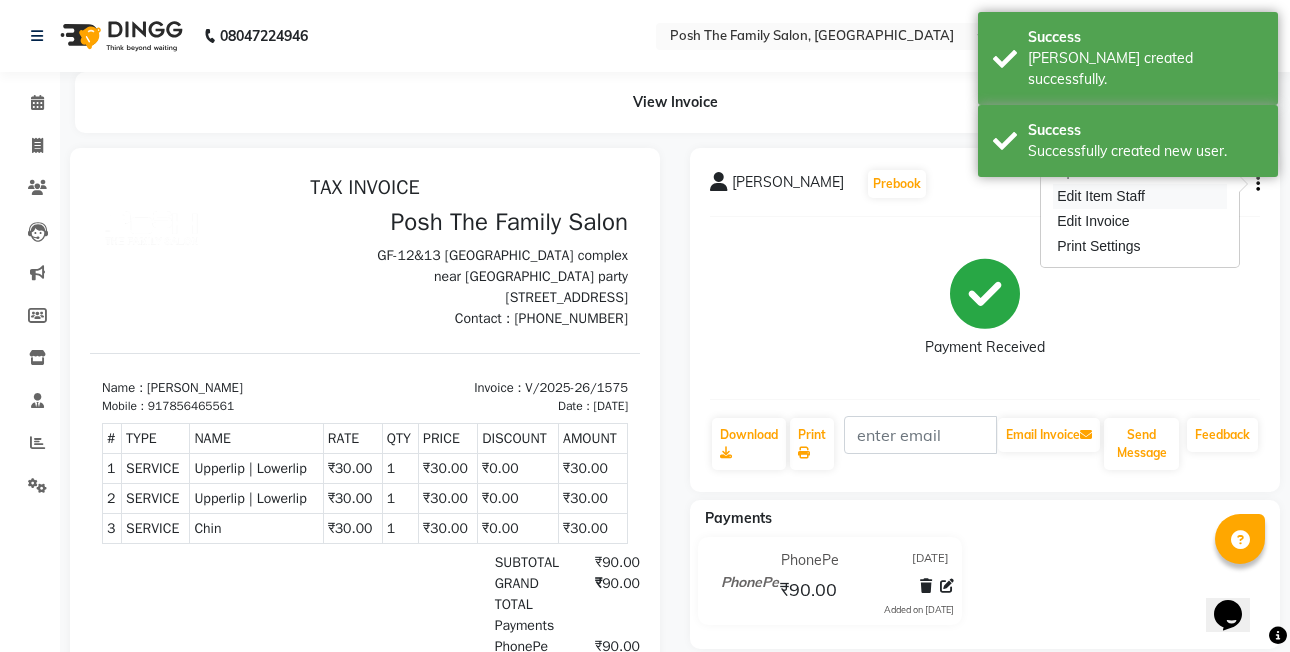 click on "Edit Item Staff" at bounding box center [1140, 196] 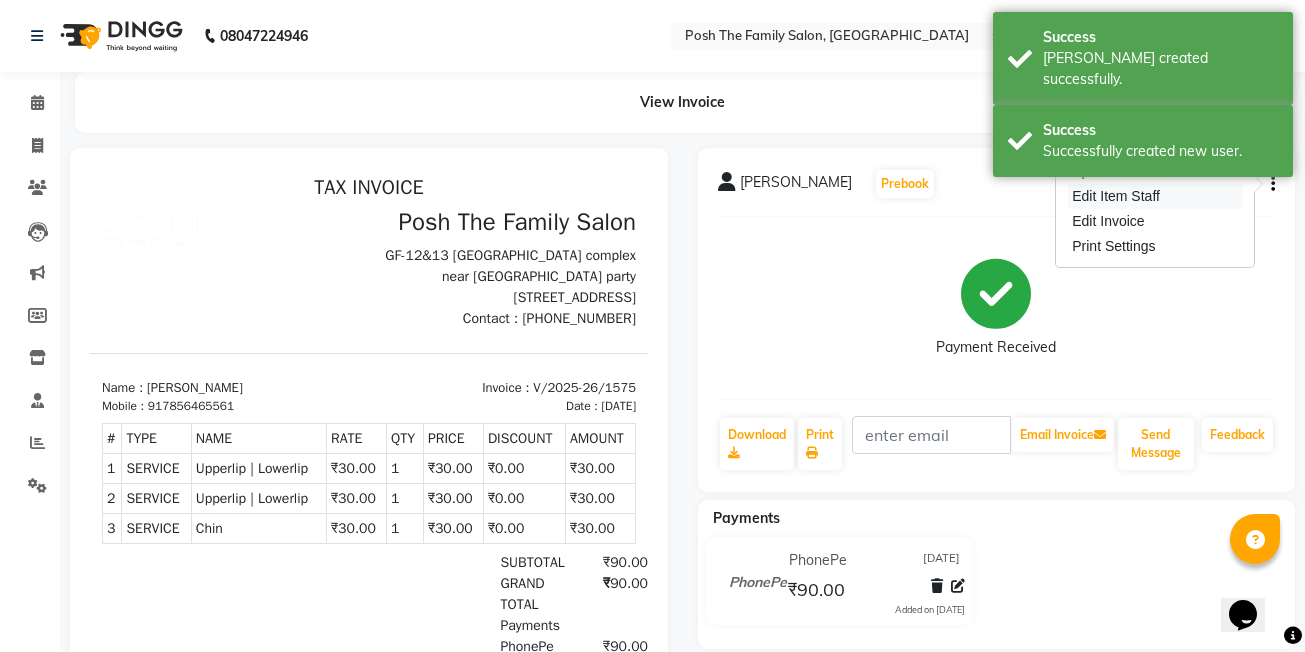 select on "62223" 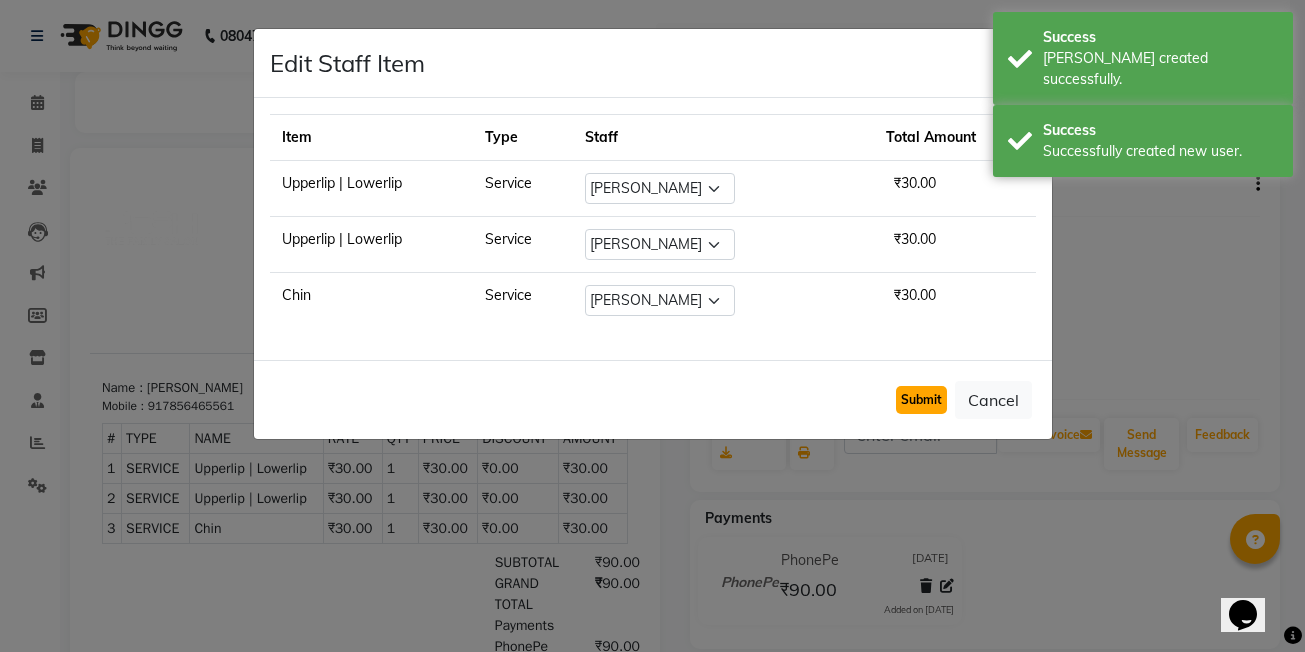 click on "Submit" 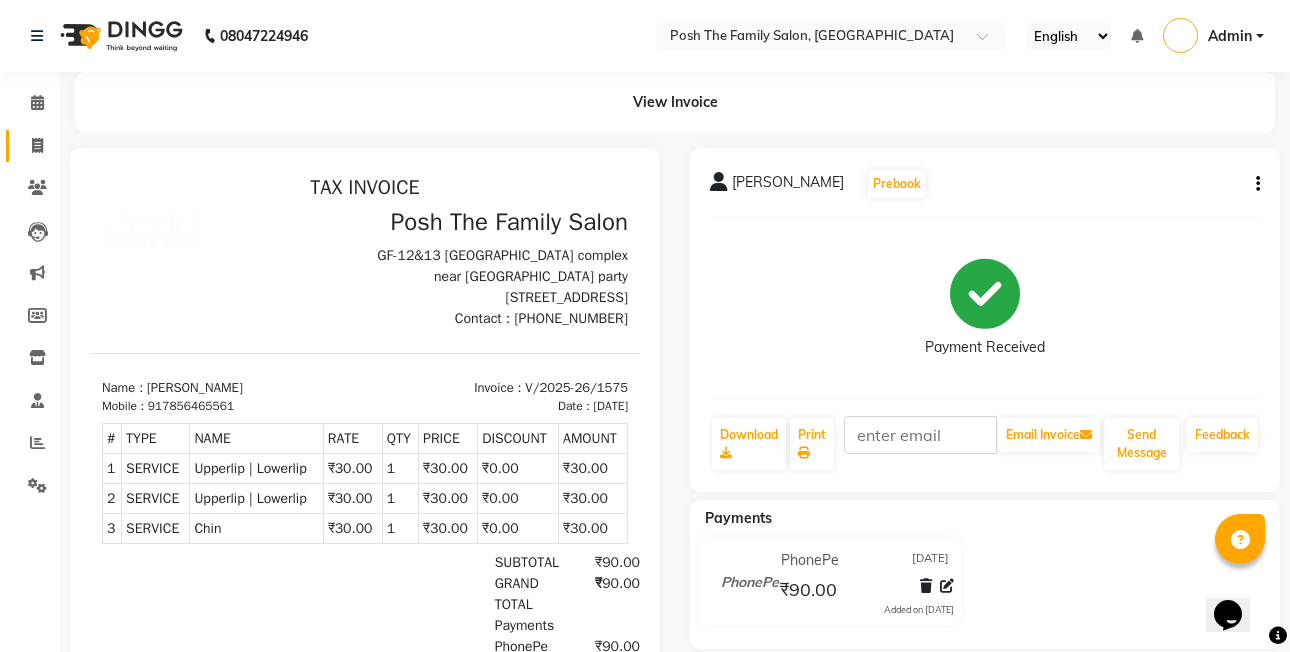 click 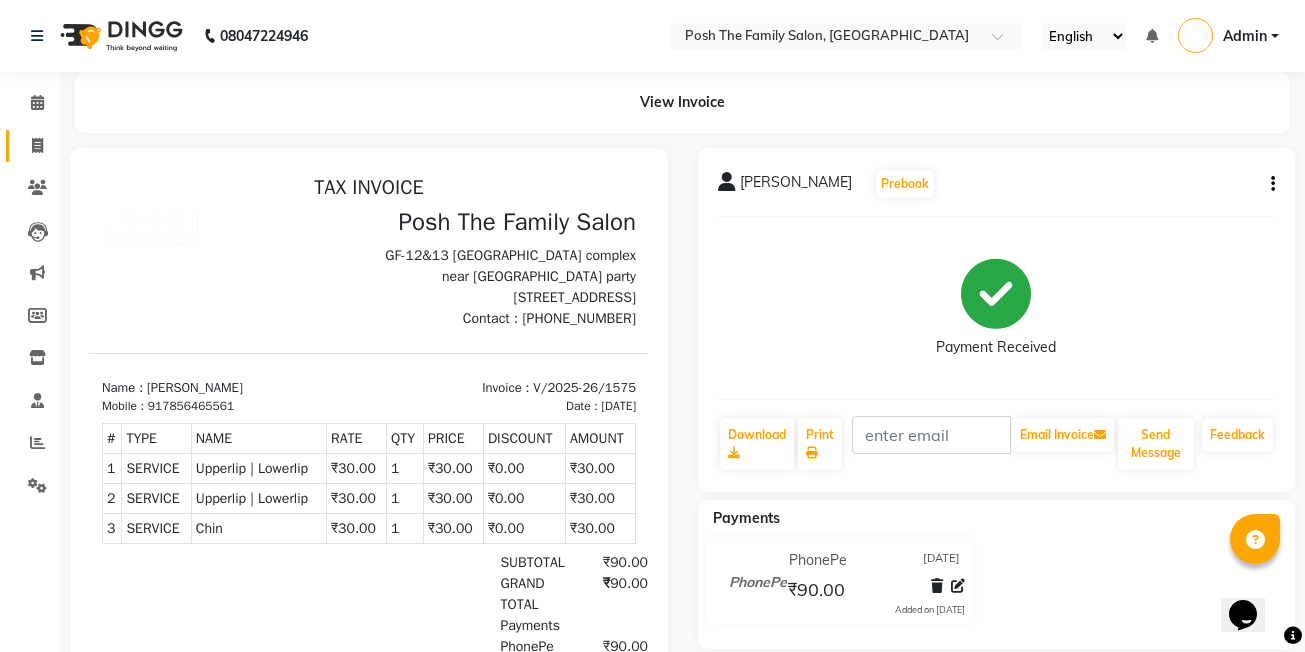 select on "service" 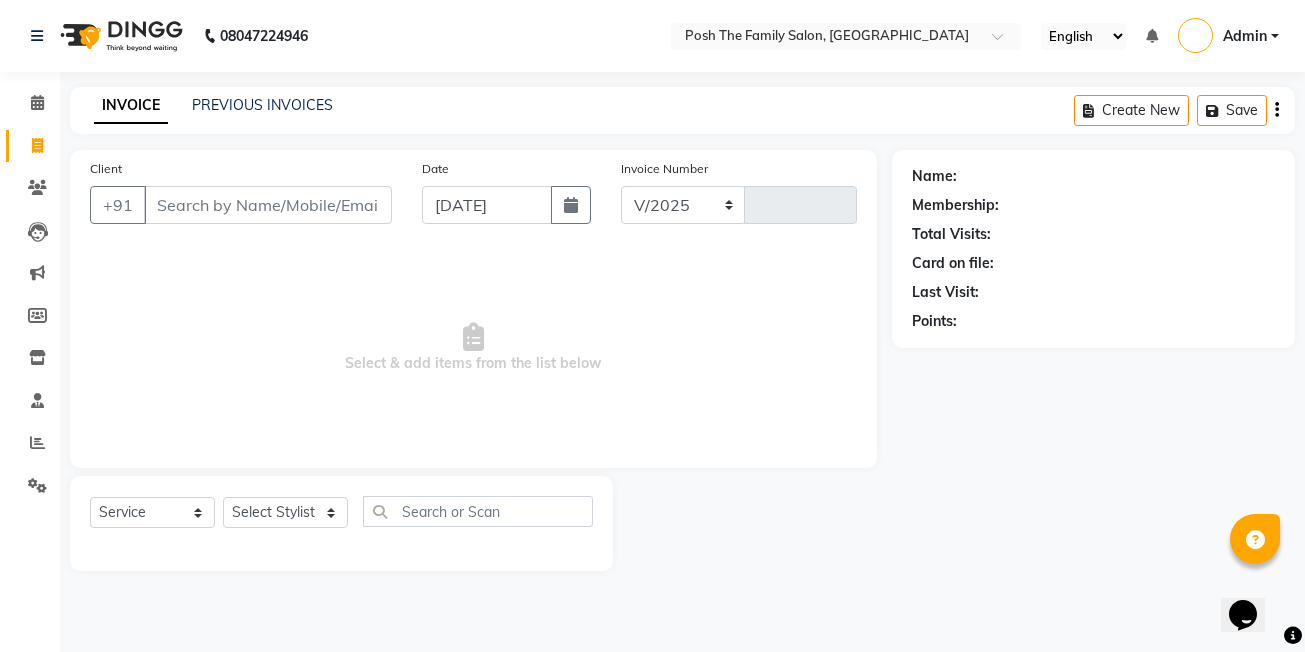 select on "6199" 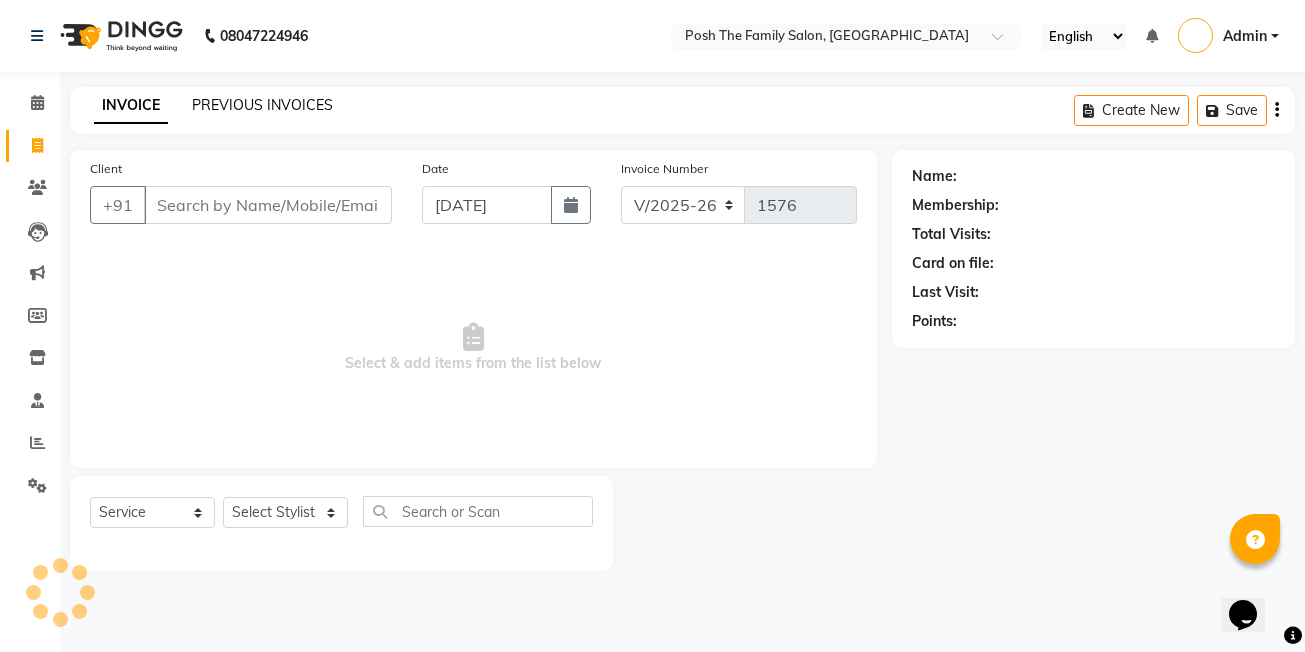 click on "PREVIOUS INVOICES" 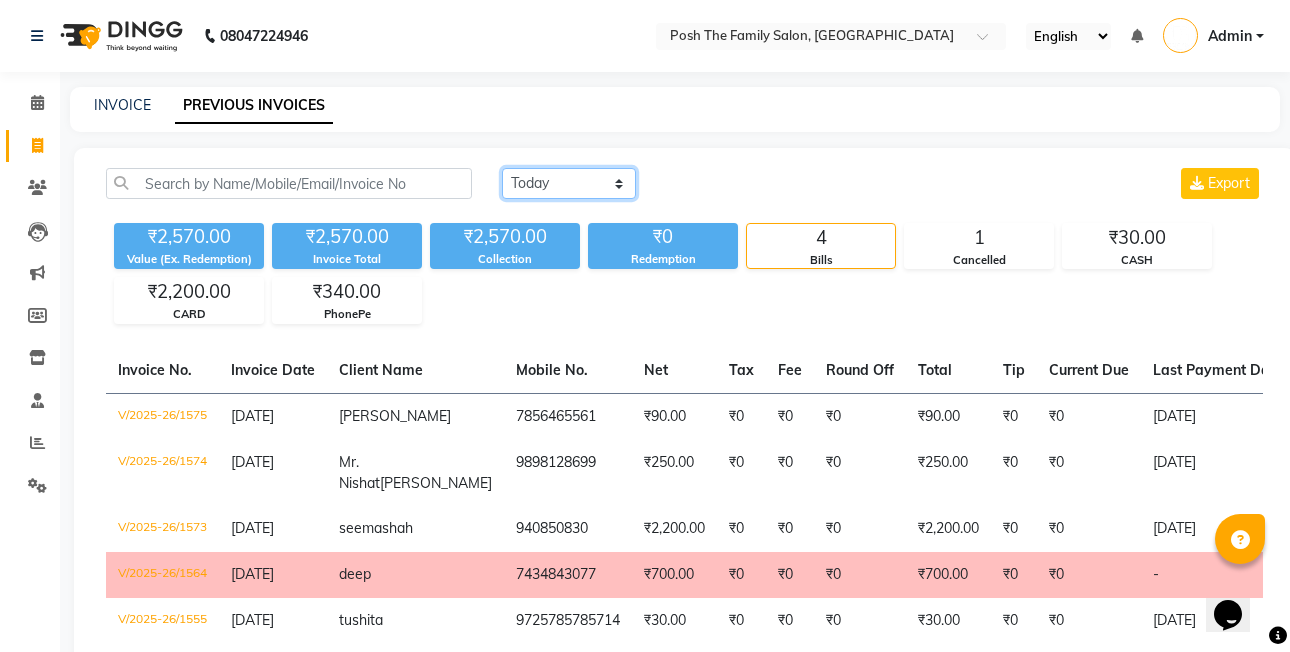 click on "Today Yesterday Custom Range" 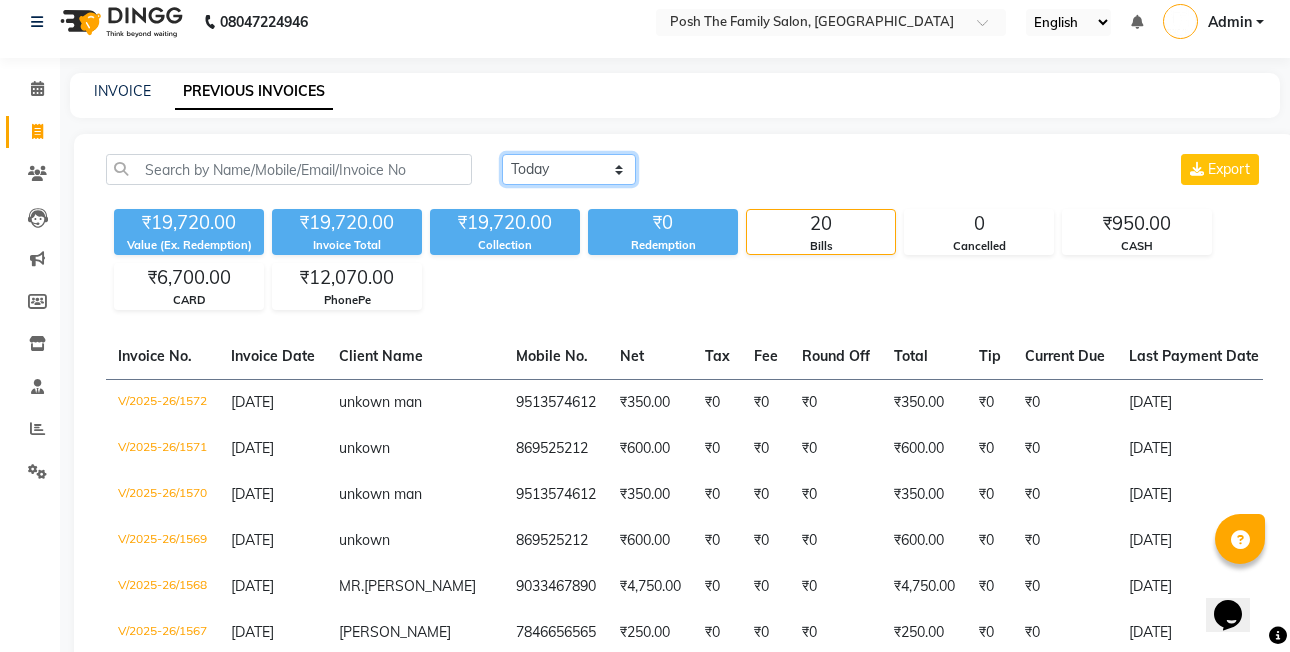 scroll, scrollTop: 0, scrollLeft: 0, axis: both 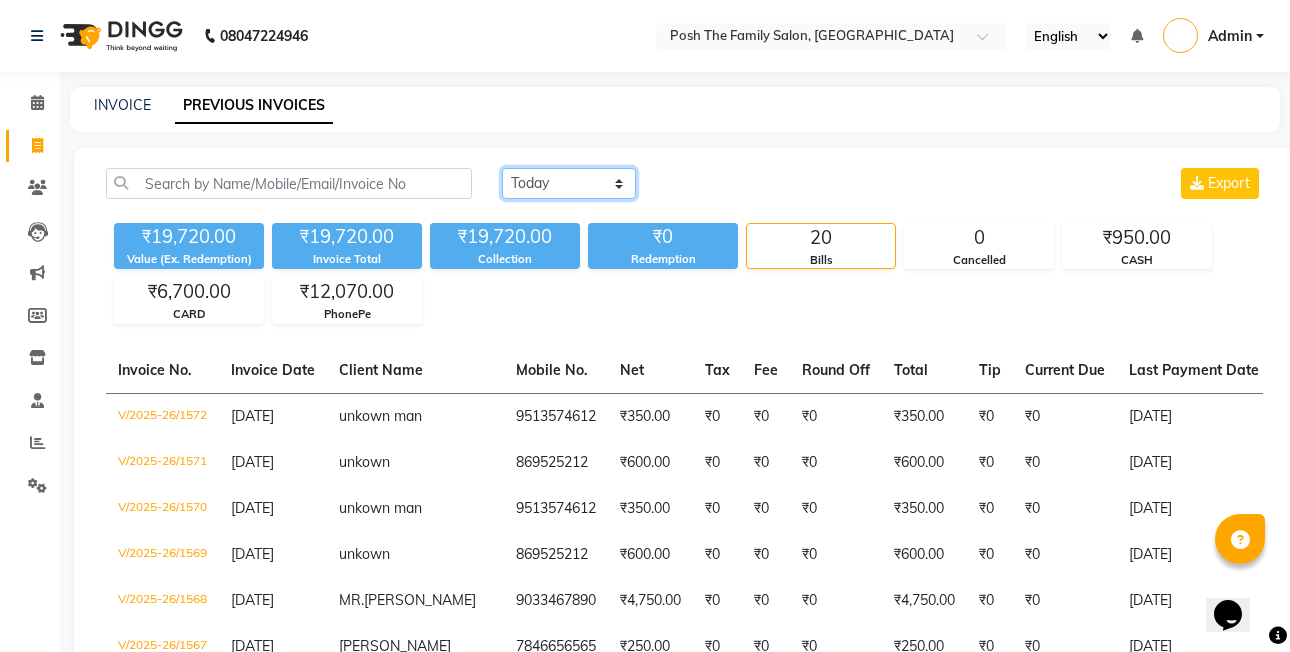 click on "Today Yesterday Custom Range" 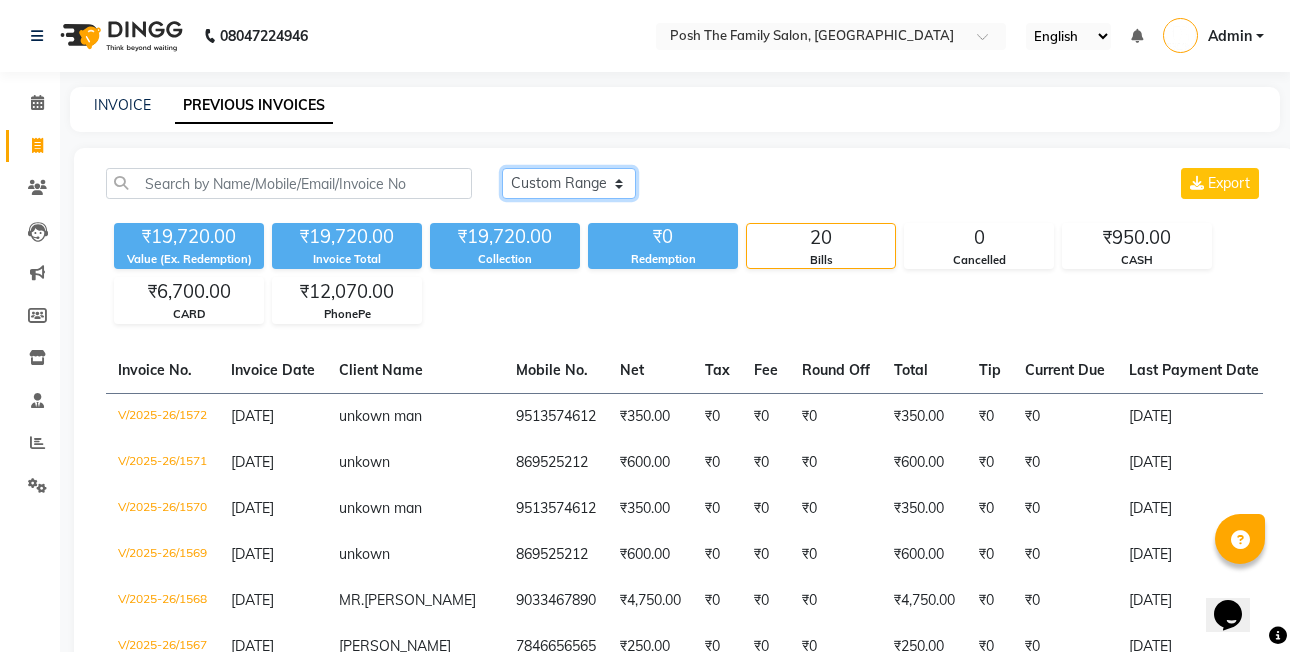 click on "Today Yesterday Custom Range" 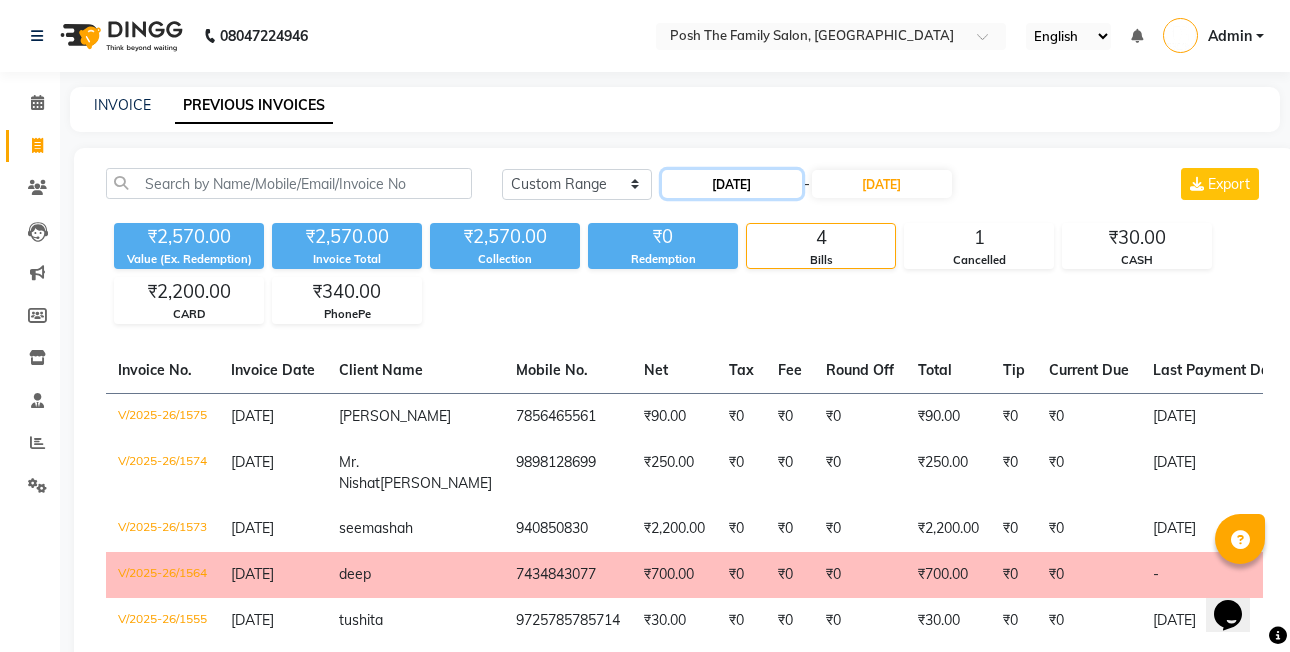 click on "[DATE]" 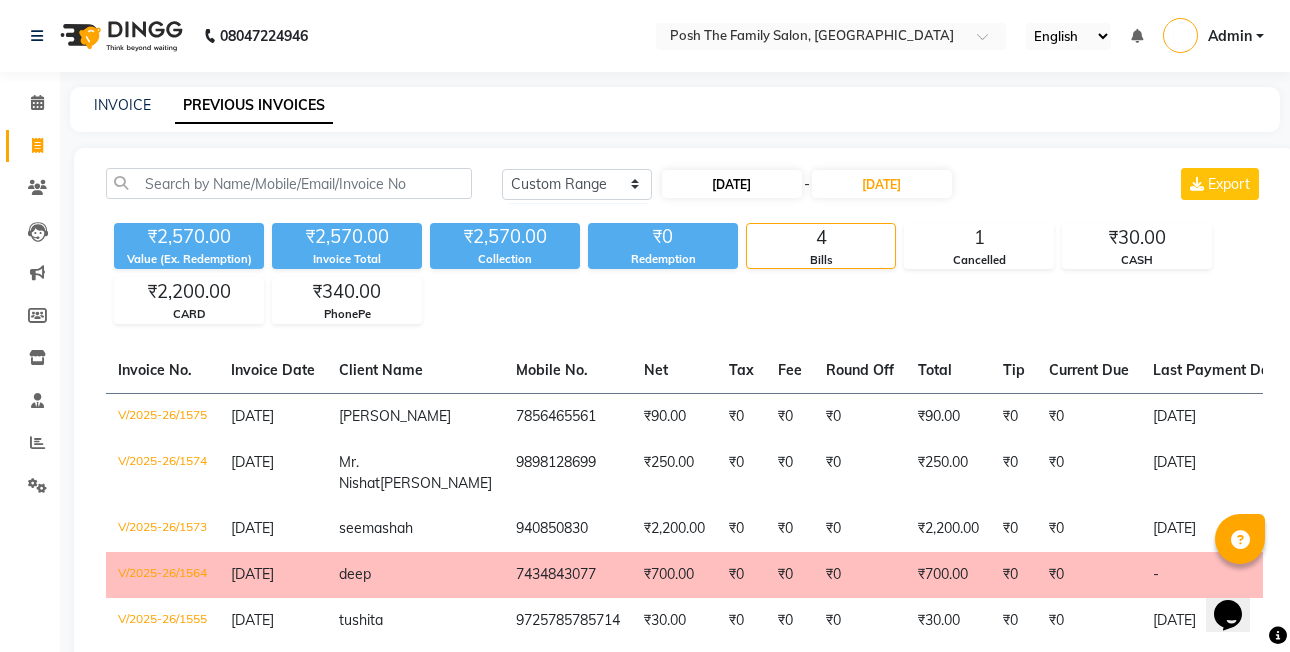 select on "7" 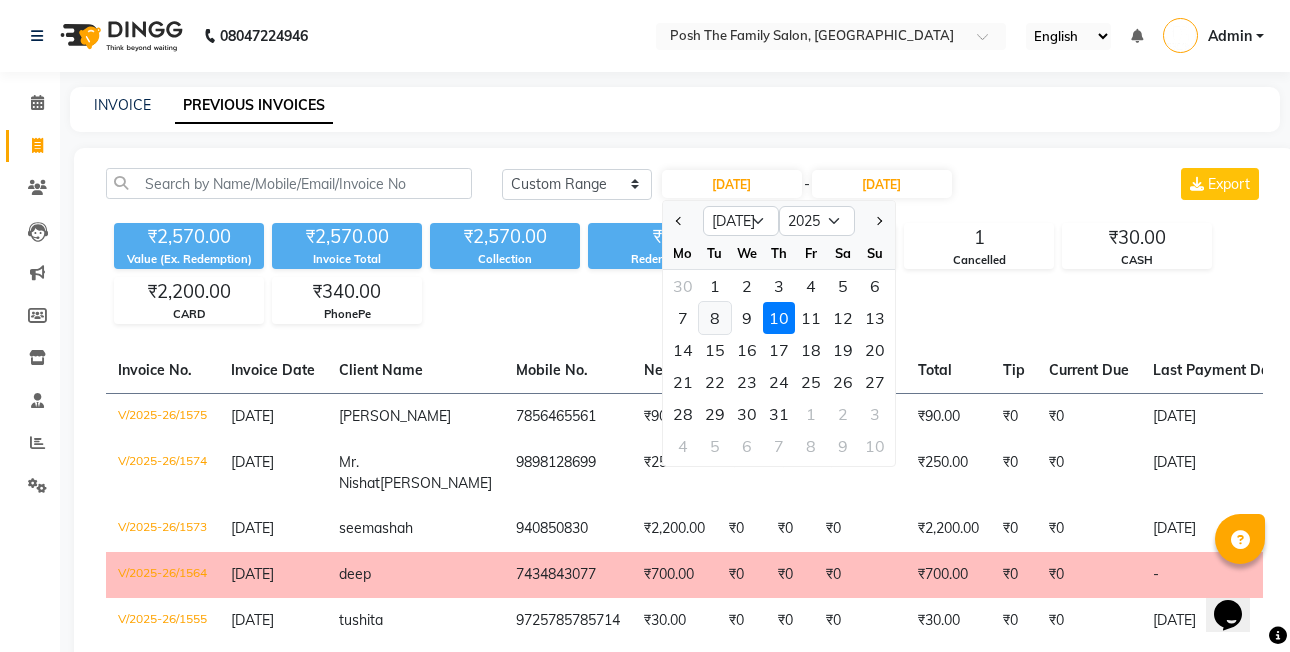 click on "8" 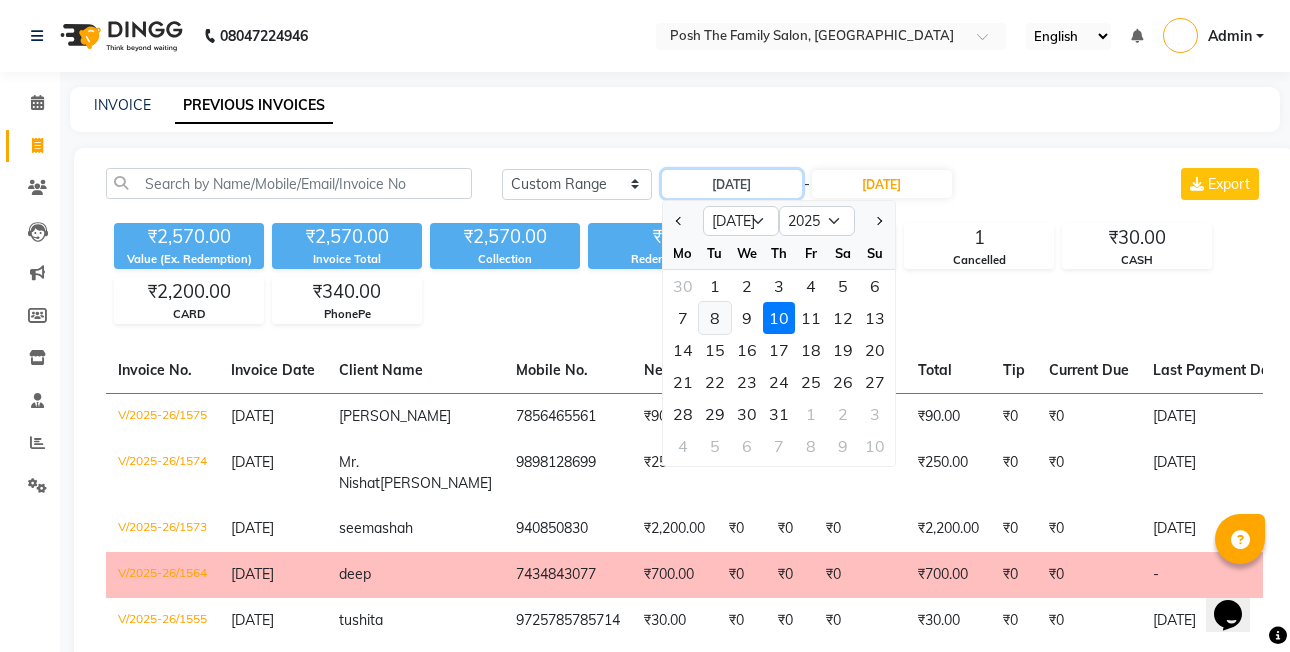 type on "08-07-2025" 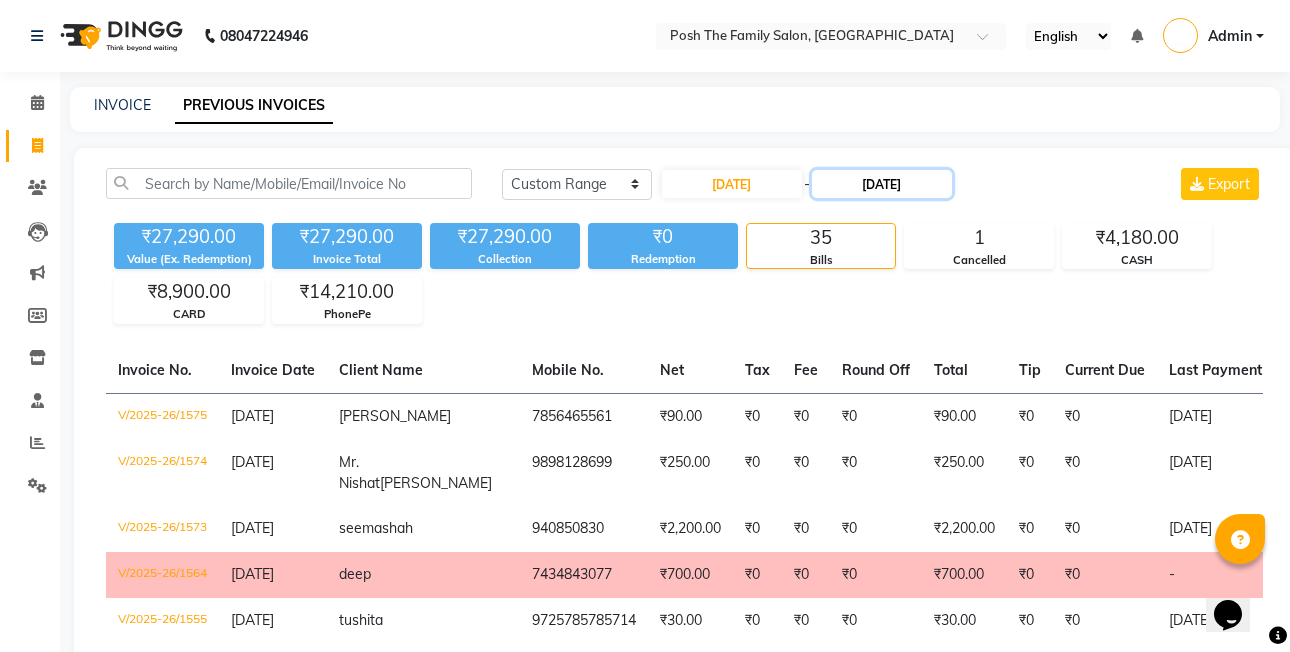 click on "[DATE]" 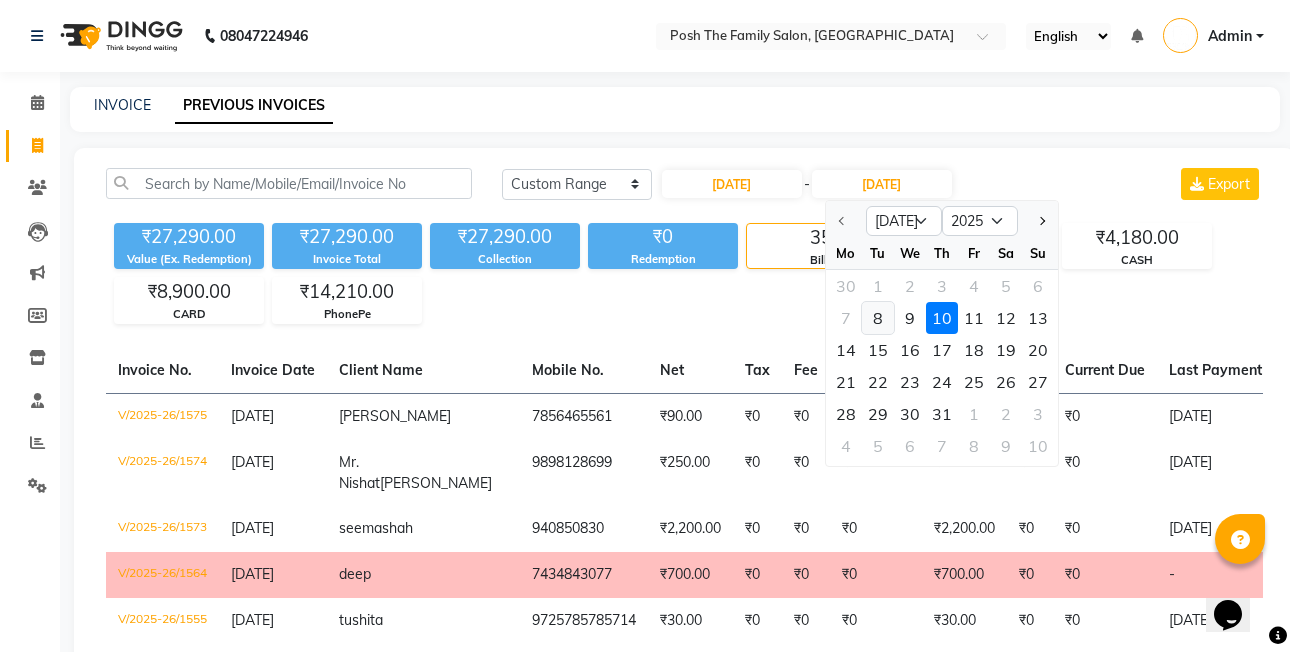 click on "8" 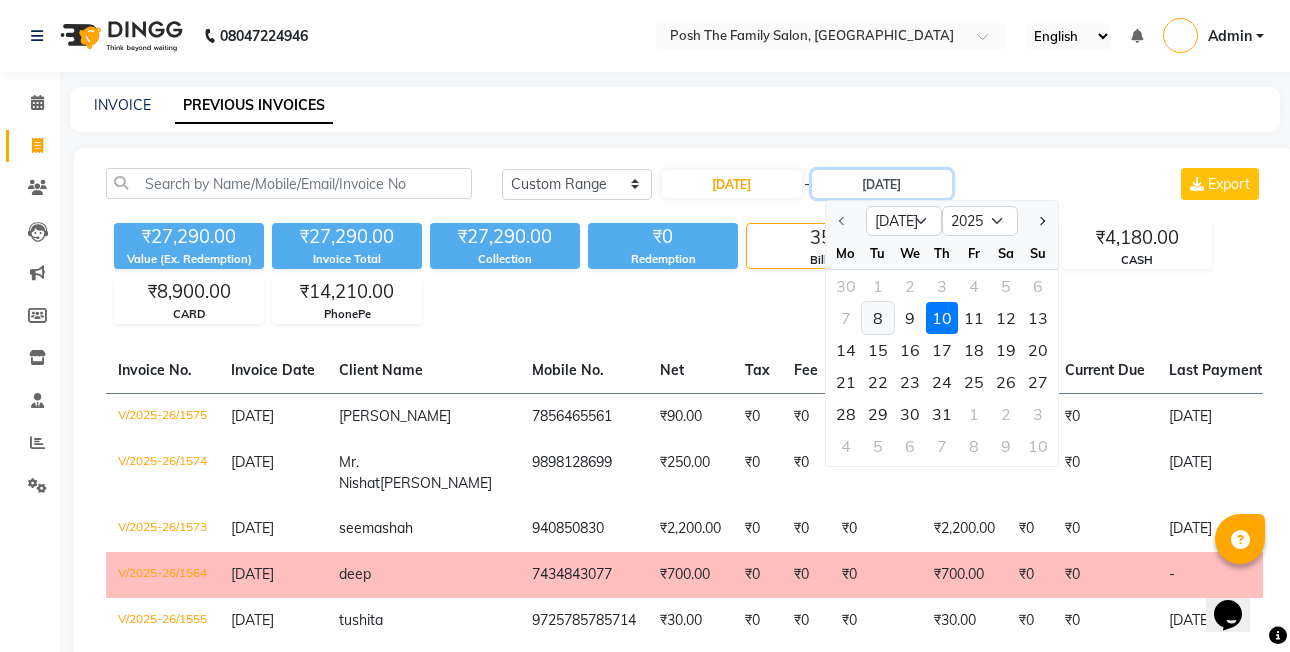 type on "08-07-2025" 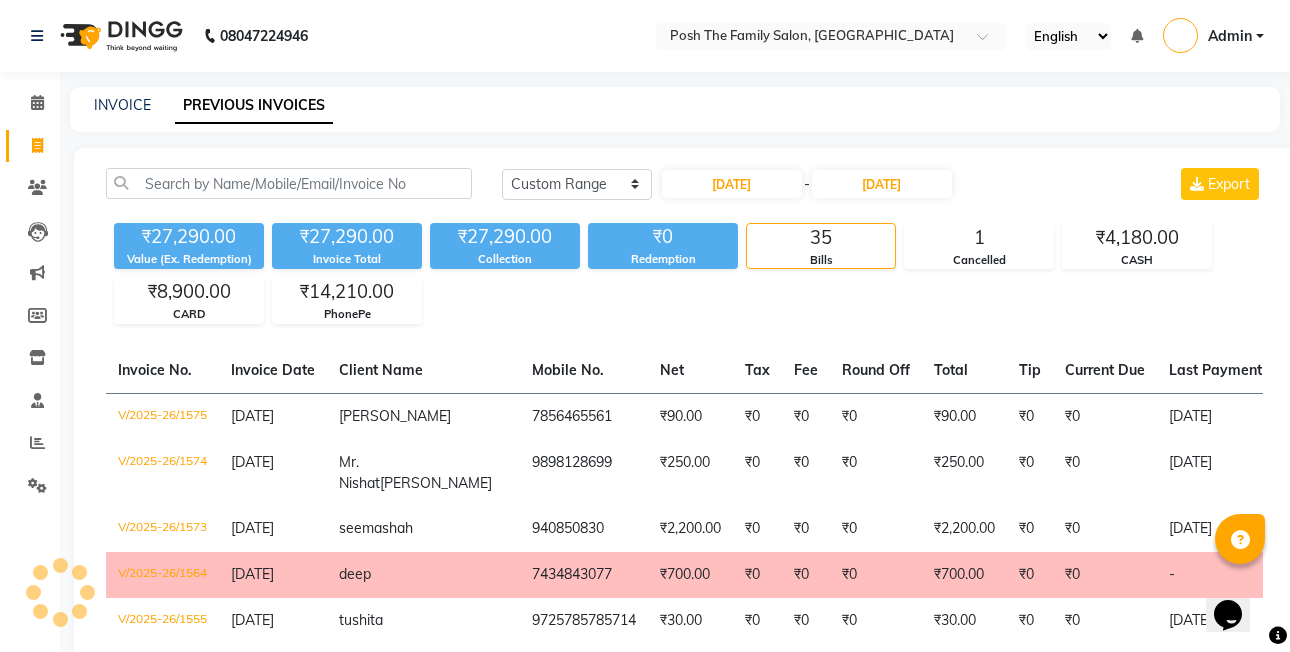 click on "₹27,290.00 Value (Ex. Redemption) ₹27,290.00 Invoice Total  ₹27,290.00 Collection ₹0 Redemption 35 Bills 1 Cancelled ₹4,180.00 CASH ₹8,900.00 CARD ₹14,210.00 PhonePe" 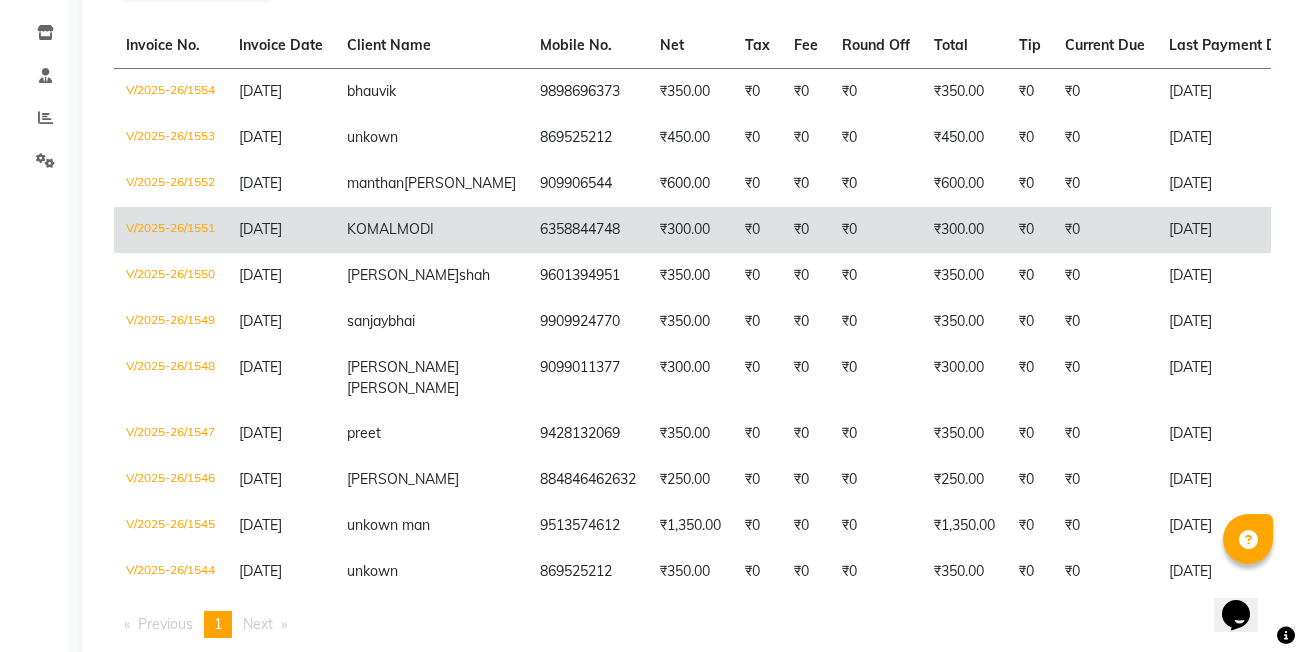 scroll, scrollTop: 0, scrollLeft: 0, axis: both 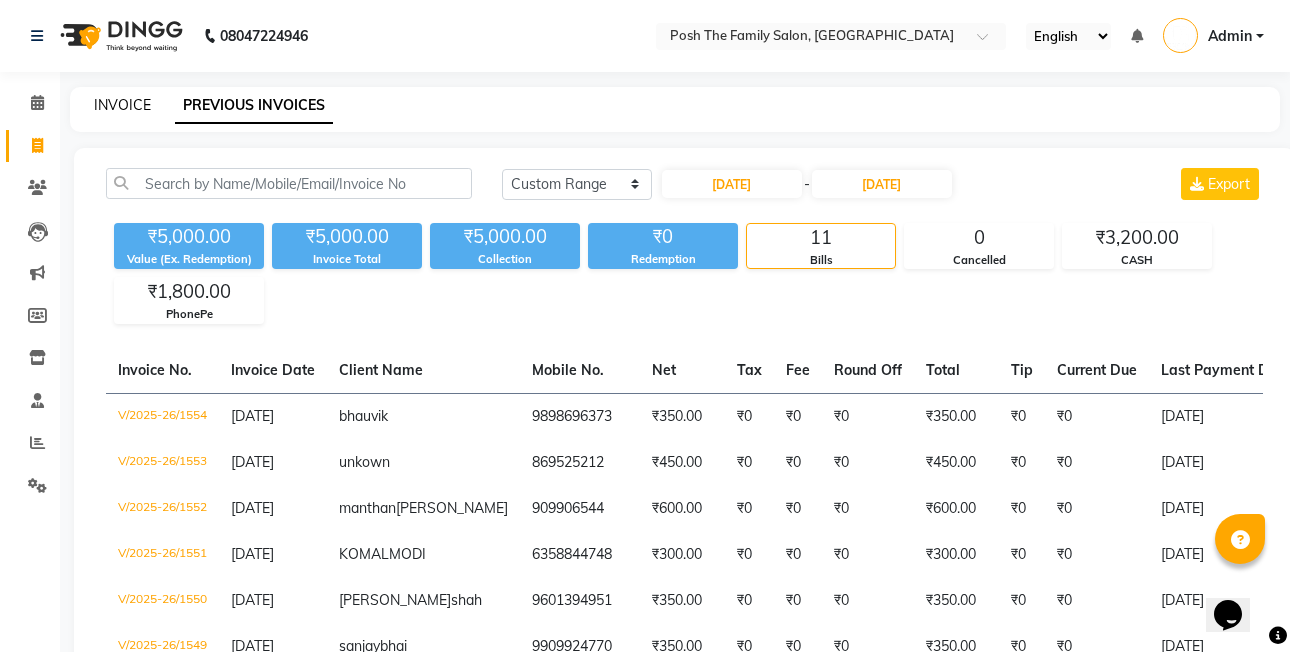 click on "INVOICE" 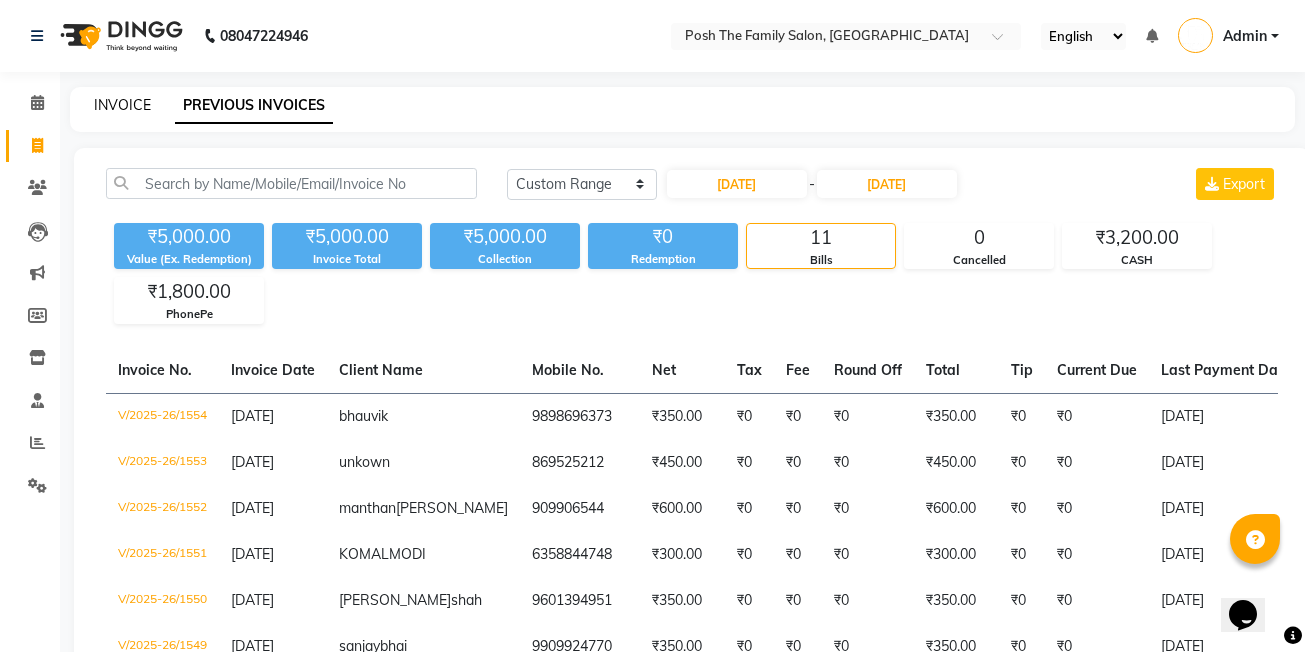select on "6199" 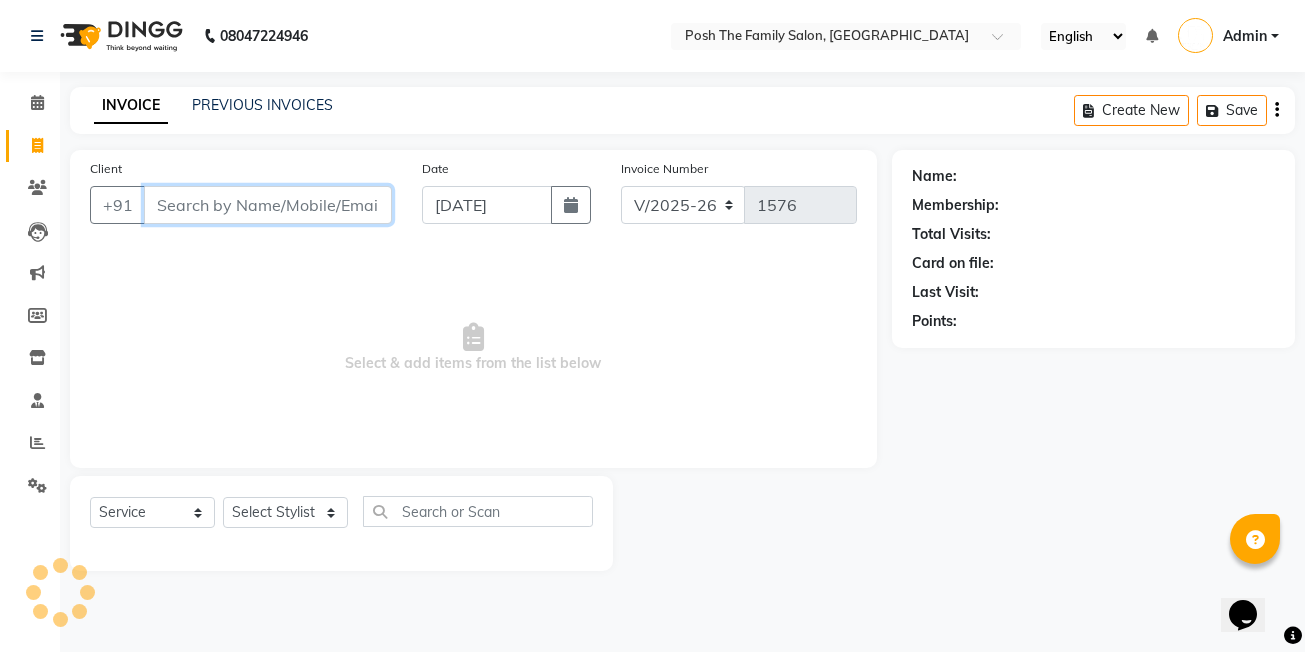 click on "Client" at bounding box center (268, 205) 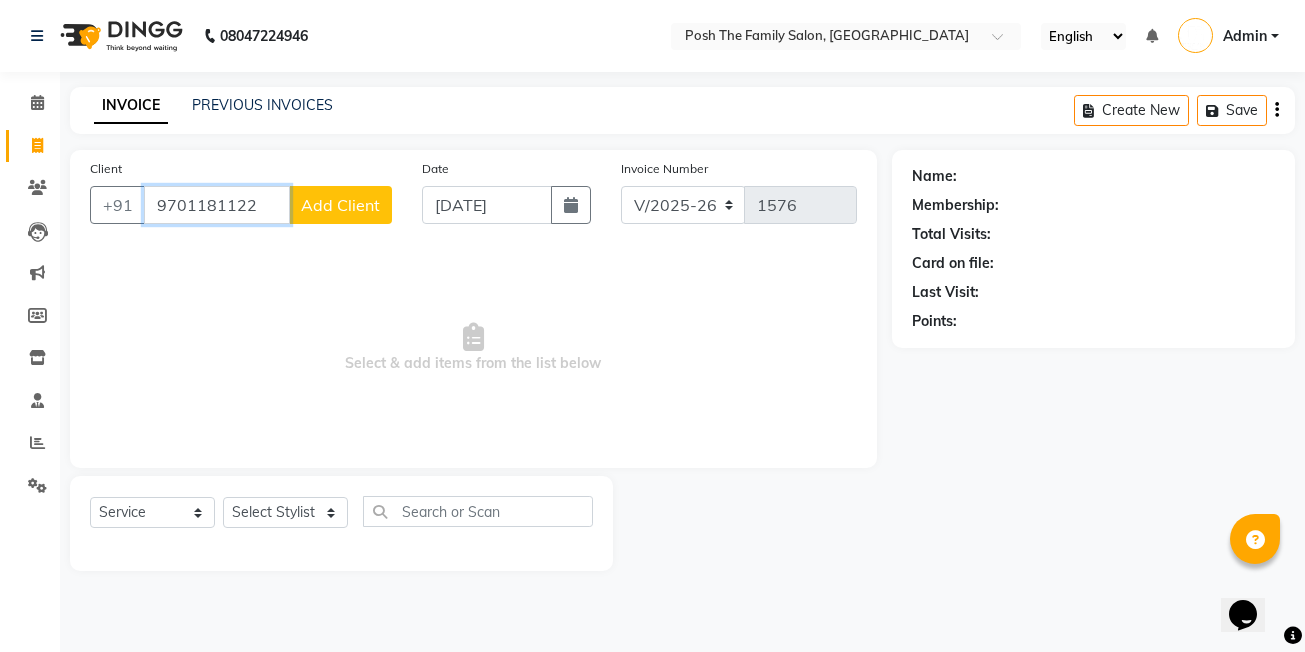 type on "9701181122" 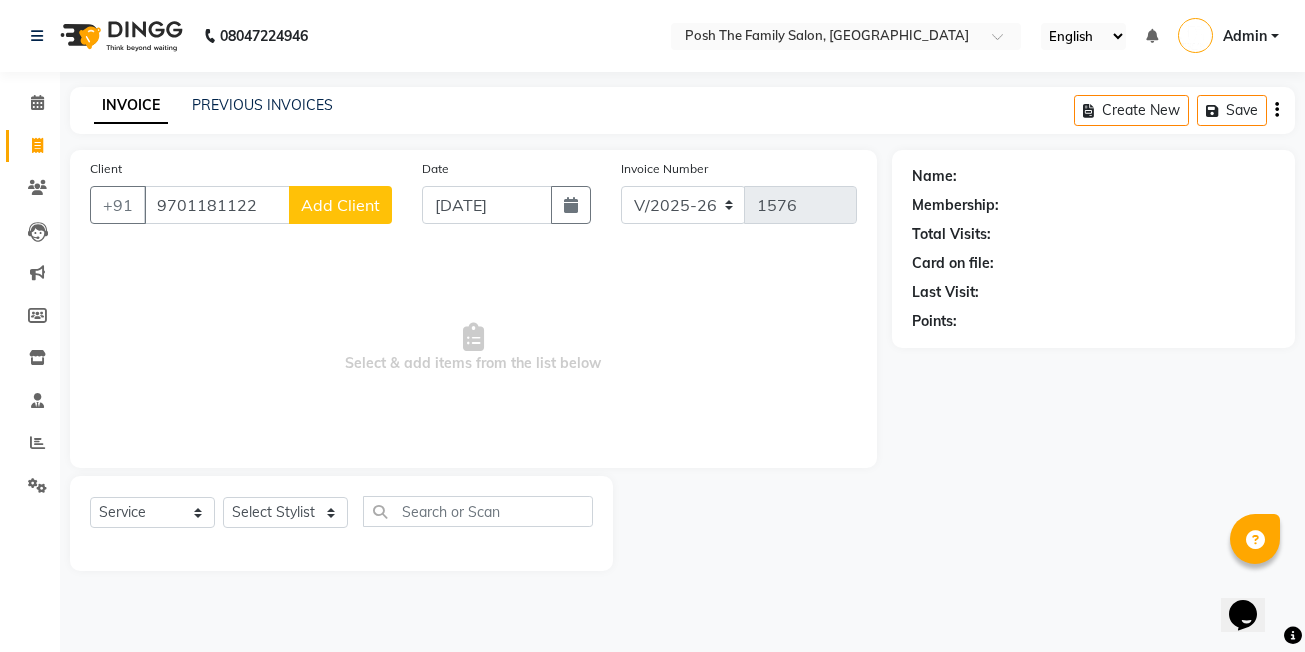 click on "Add Client" 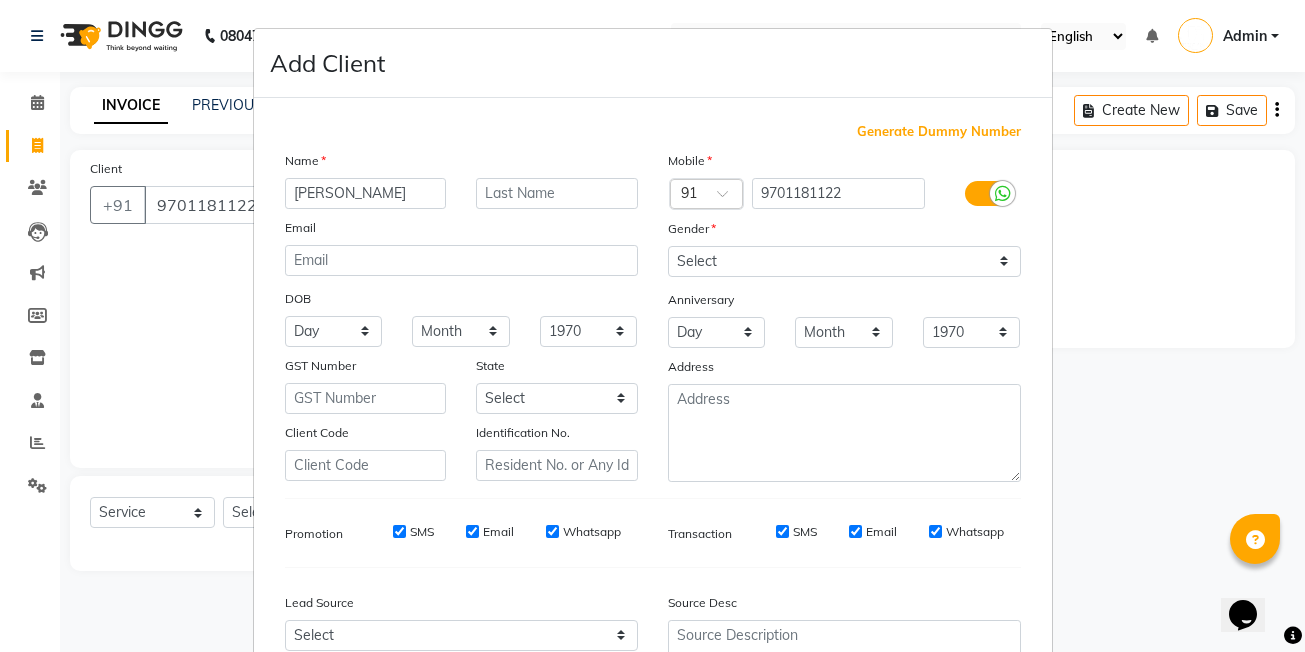 type on "[PERSON_NAME]" 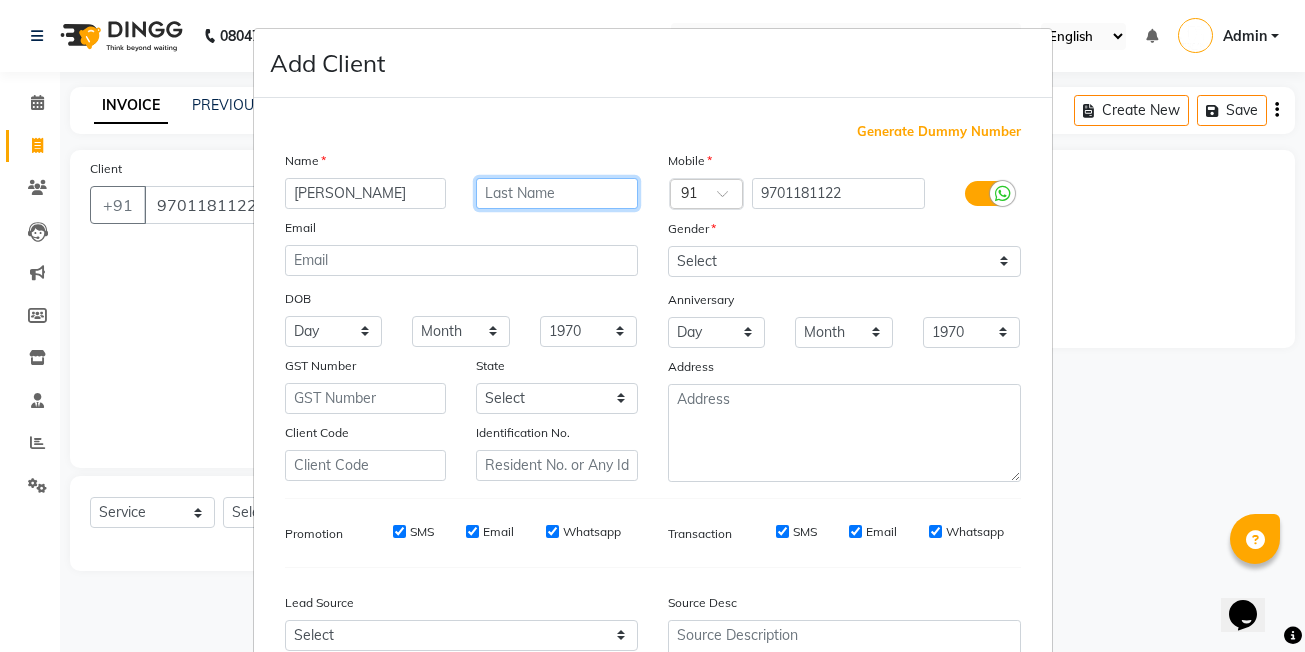 click at bounding box center (557, 193) 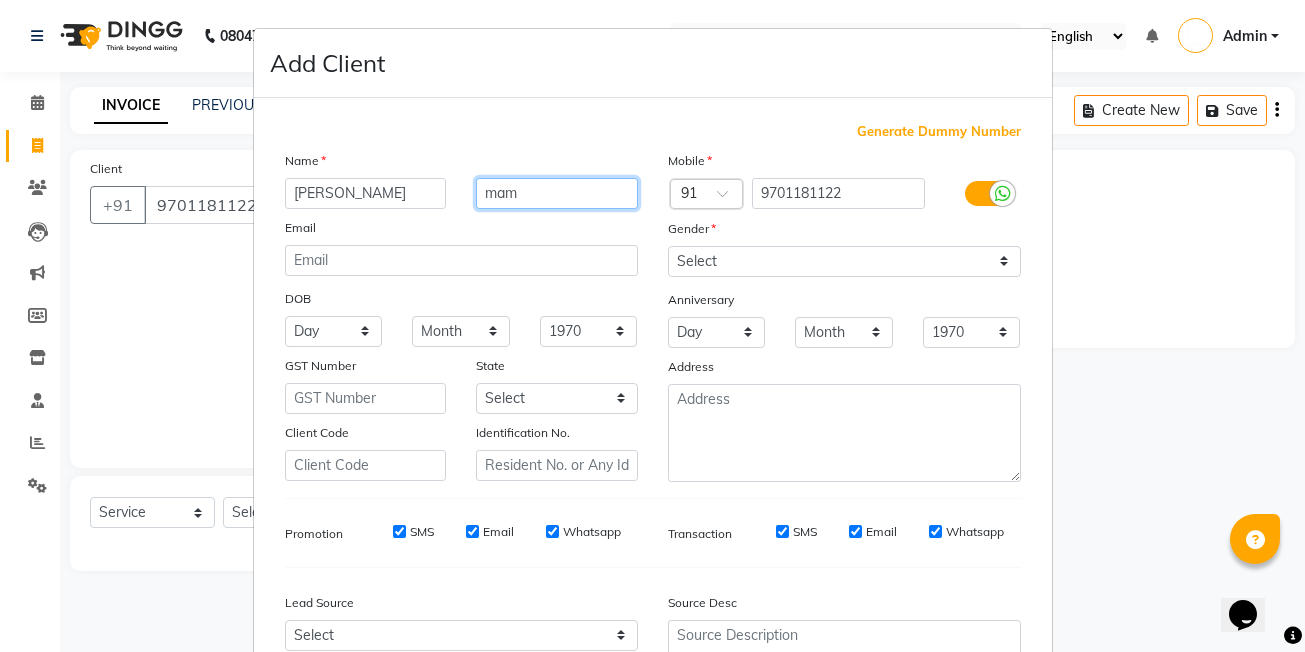 type on "mam" 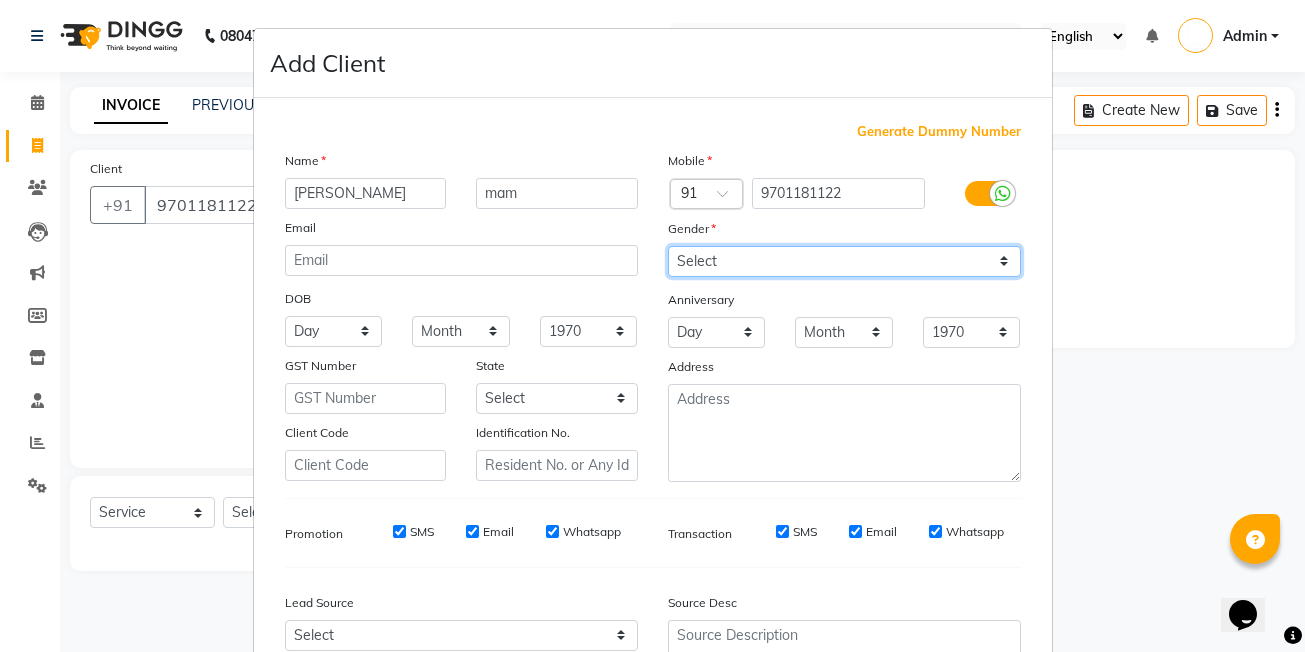 click on "Select [DEMOGRAPHIC_DATA] [DEMOGRAPHIC_DATA] Other Prefer Not To Say" at bounding box center (844, 261) 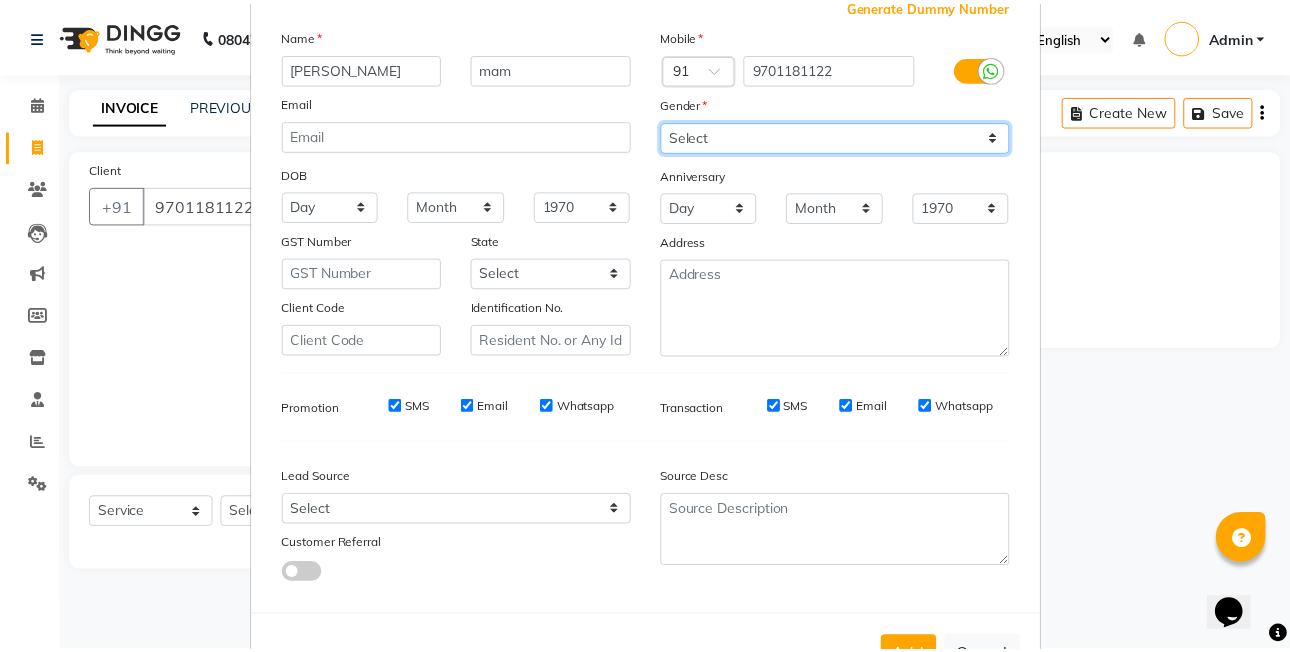 scroll, scrollTop: 197, scrollLeft: 0, axis: vertical 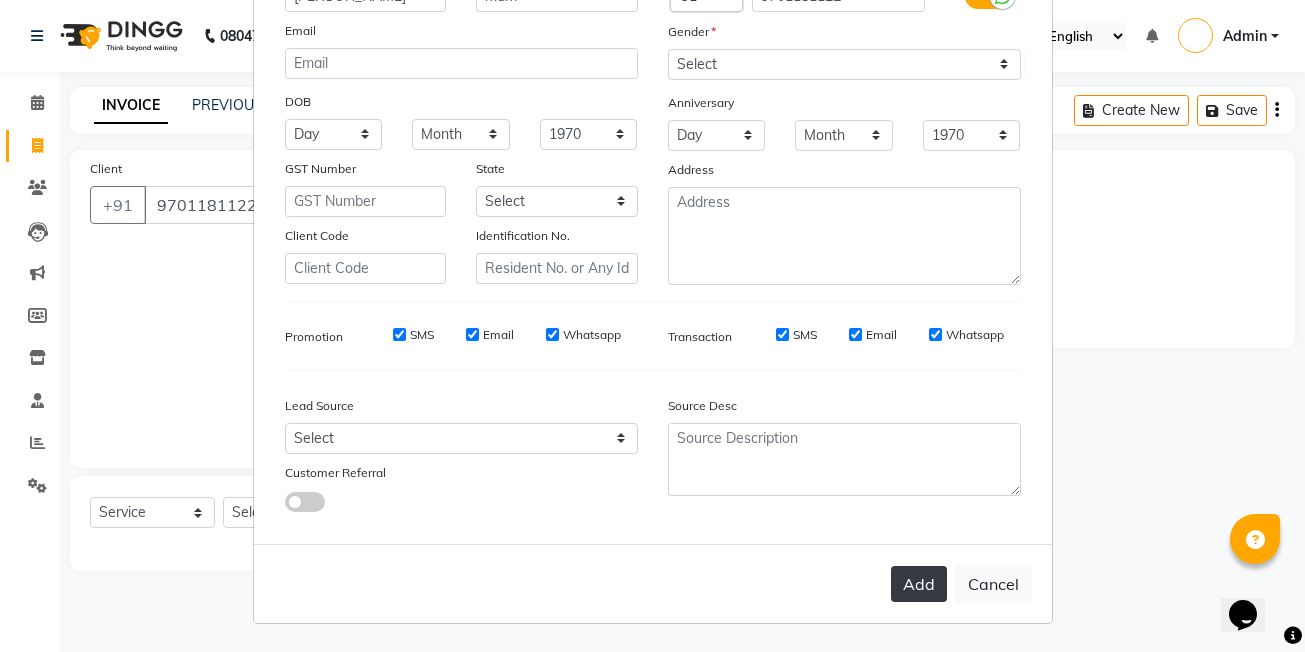 click on "Add   Cancel" at bounding box center [653, 583] 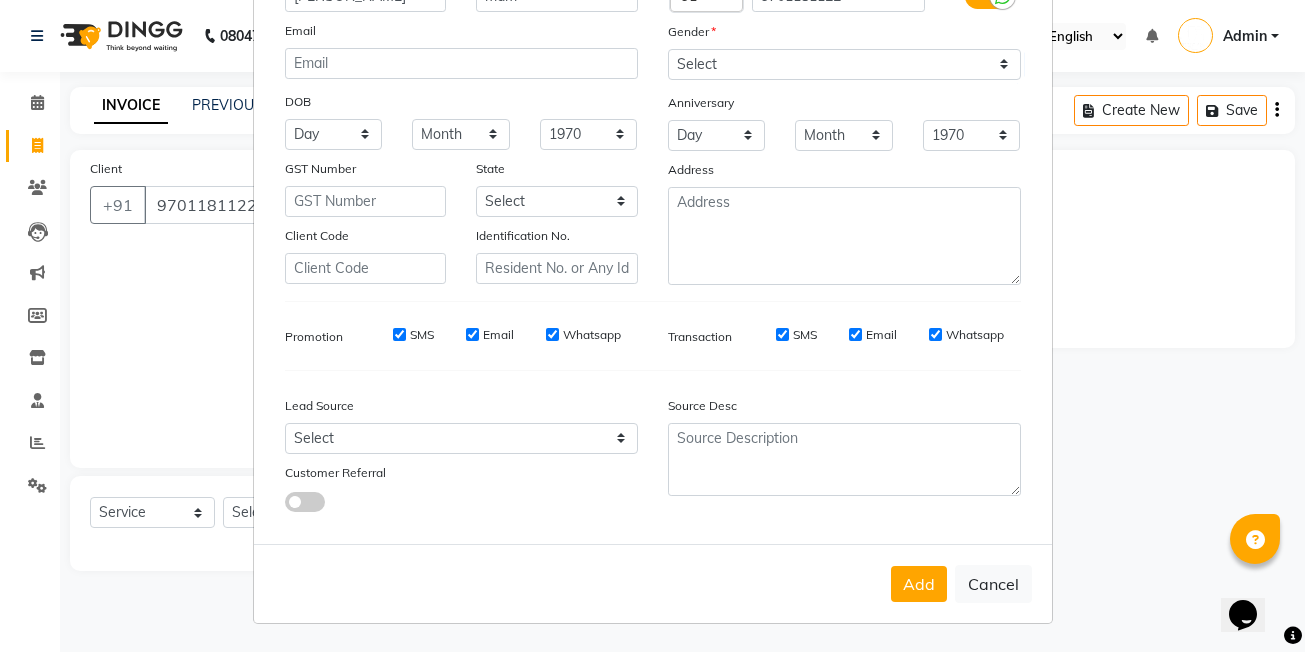 click on "Add" at bounding box center (919, 584) 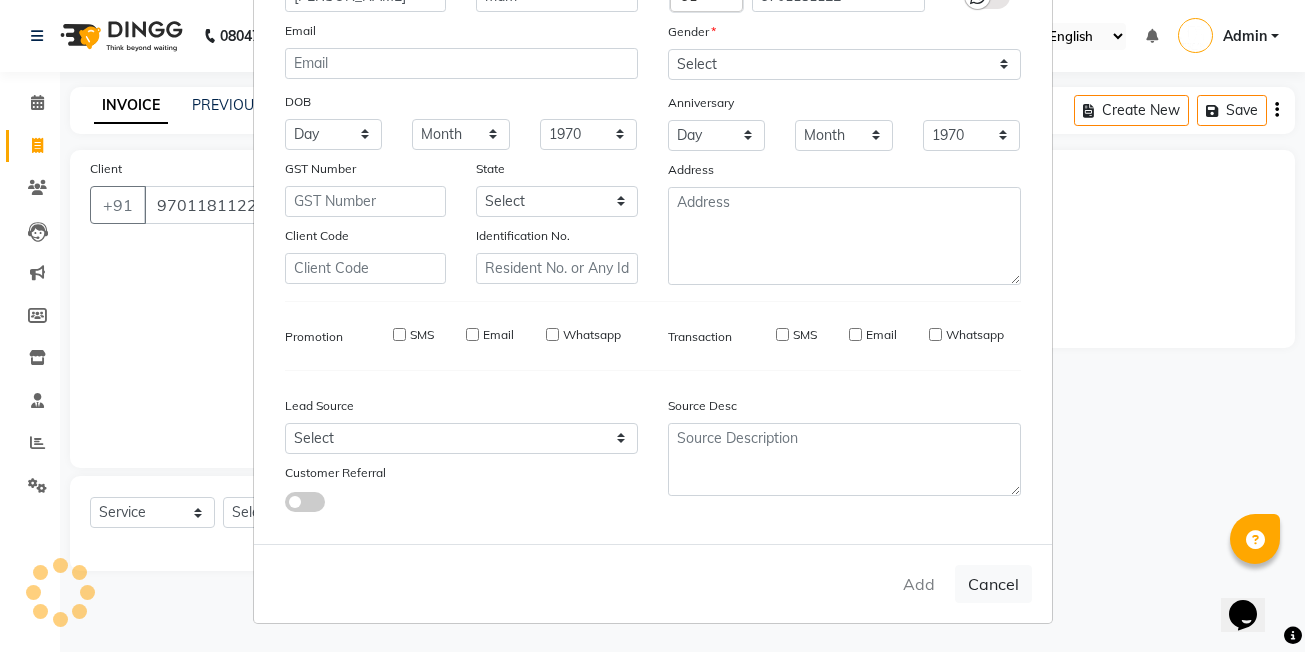 type 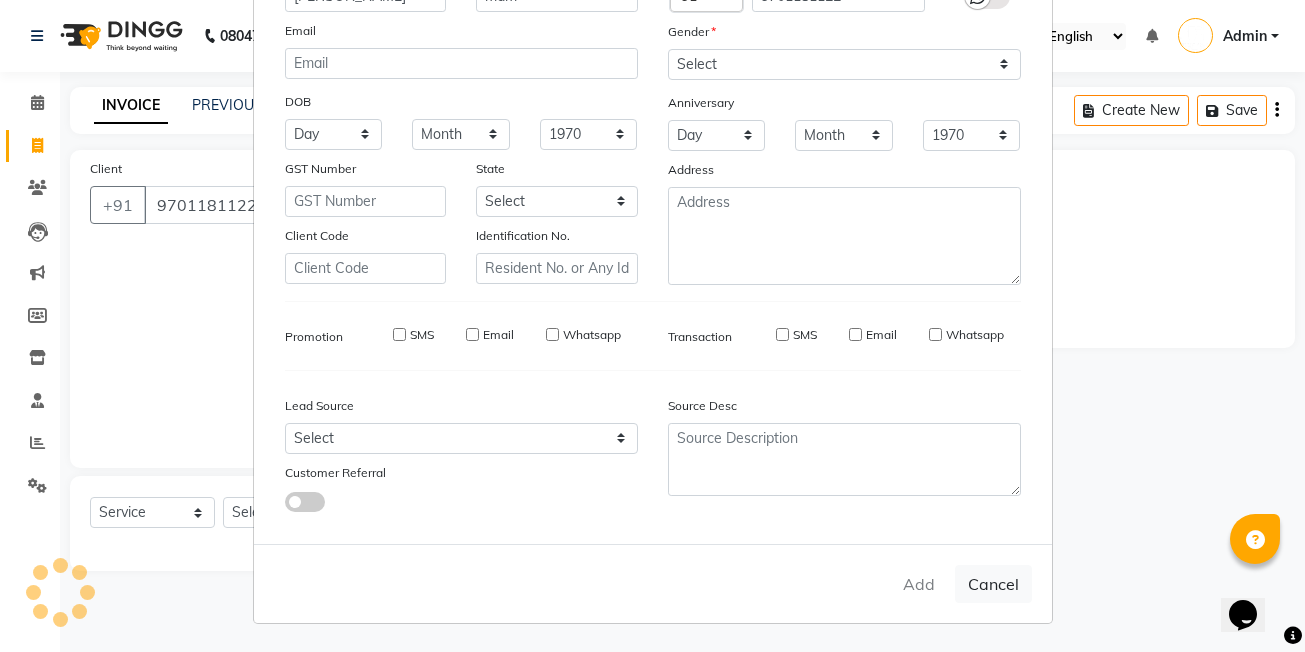 type 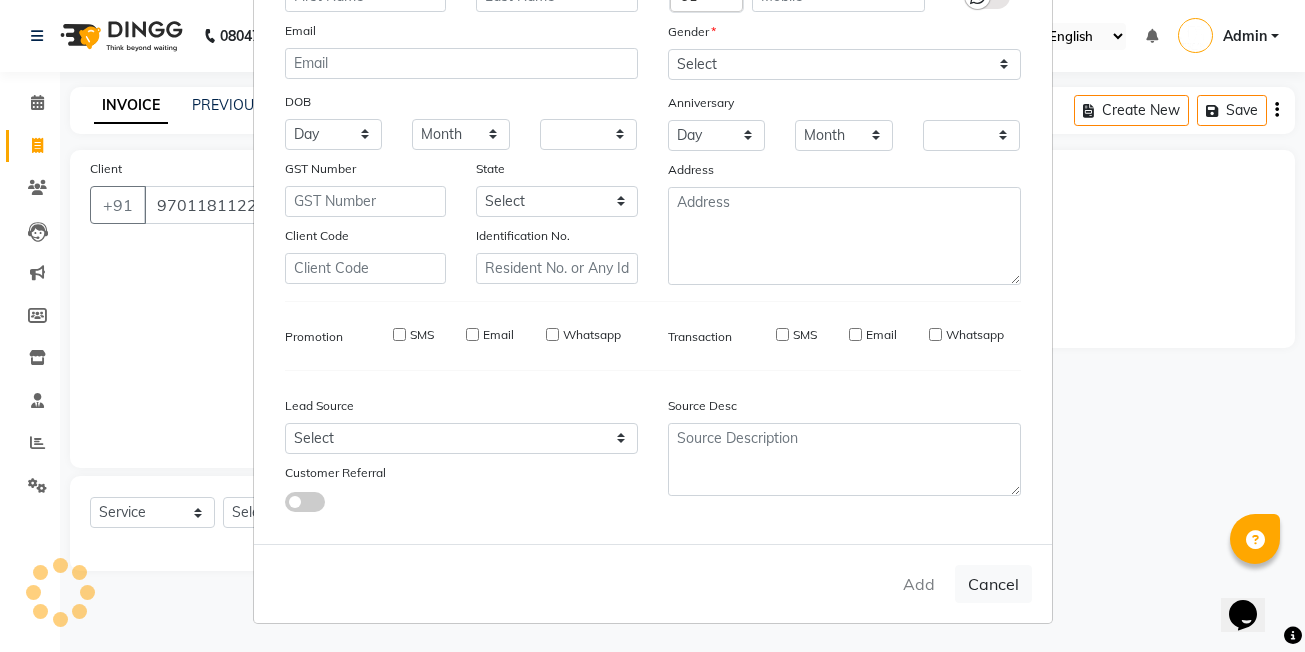 checkbox on "false" 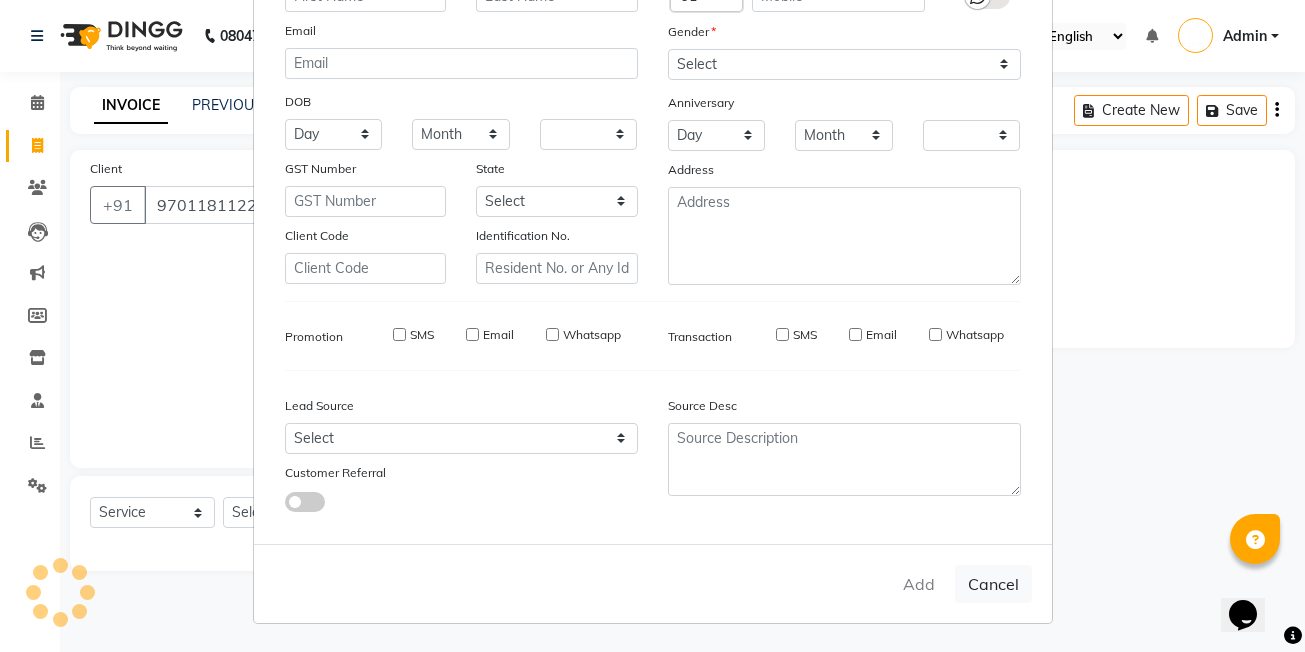 checkbox on "false" 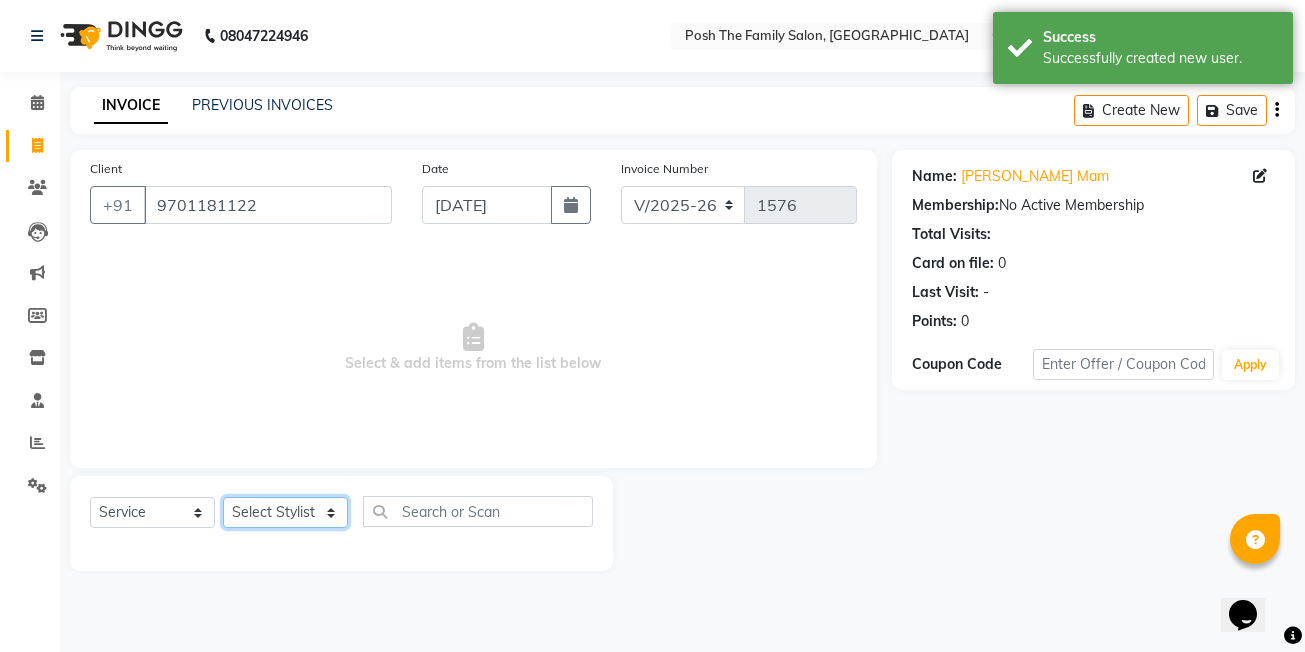 click on "Select Stylist [PERSON_NAME] [PERSON_NAME] VRMA [PERSON_NAME]  [PERSON_NAME] [PERSON_NAME] [PERSON_NAME] [PERSON_NAME] (OWNER) POSH [PERSON_NAME] [PERSON_NAME] [PERSON_NAME]  [PERSON_NAME] [PERSON_NAME] [PERSON_NAME]" 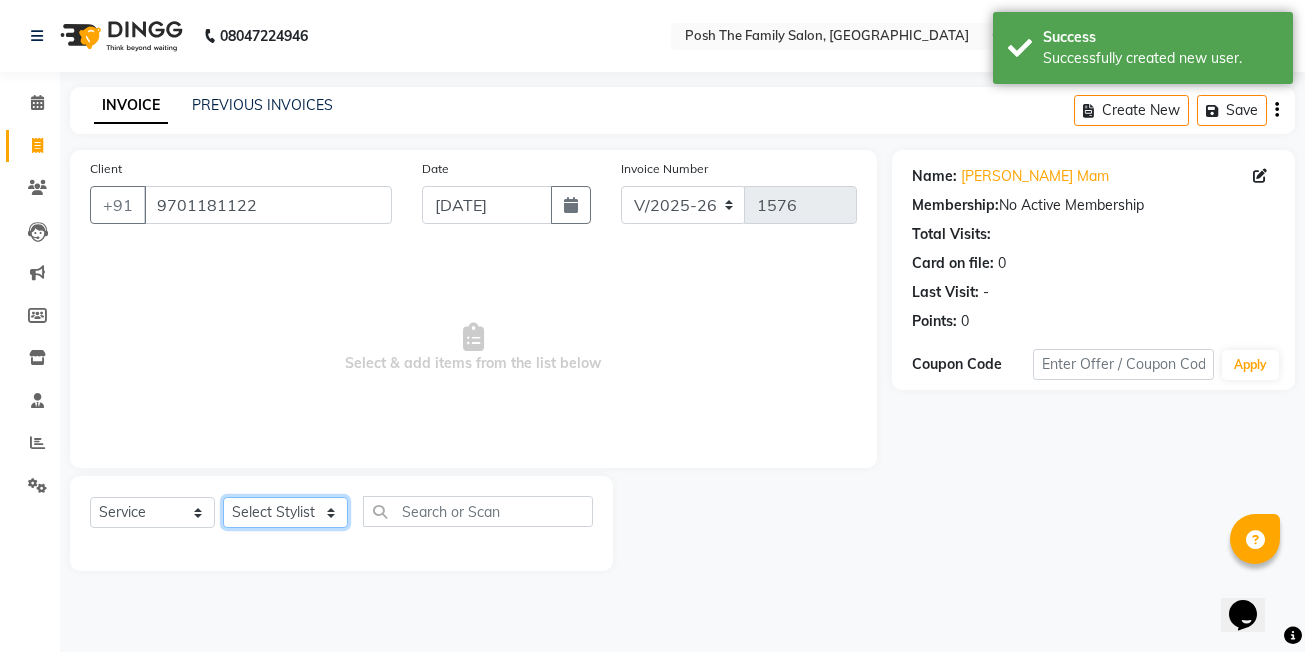 select on "59569" 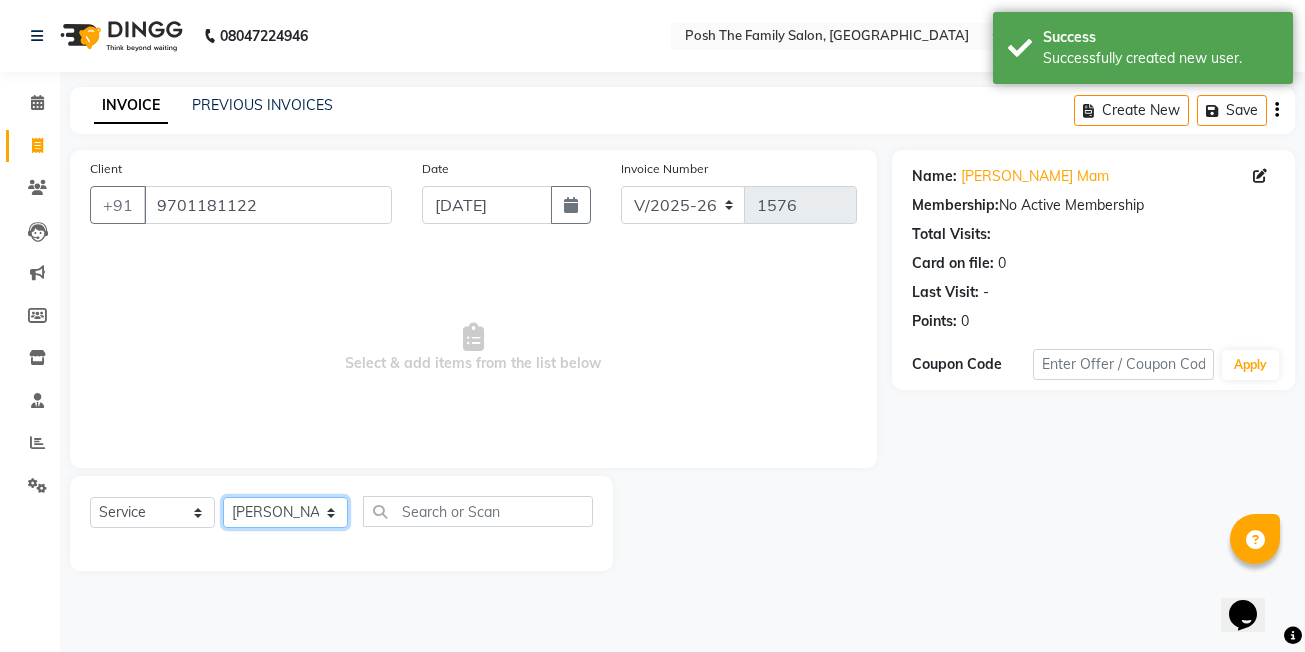 click on "Select Stylist [PERSON_NAME] [PERSON_NAME] VRMA [PERSON_NAME]  [PERSON_NAME] [PERSON_NAME] [PERSON_NAME] [PERSON_NAME] (OWNER) POSH [PERSON_NAME] [PERSON_NAME] [PERSON_NAME]  [PERSON_NAME] [PERSON_NAME] [PERSON_NAME]" 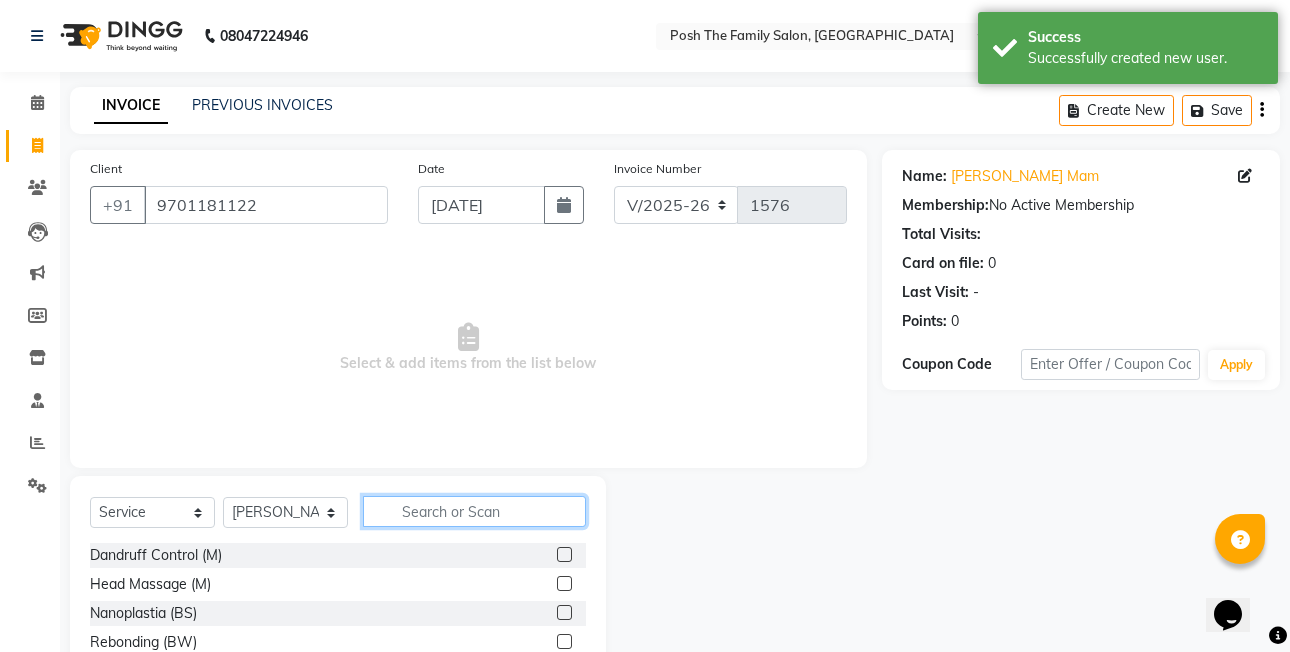 click 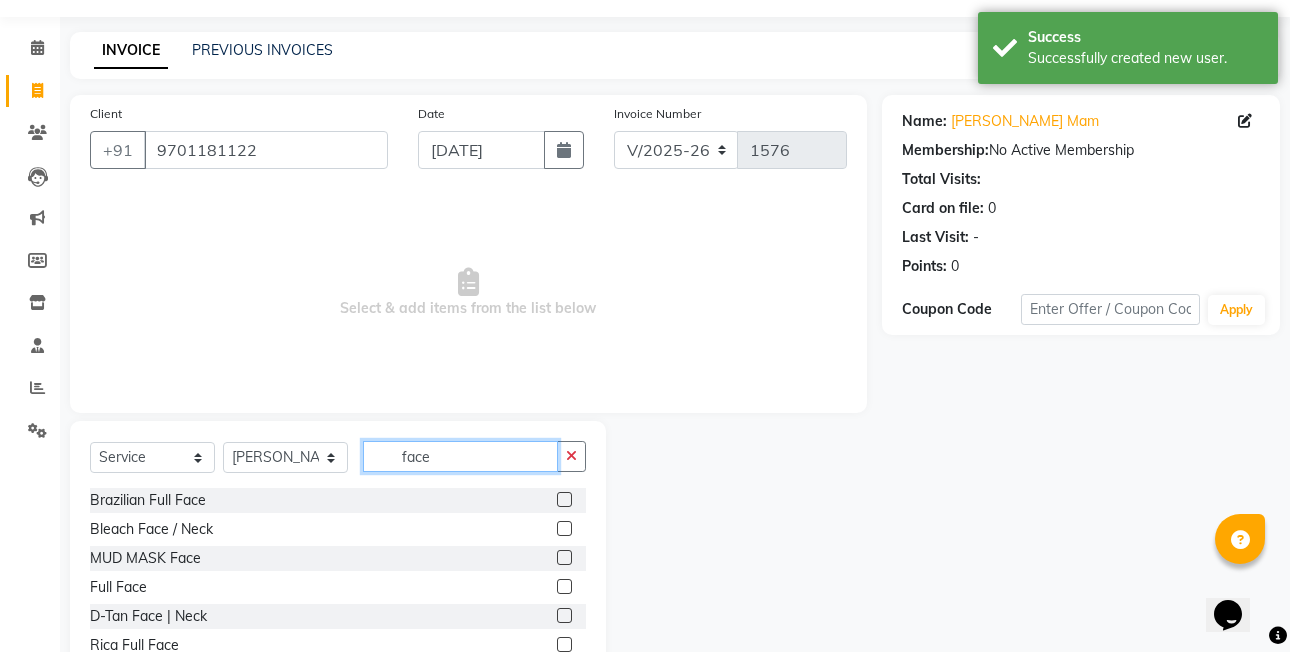 scroll, scrollTop: 100, scrollLeft: 0, axis: vertical 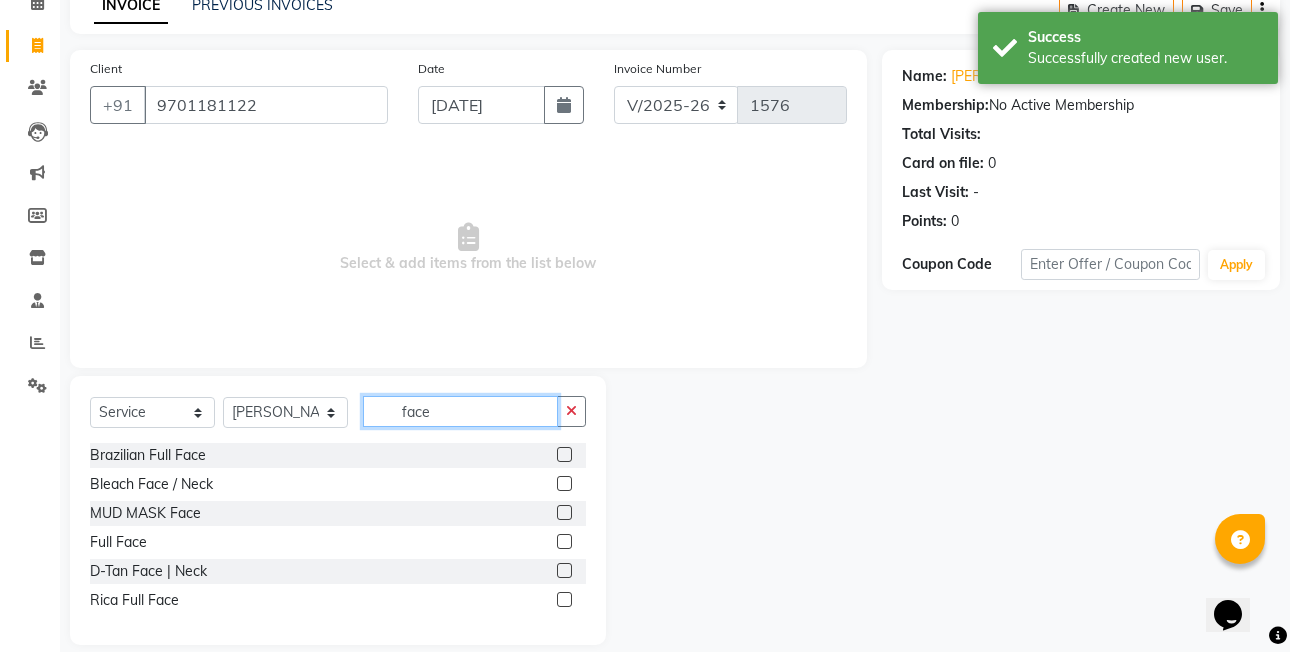type on "face" 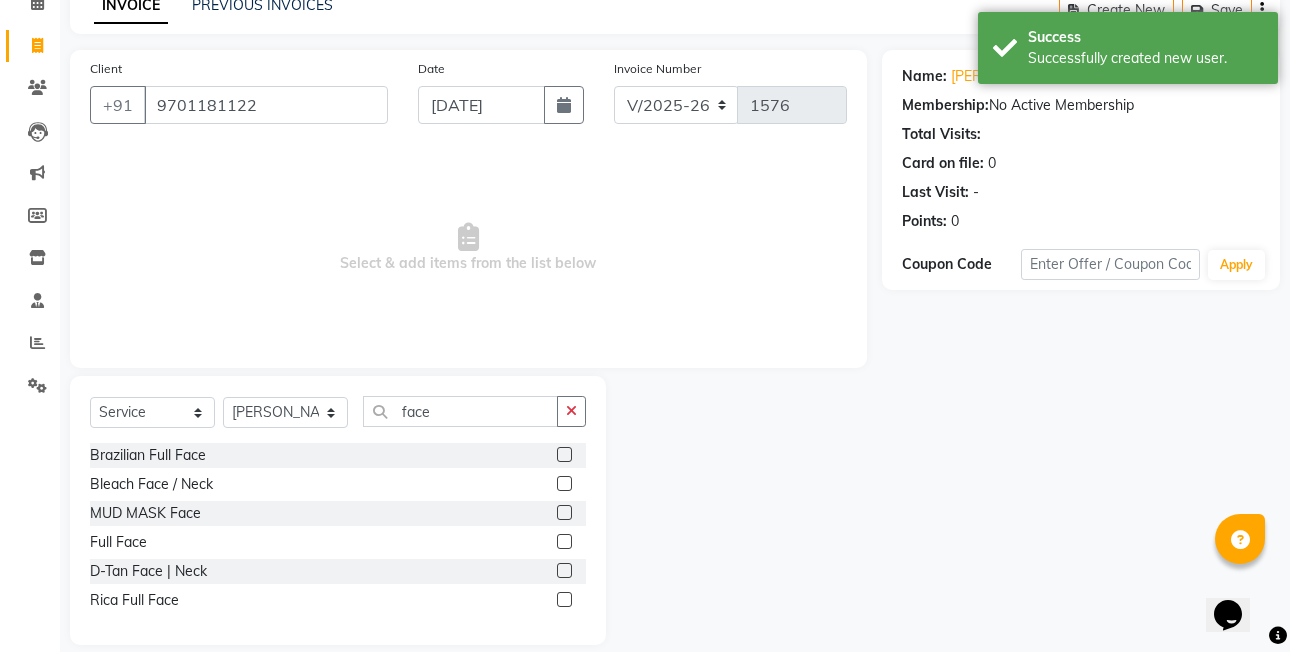 click 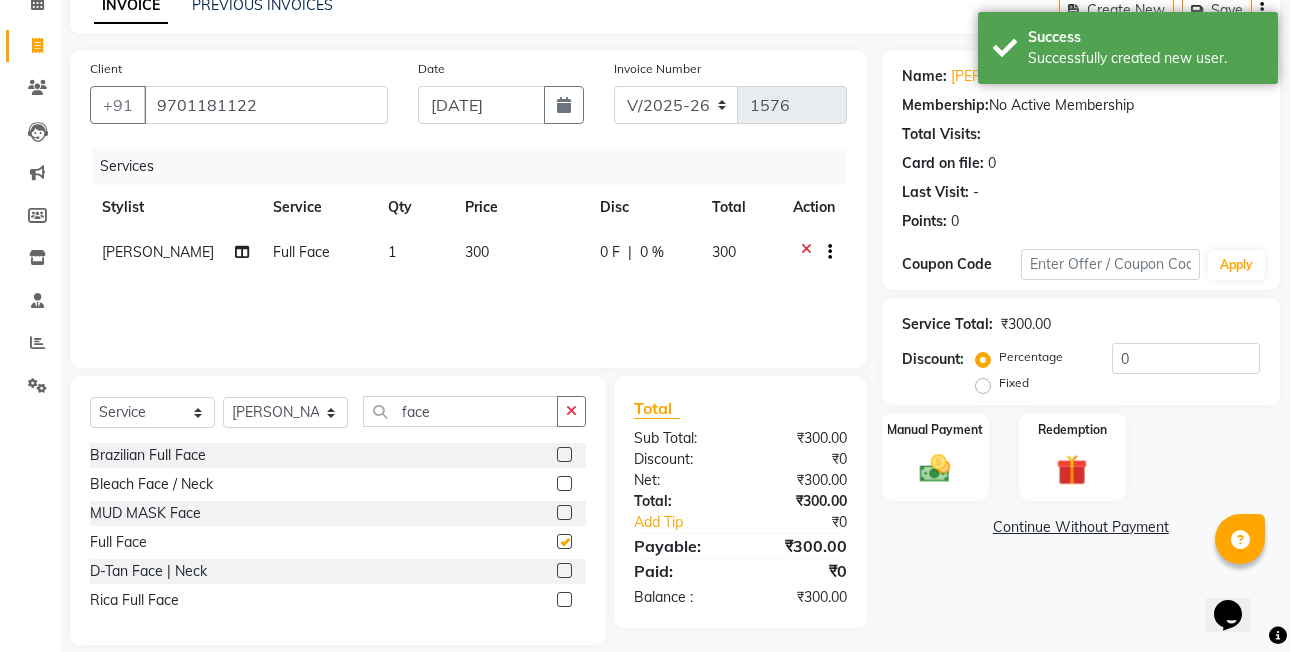 checkbox on "false" 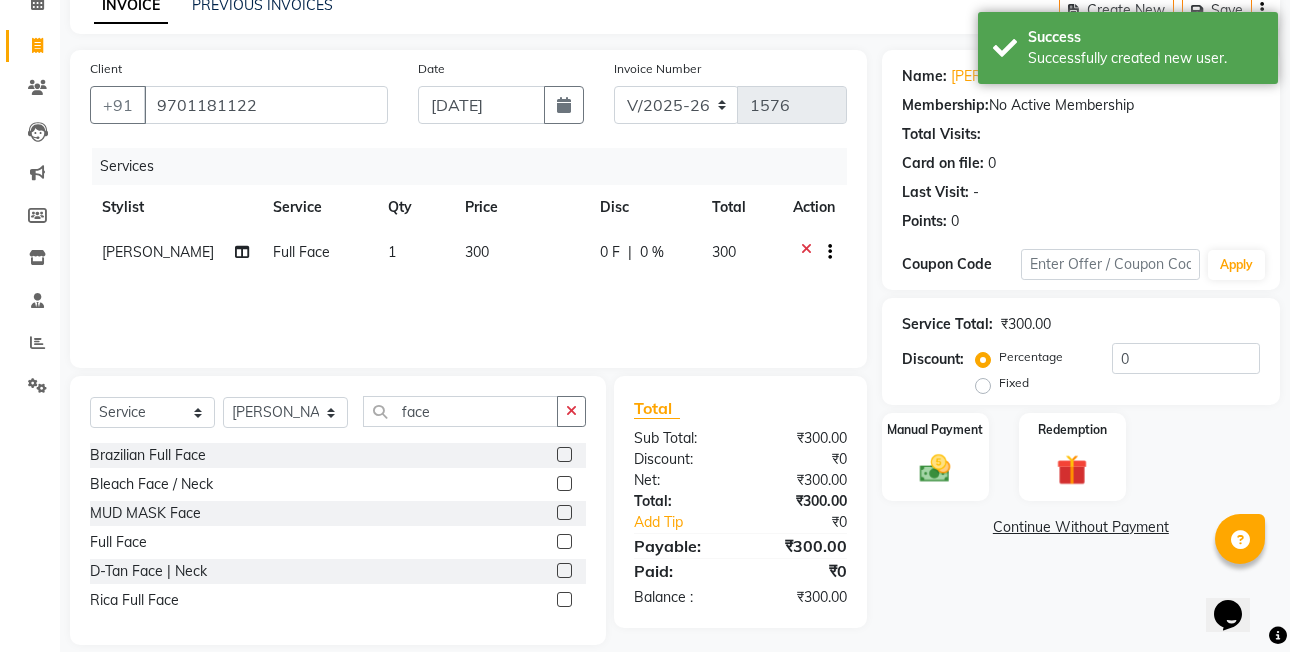 click on "300" 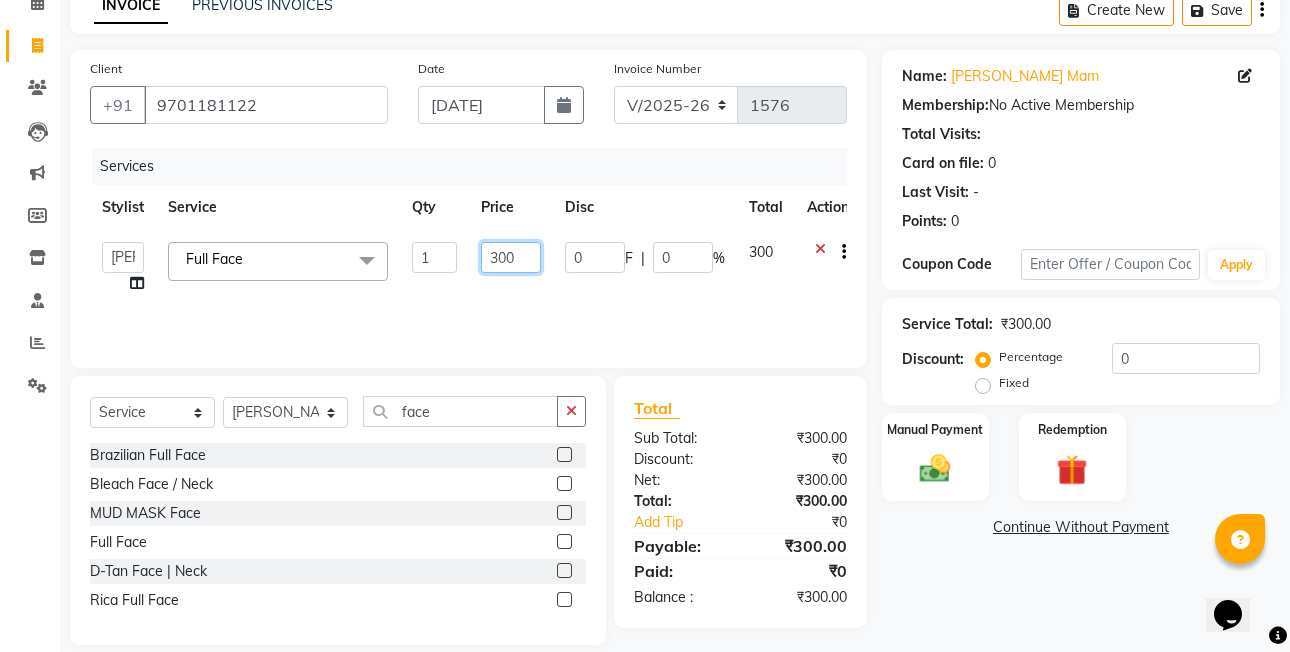 drag, startPoint x: 522, startPoint y: 262, endPoint x: 531, endPoint y: 257, distance: 10.29563 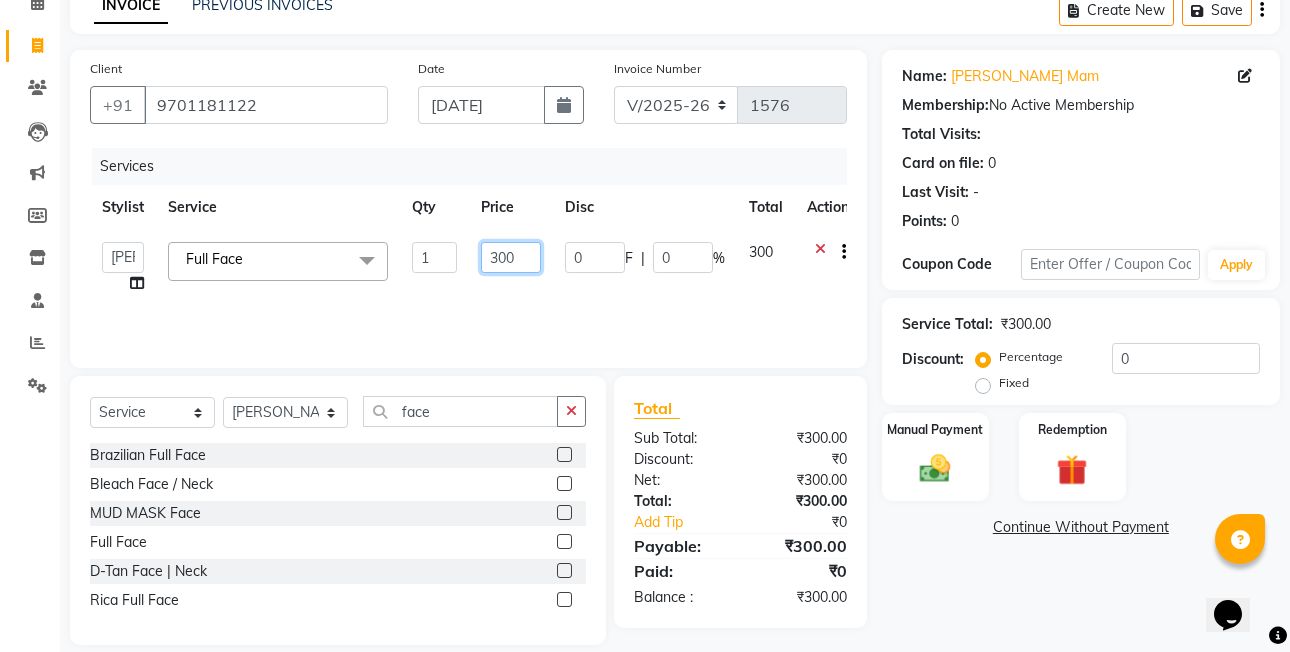 click on "300" 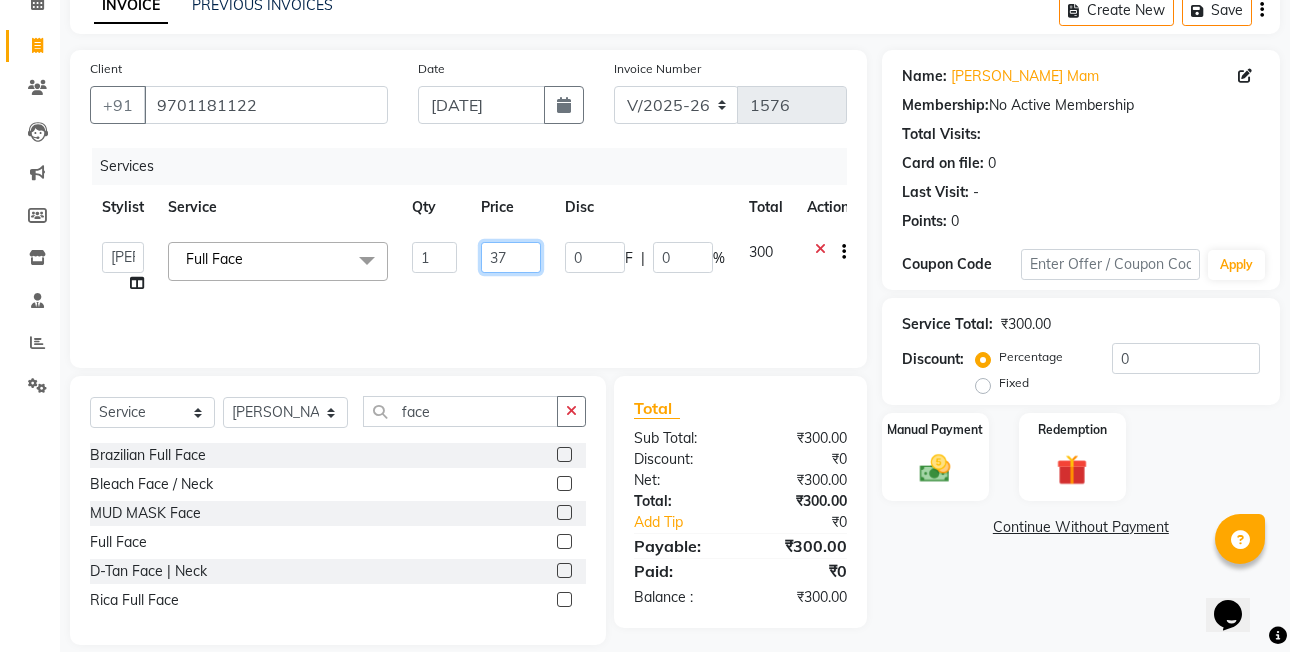 type on "370" 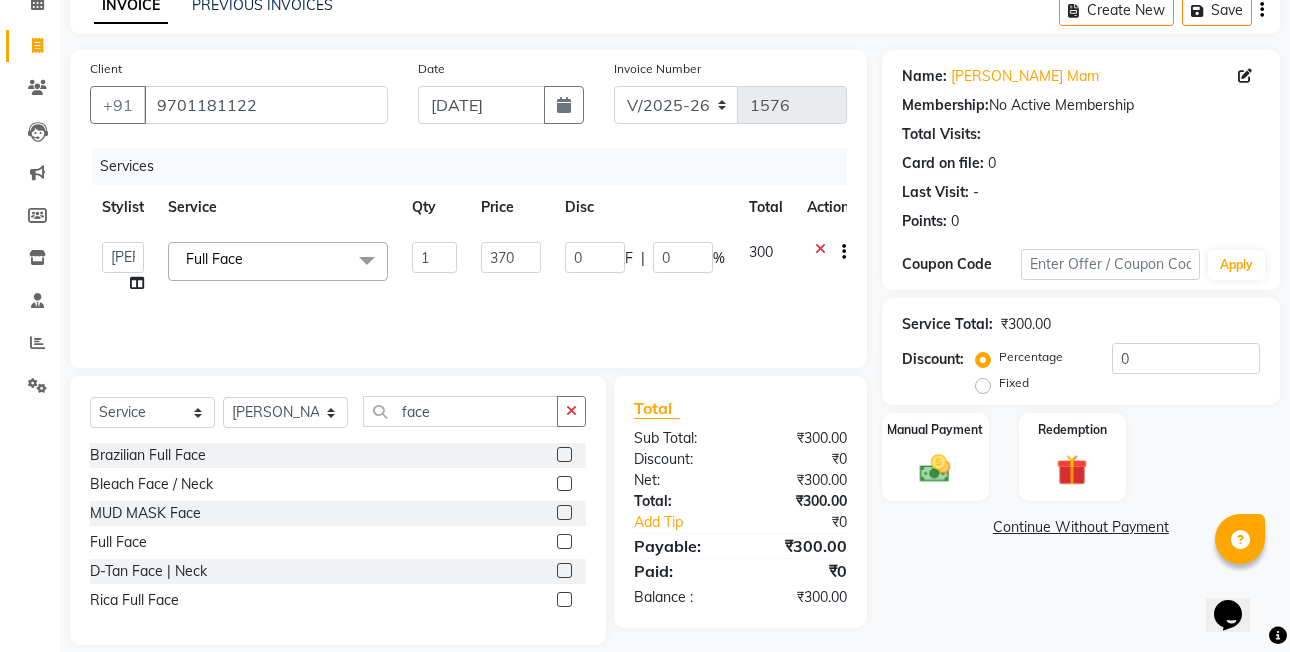 drag, startPoint x: 608, startPoint y: 214, endPoint x: 659, endPoint y: 212, distance: 51.0392 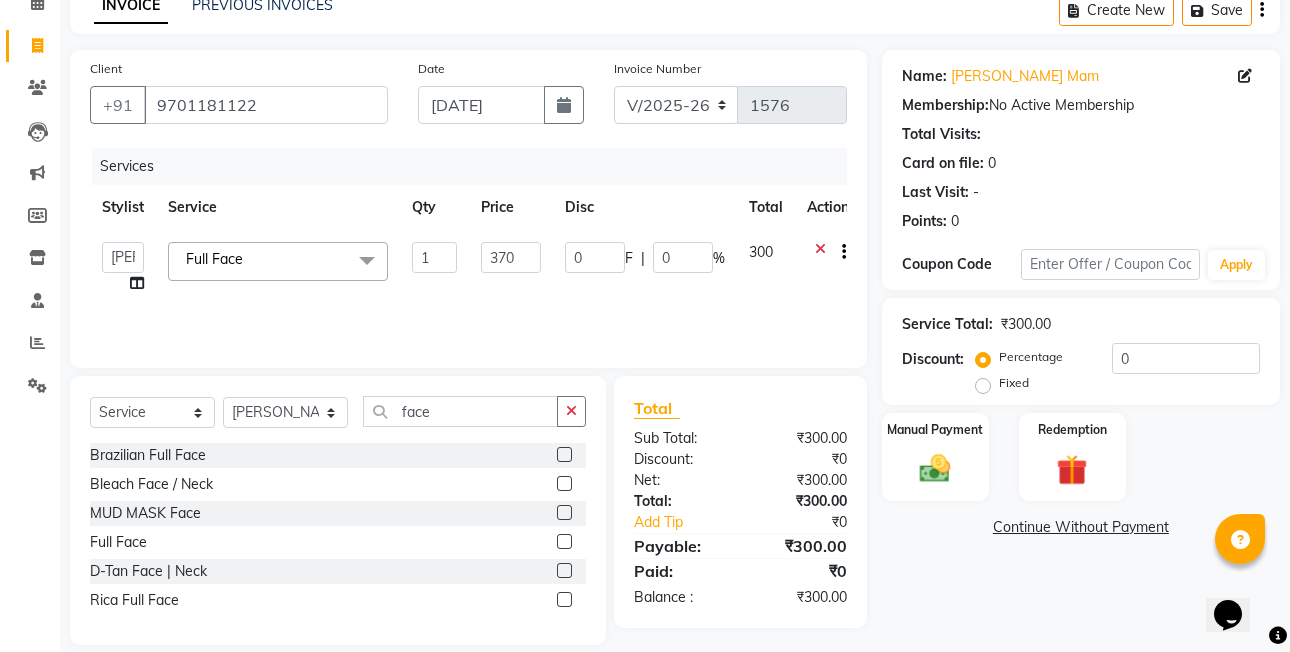click on "Disc" 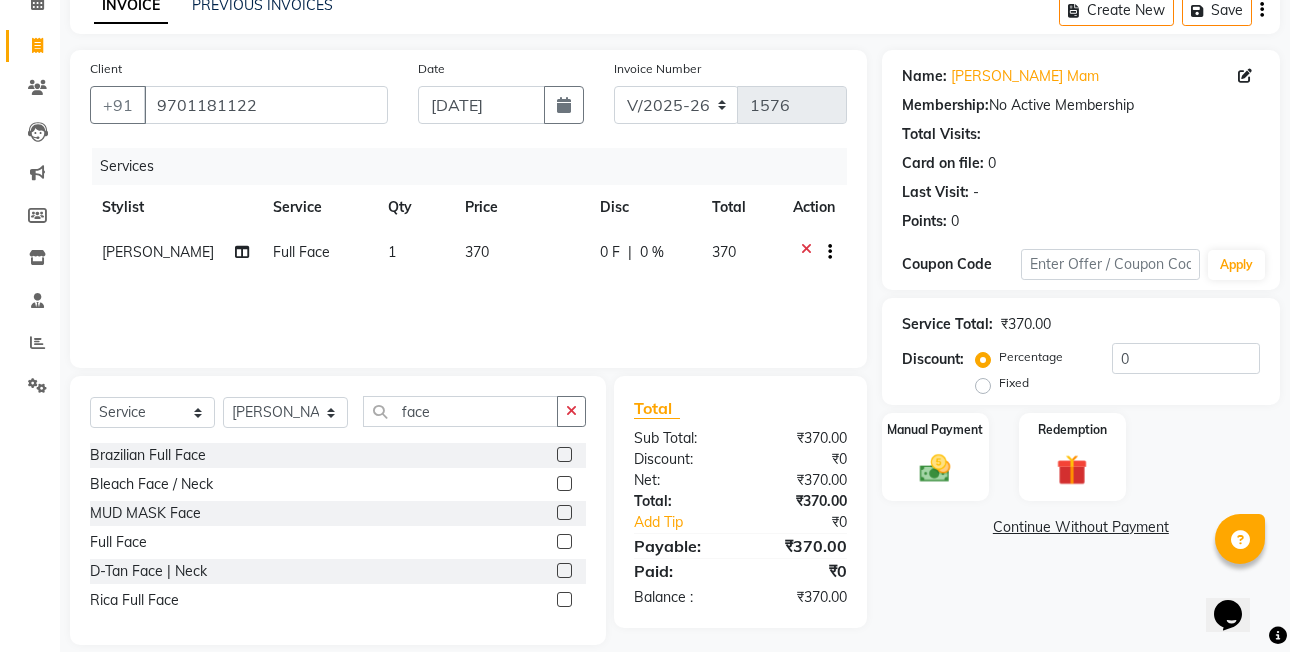click on "Fixed" 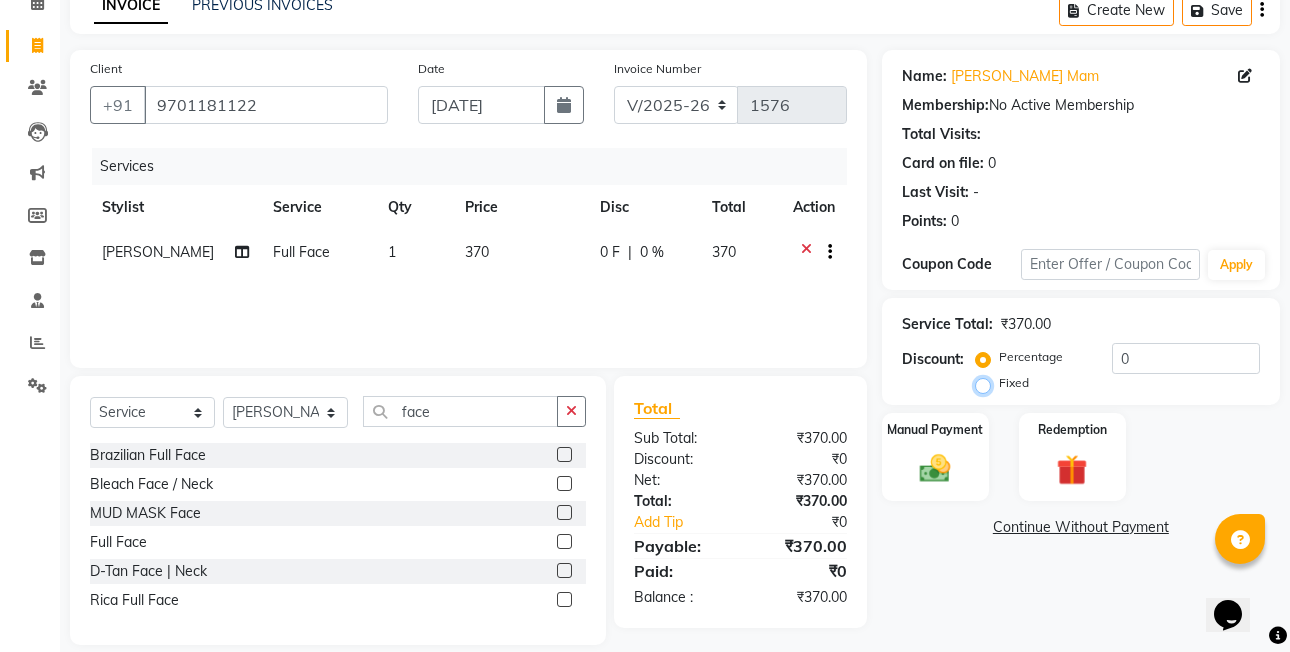 click on "Fixed" at bounding box center (987, 383) 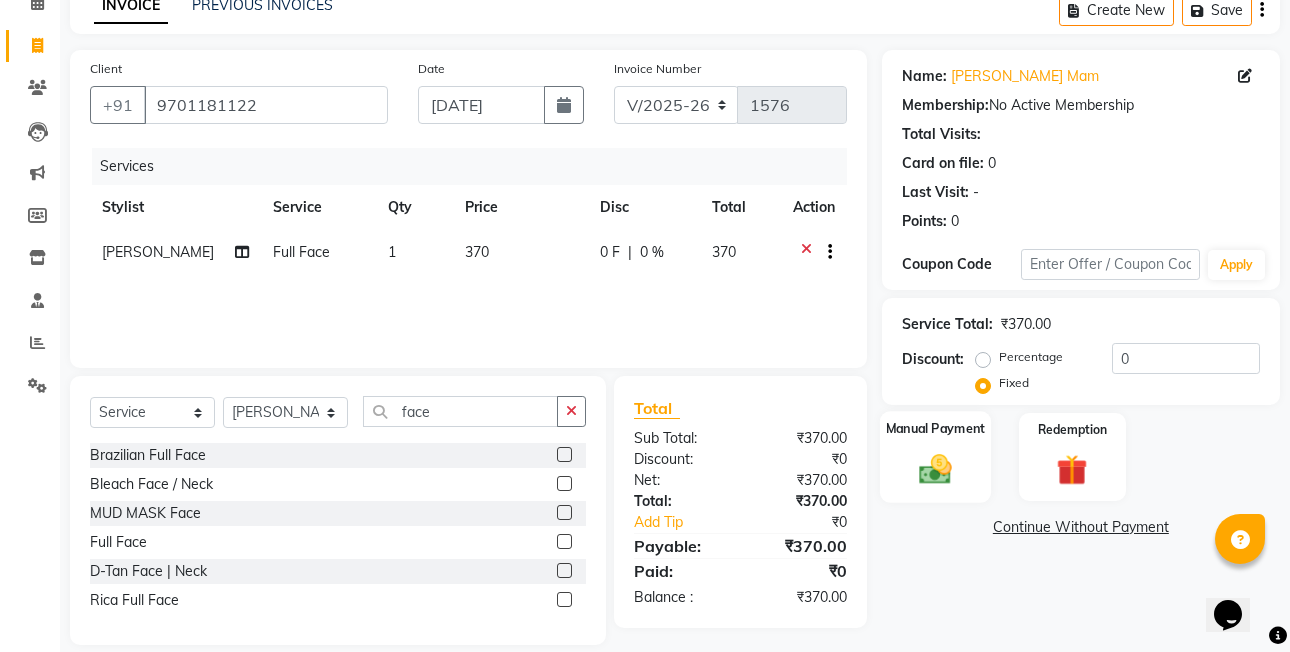 click on "Manual Payment" 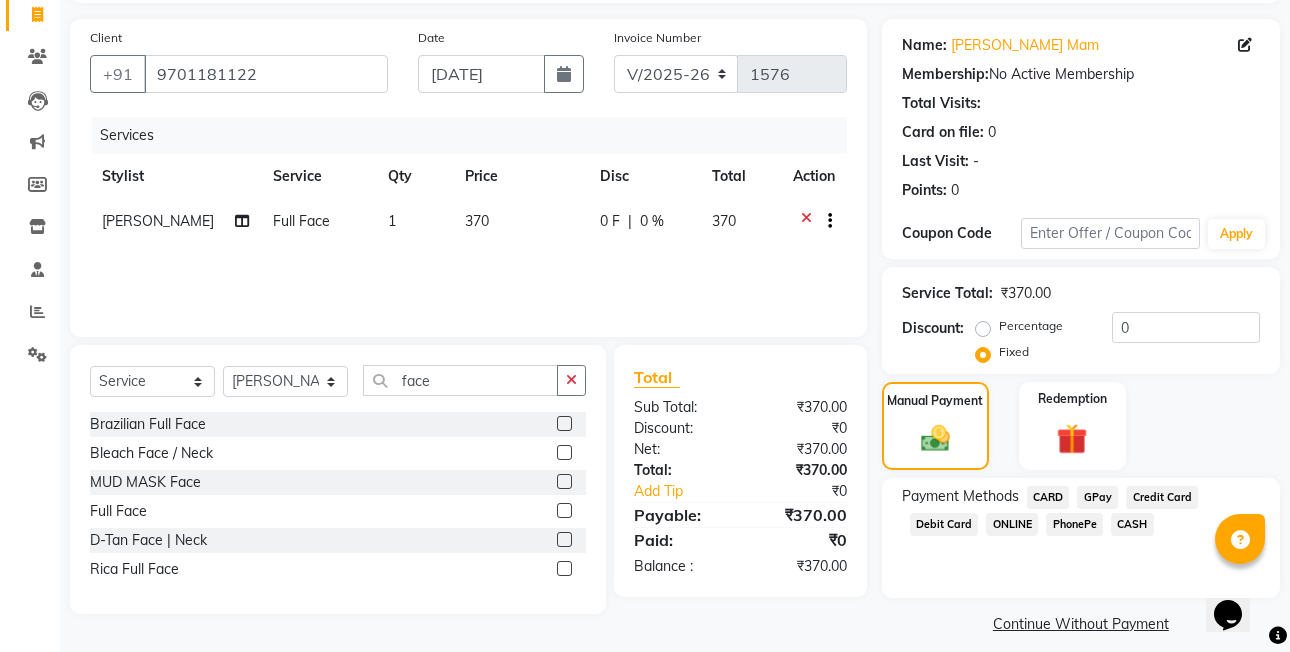scroll, scrollTop: 148, scrollLeft: 0, axis: vertical 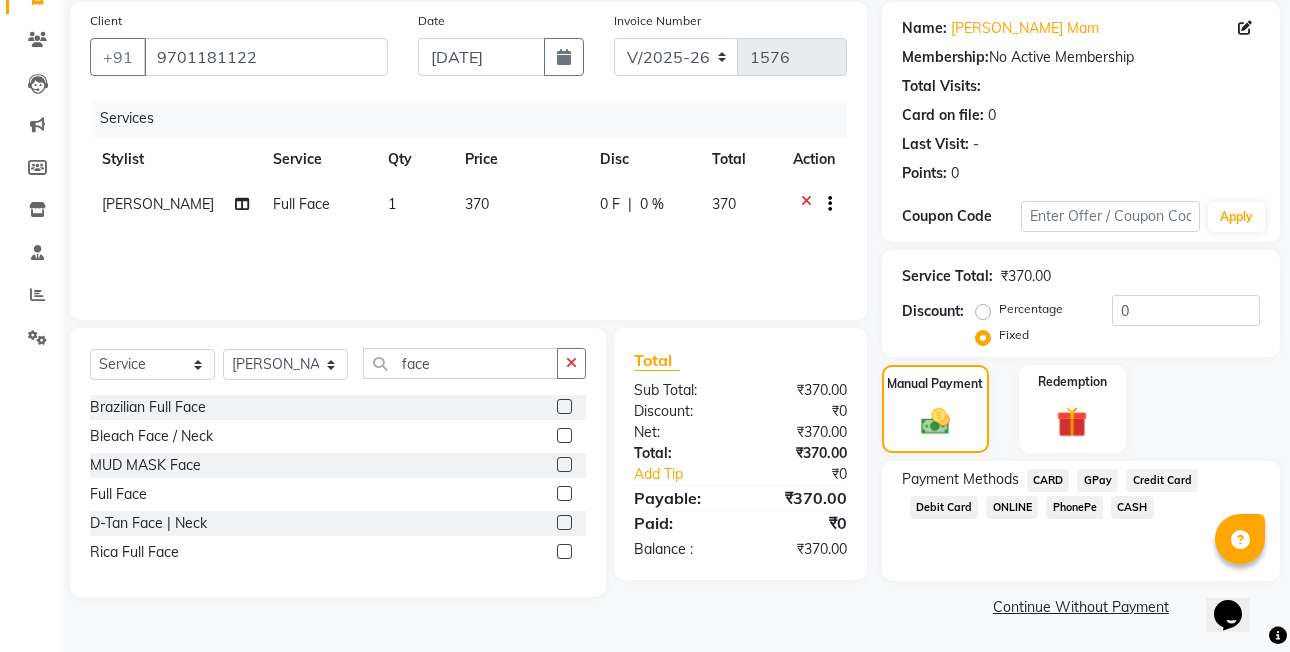 click on "CASH" 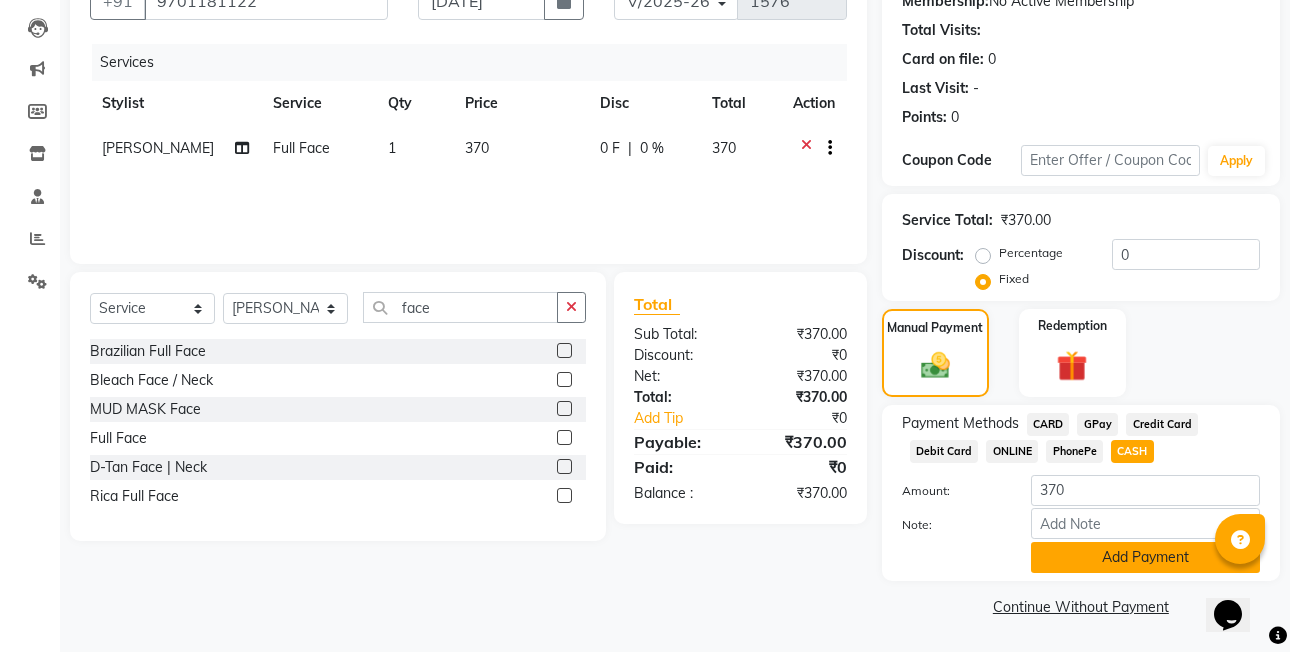 click on "Add Payment" 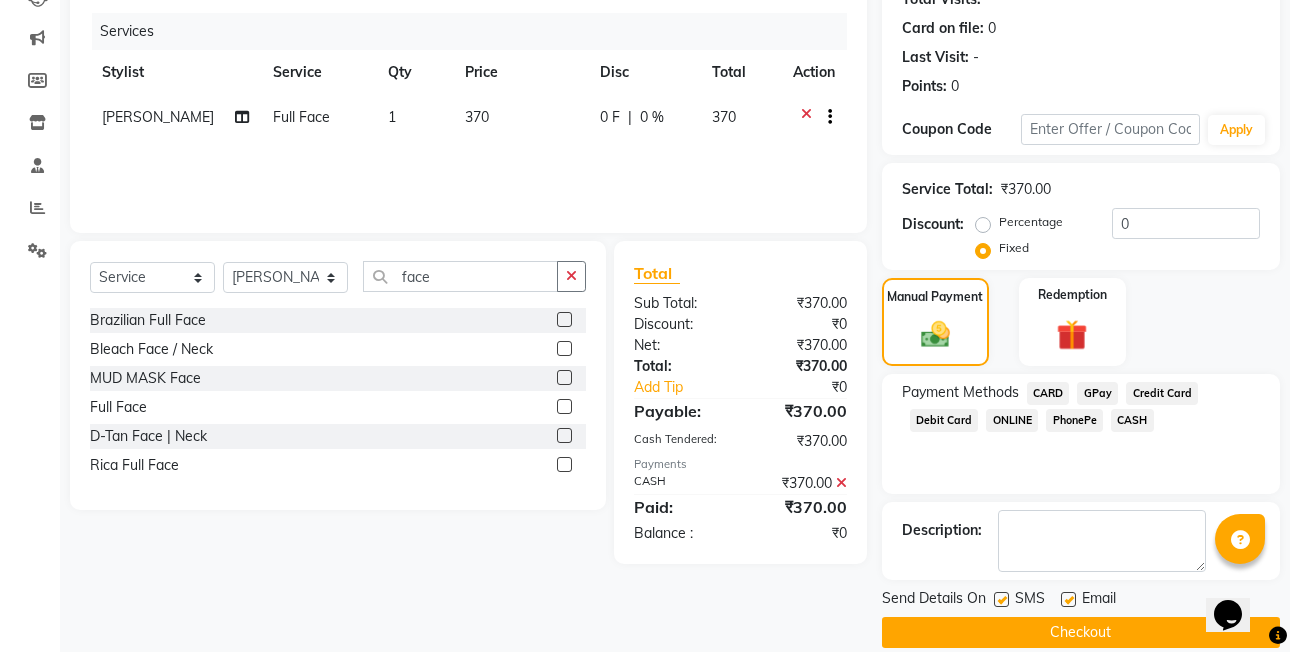 scroll, scrollTop: 261, scrollLeft: 0, axis: vertical 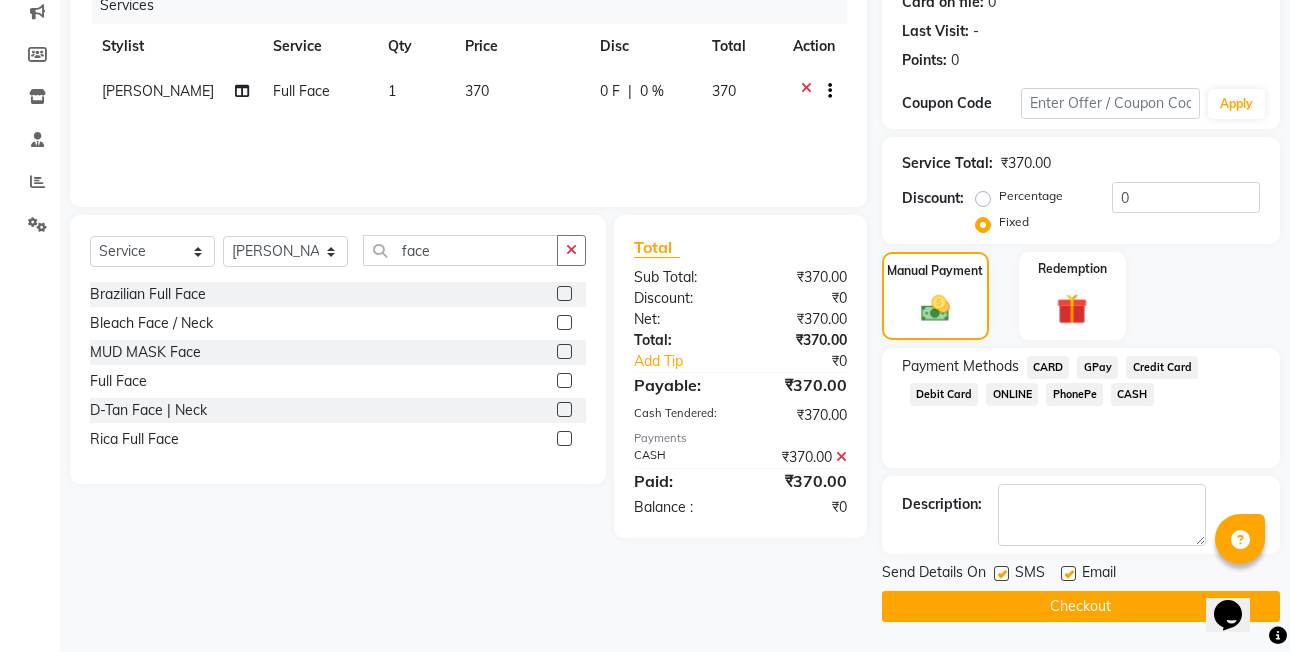 click on "Checkout" 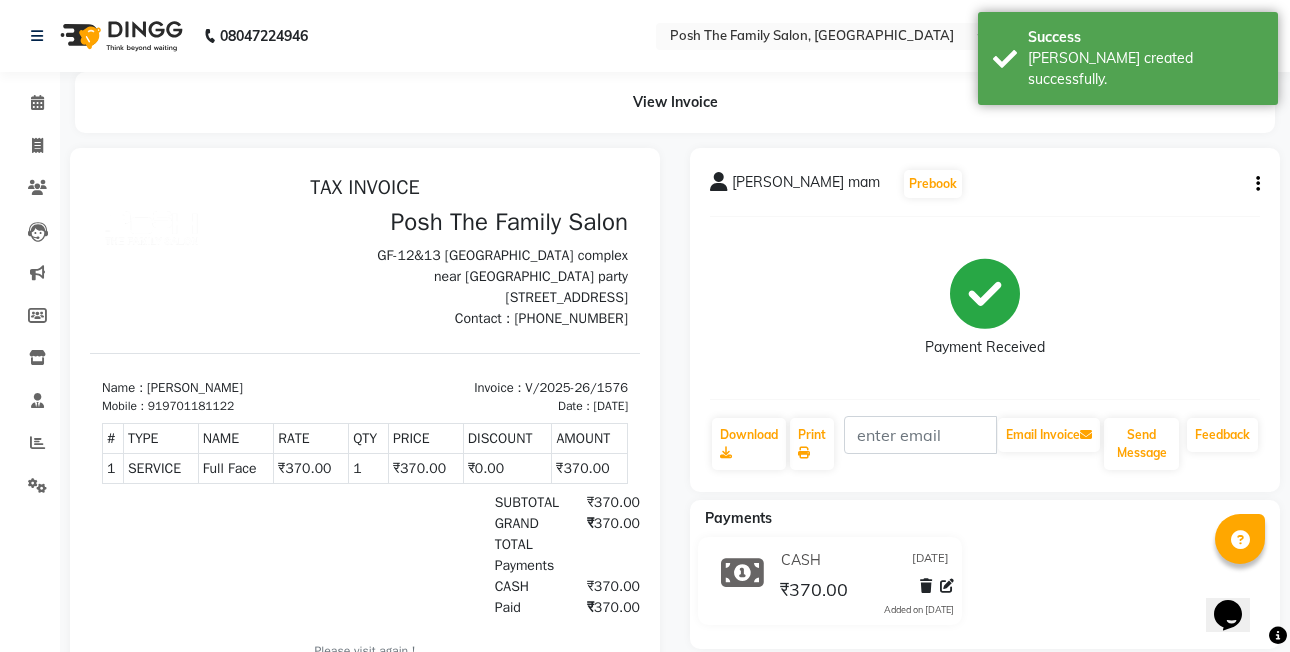 scroll, scrollTop: 0, scrollLeft: 0, axis: both 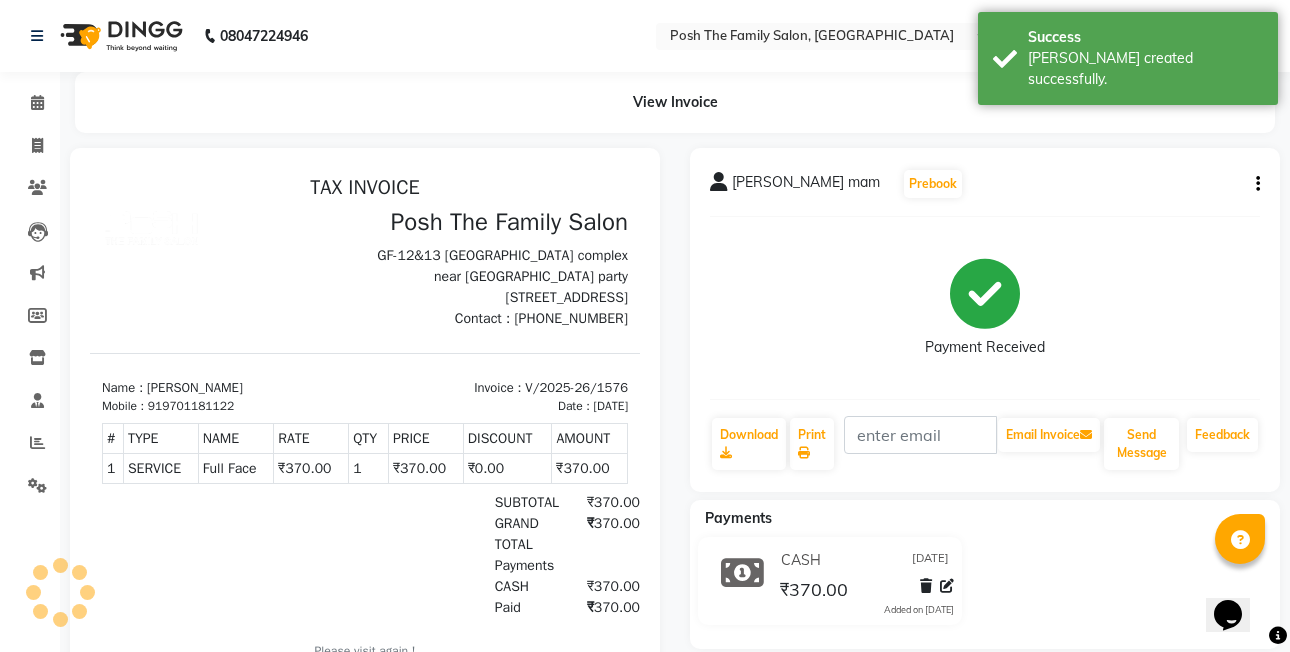 click 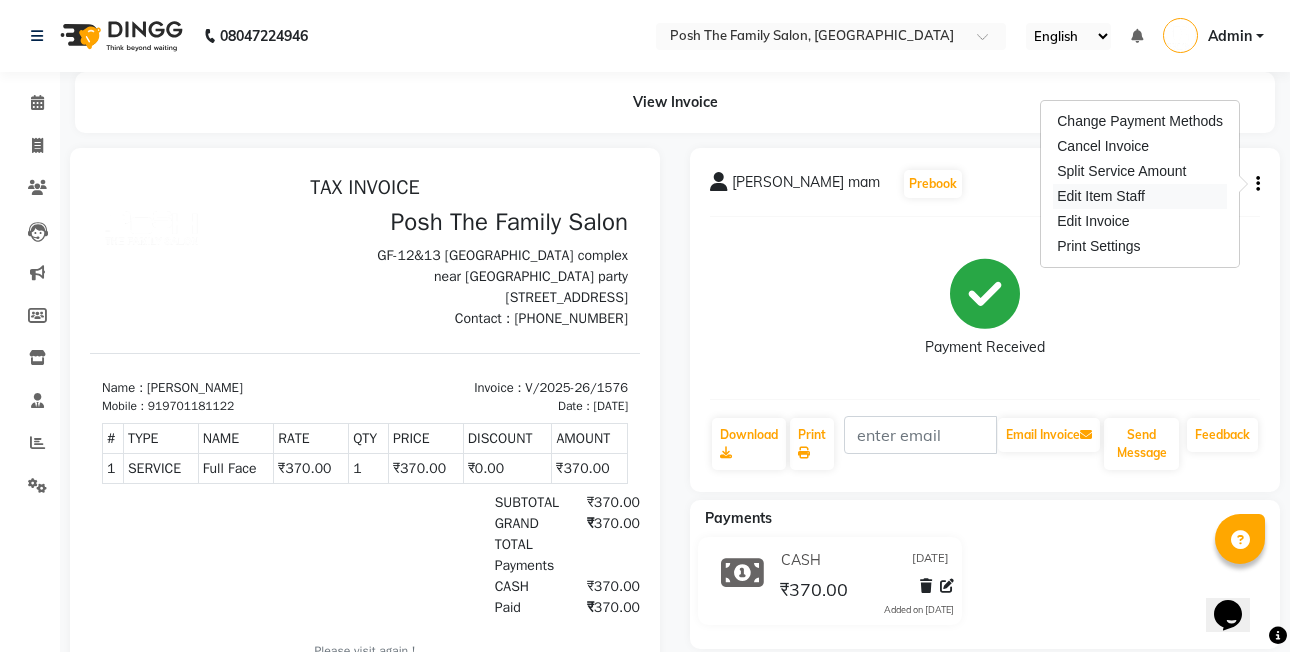 click on "Edit Item Staff" at bounding box center [1140, 196] 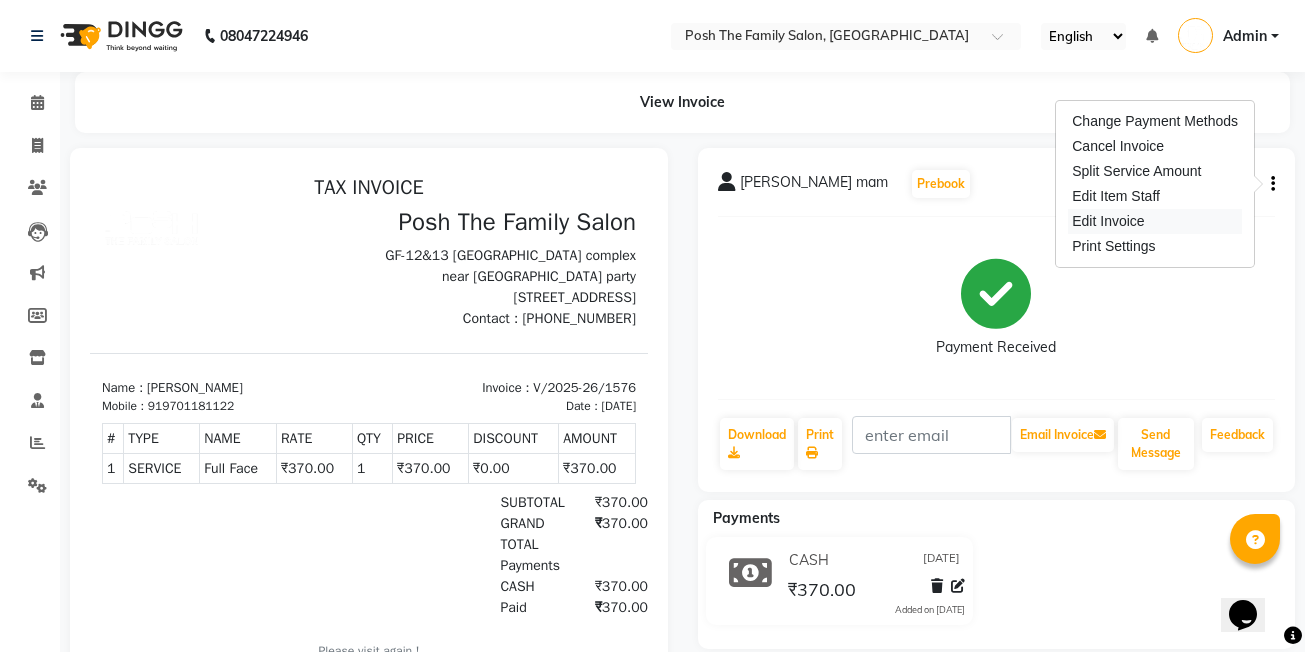 select 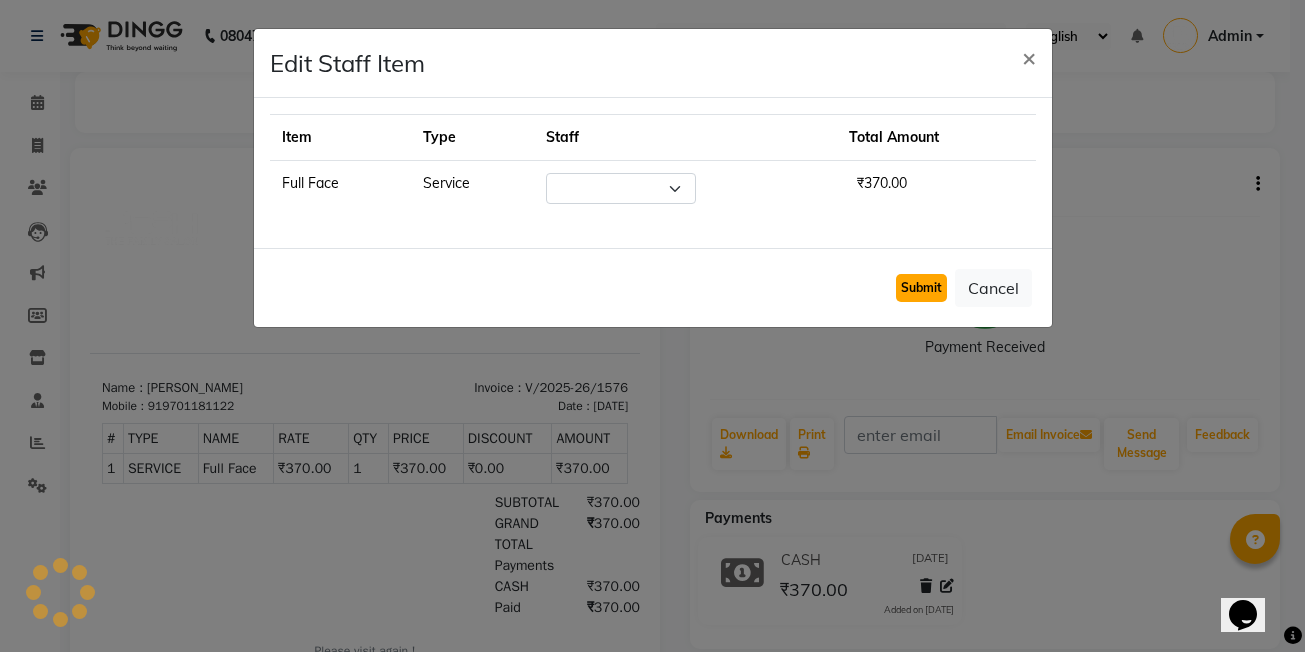 click on "Submit" 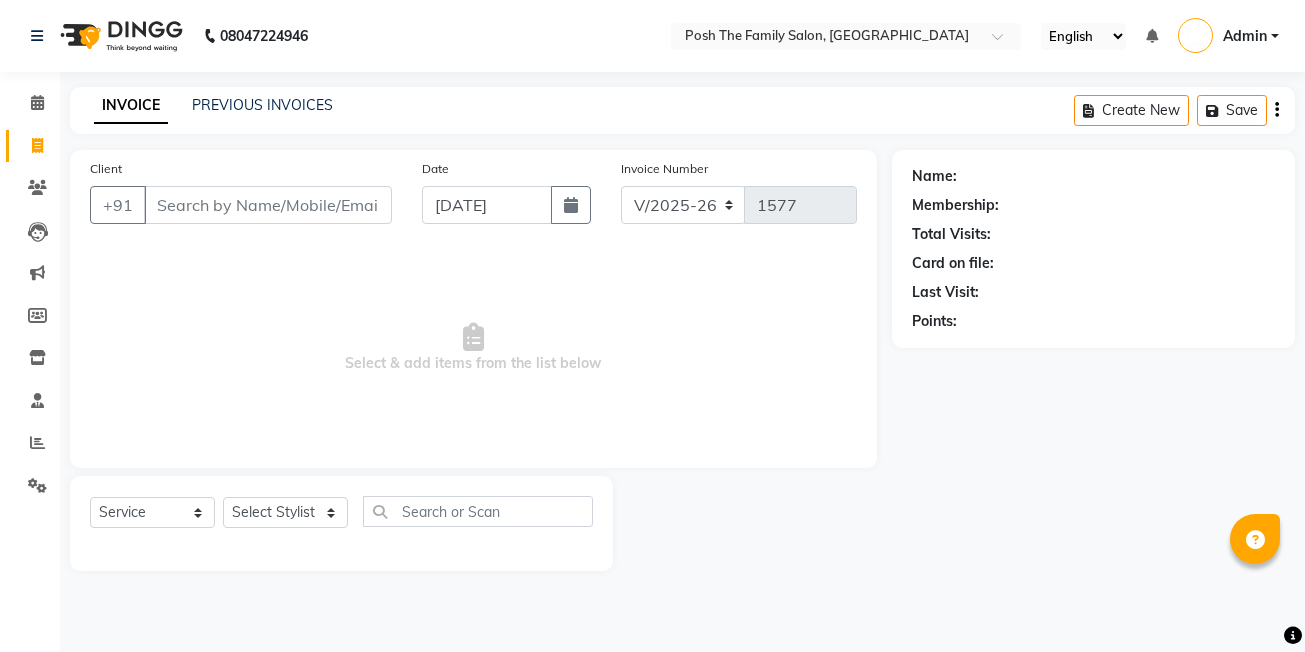 select on "6199" 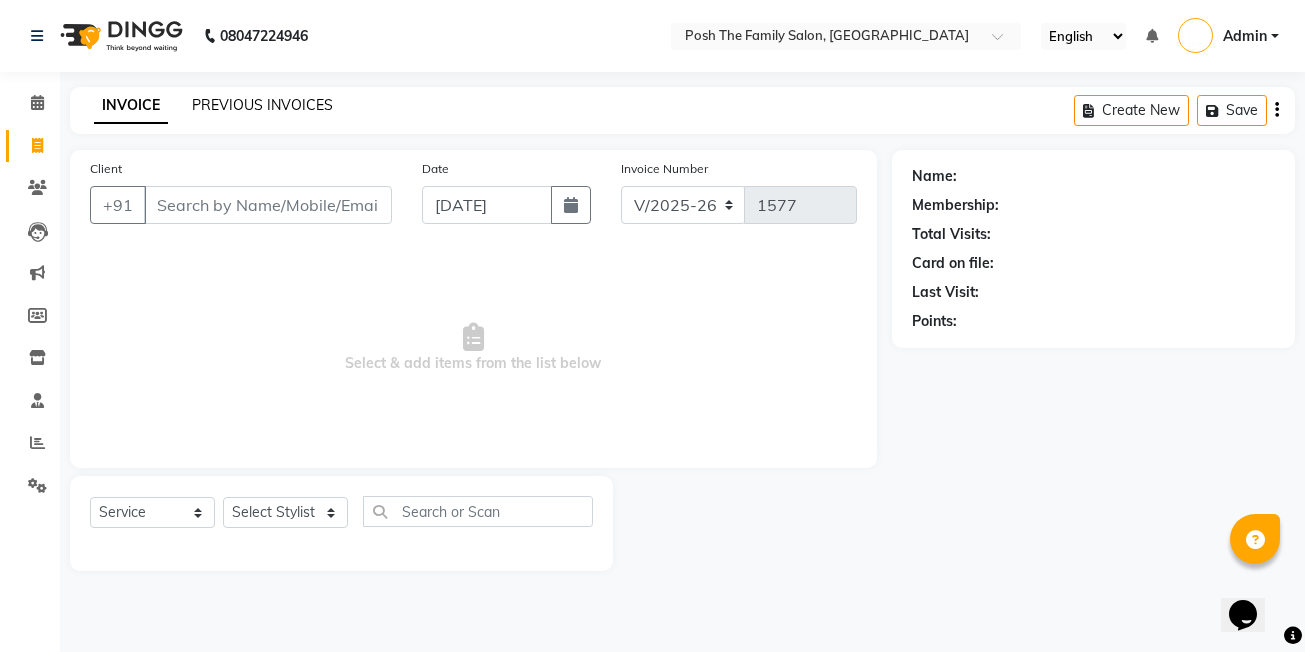 scroll, scrollTop: 0, scrollLeft: 0, axis: both 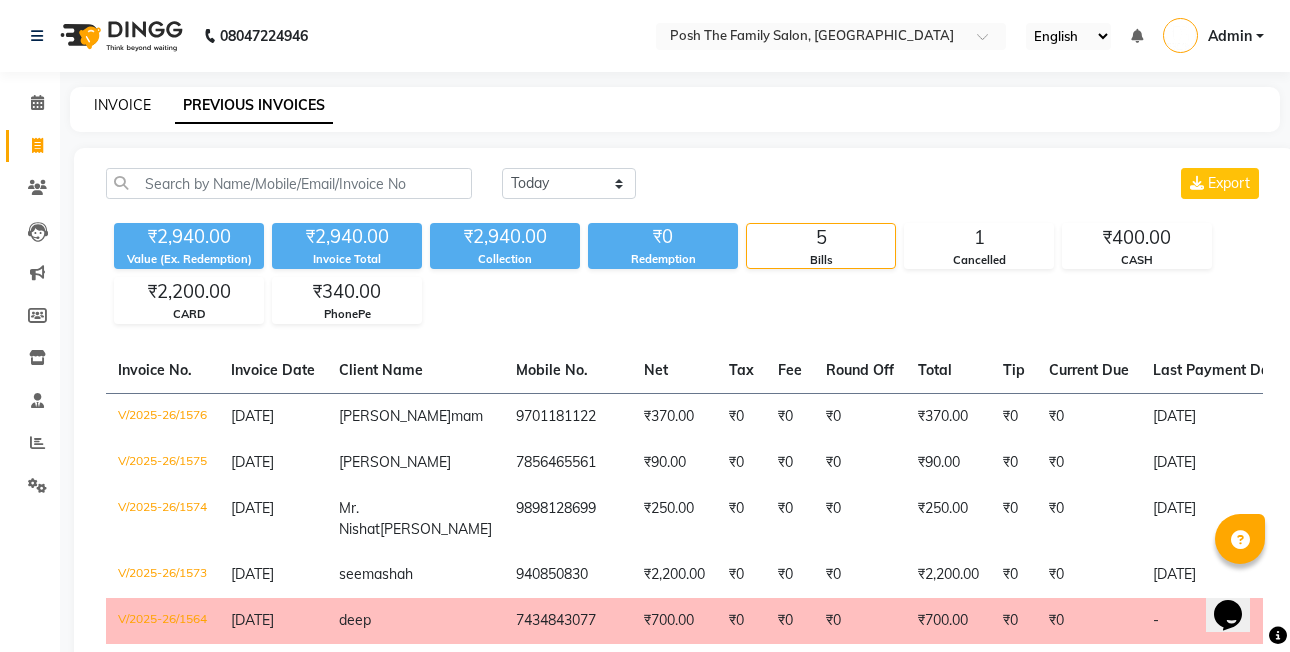 click on "INVOICE" 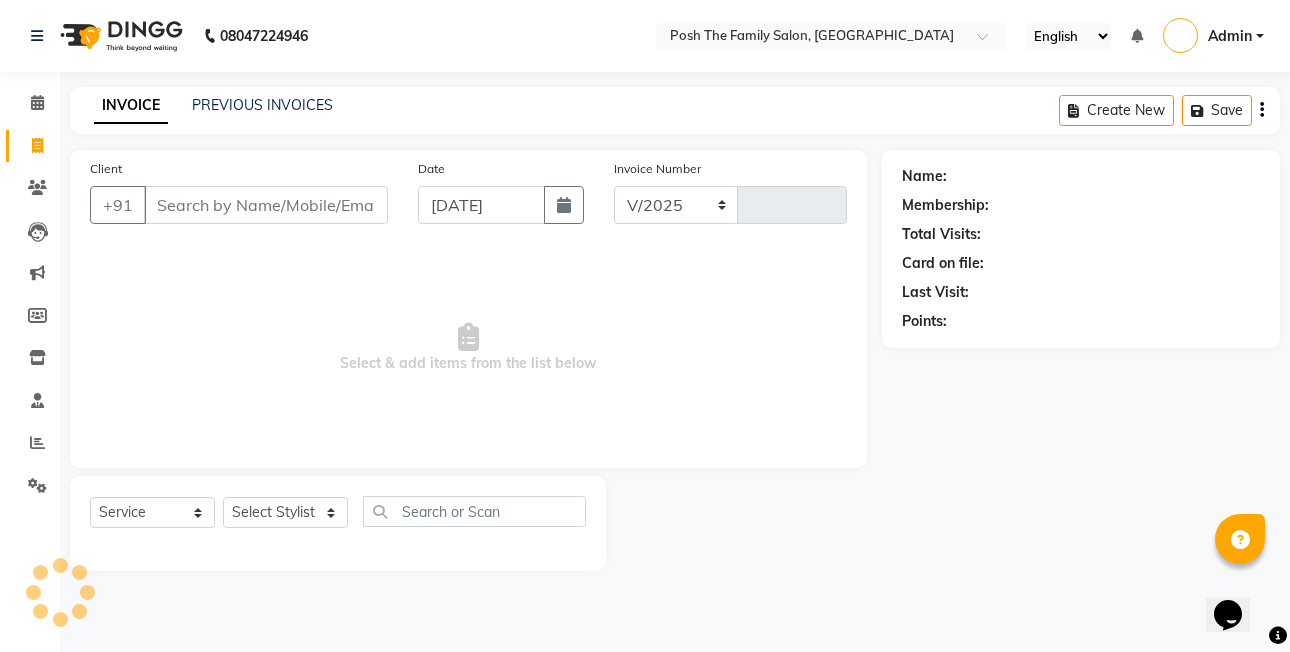 select on "6199" 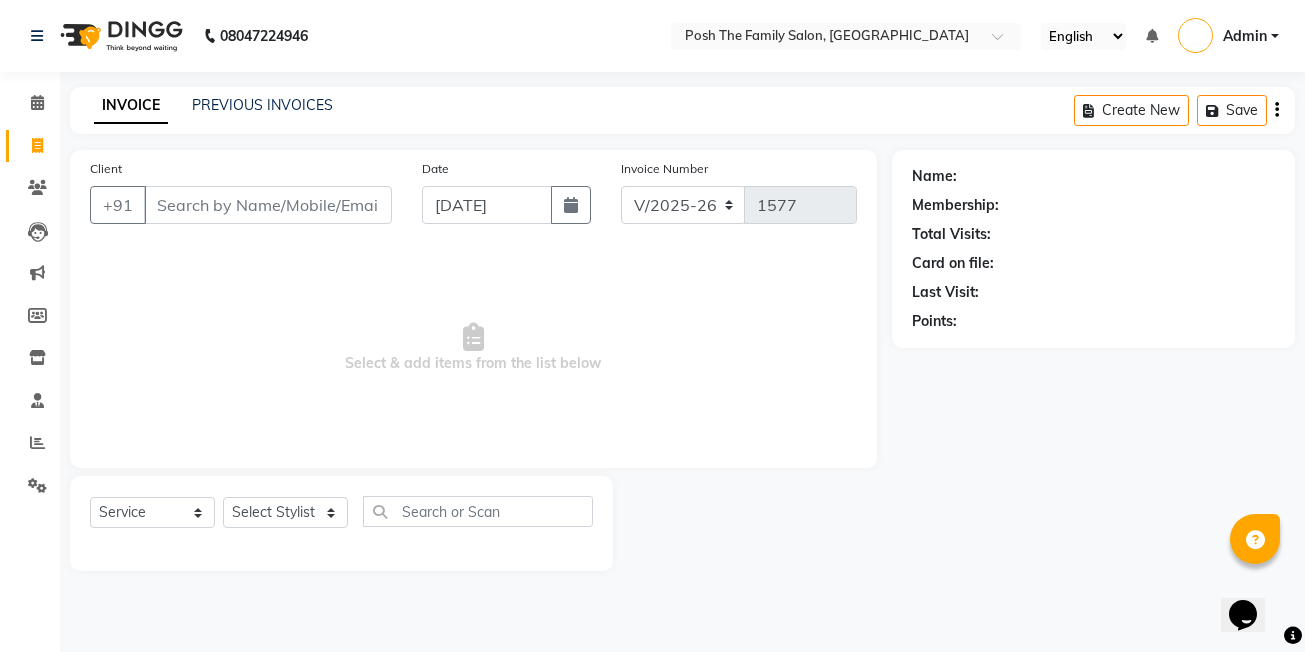 click on "INVOICE" 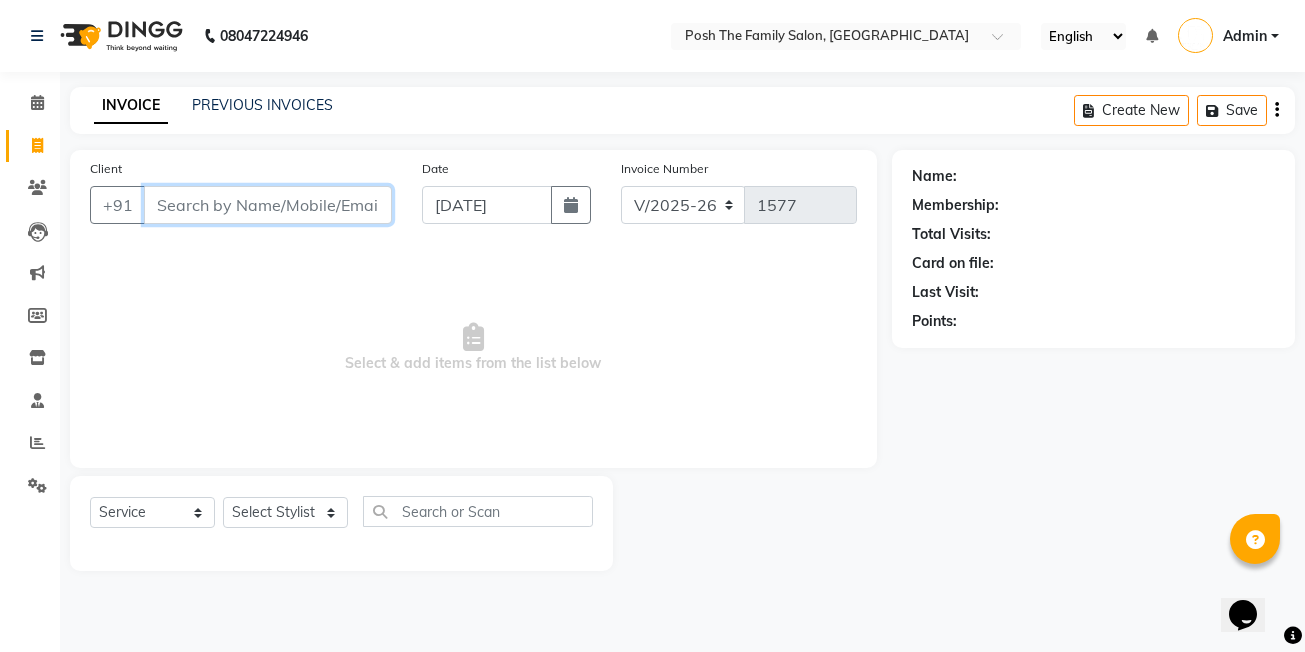 click on "Client" at bounding box center [268, 205] 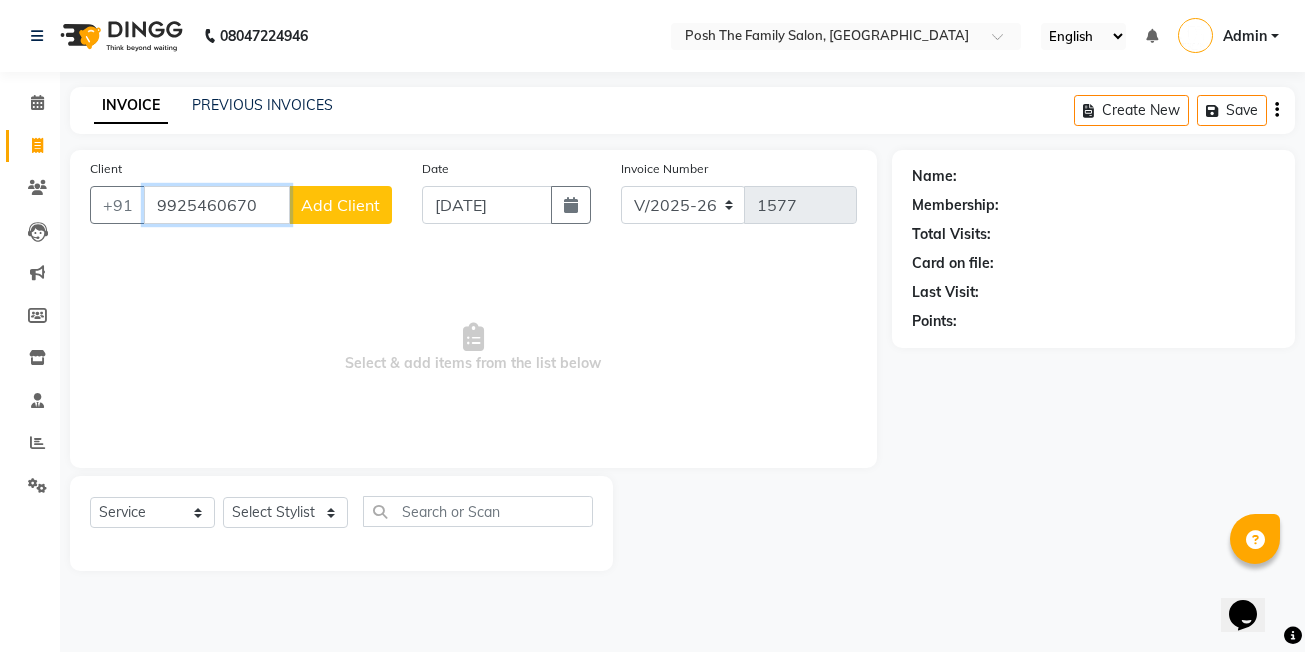 type on "9925460670" 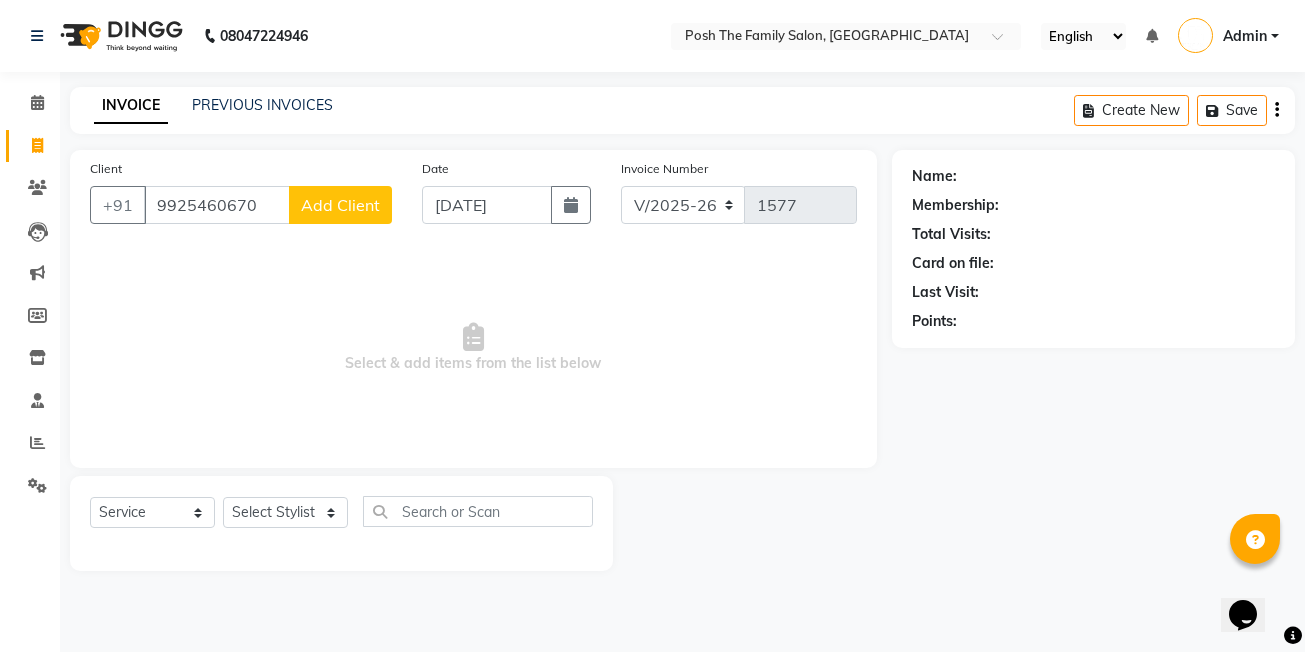 click on "Add Client" 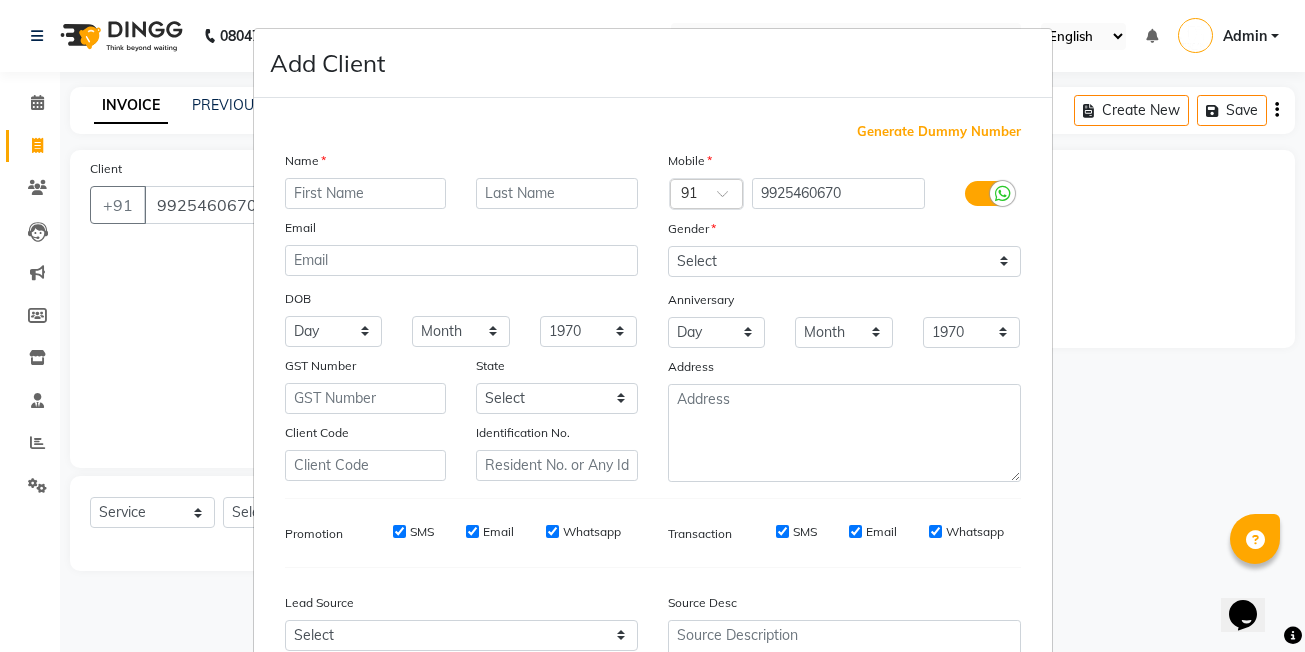 click at bounding box center [366, 193] 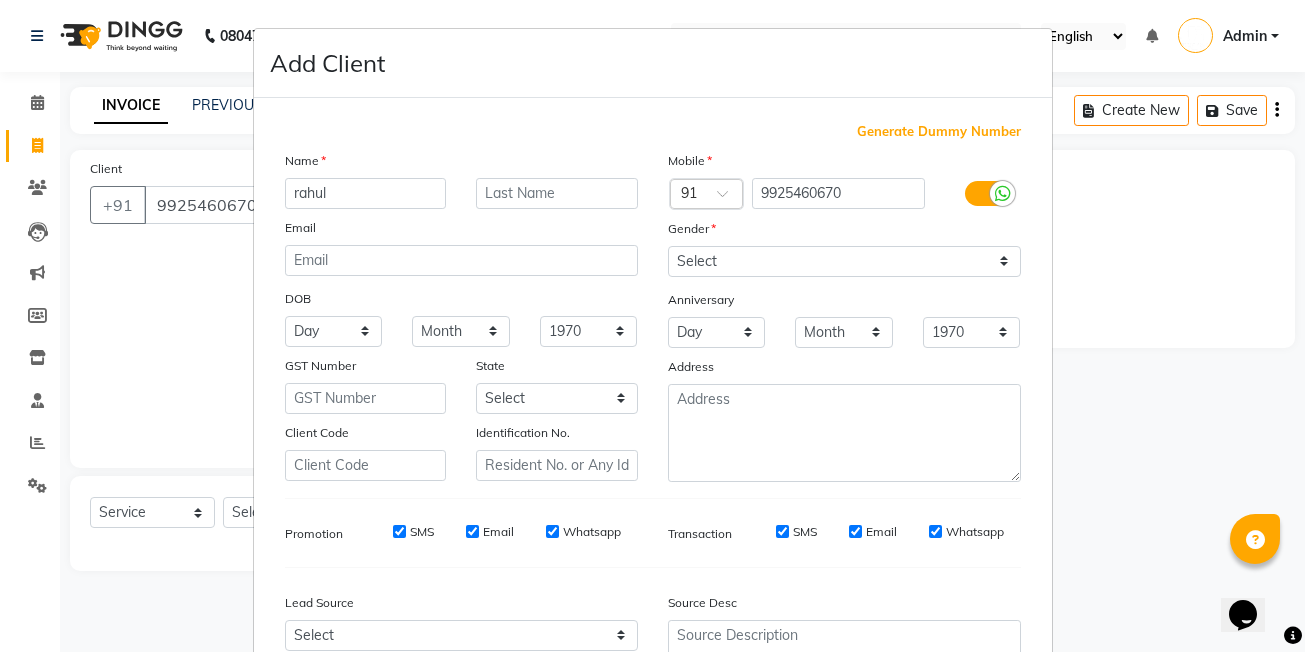 type on "rahul" 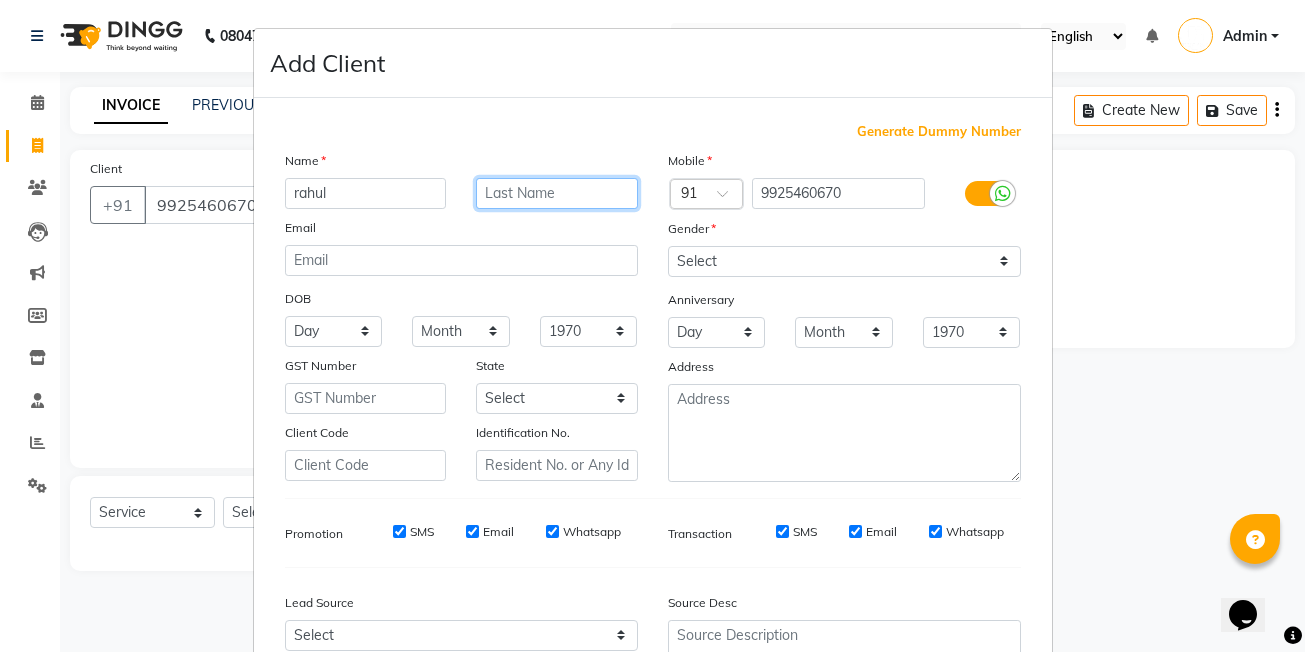 drag, startPoint x: 523, startPoint y: 203, endPoint x: 510, endPoint y: 198, distance: 13.928389 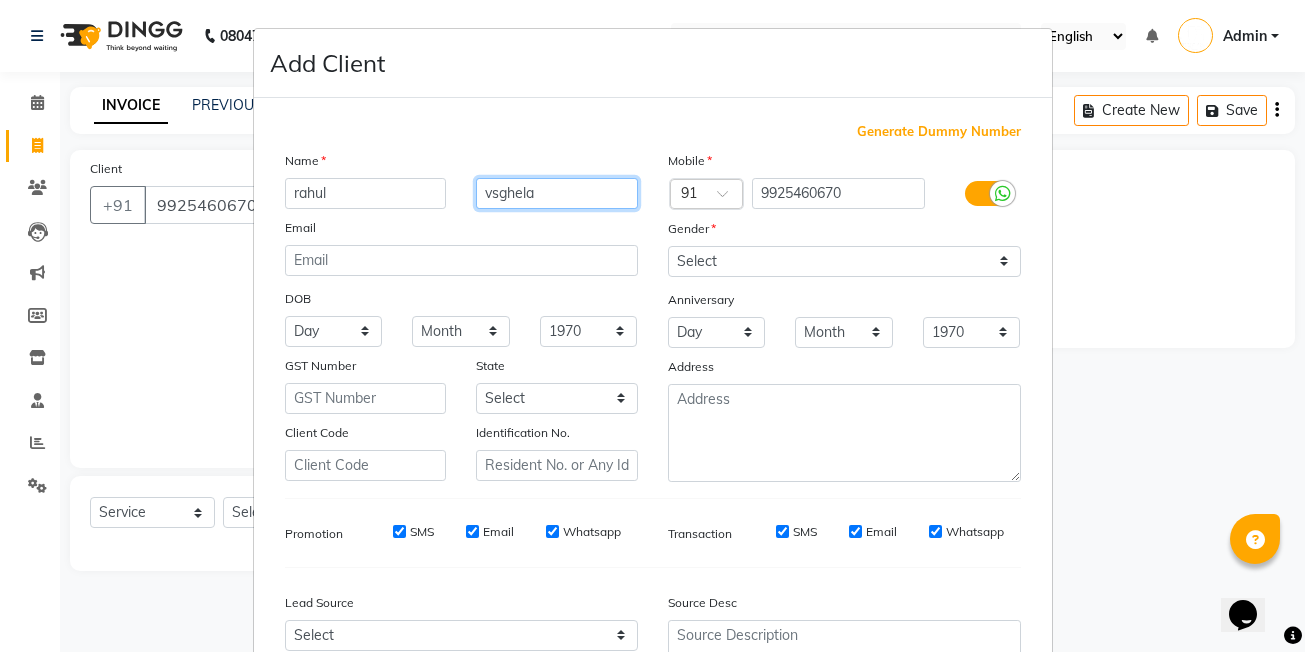 type on "vsghela" 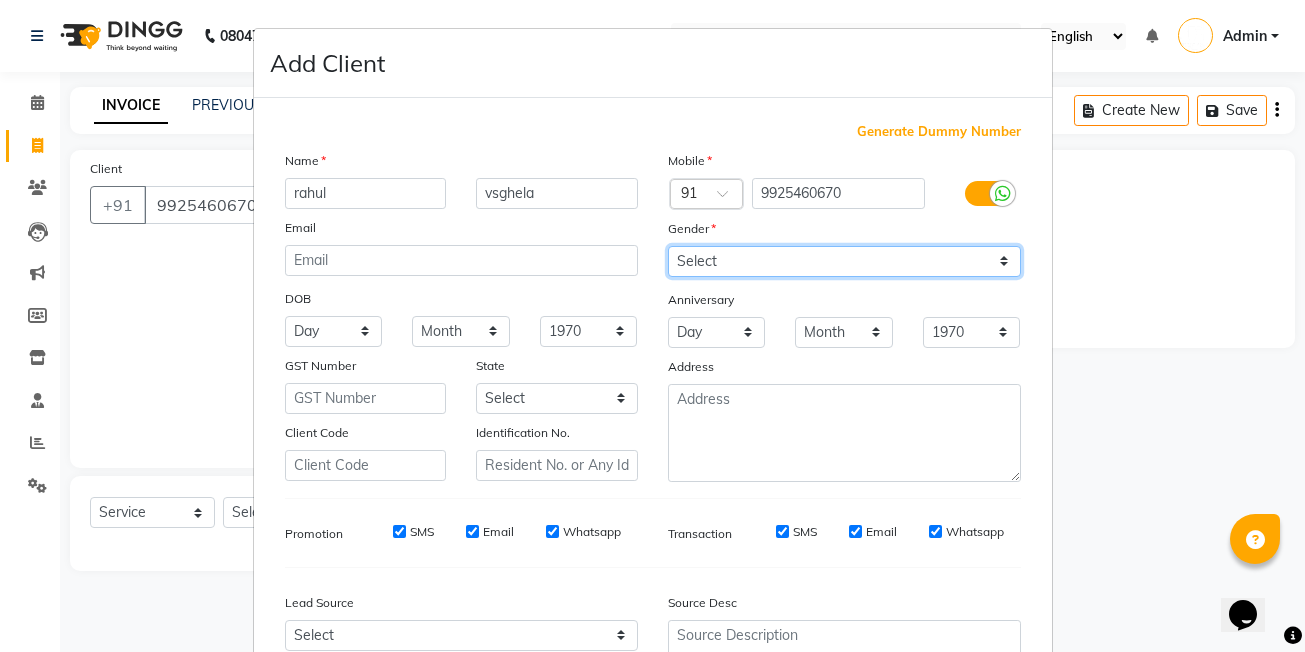 click on "Select [DEMOGRAPHIC_DATA] [DEMOGRAPHIC_DATA] Other Prefer Not To Say" at bounding box center [844, 261] 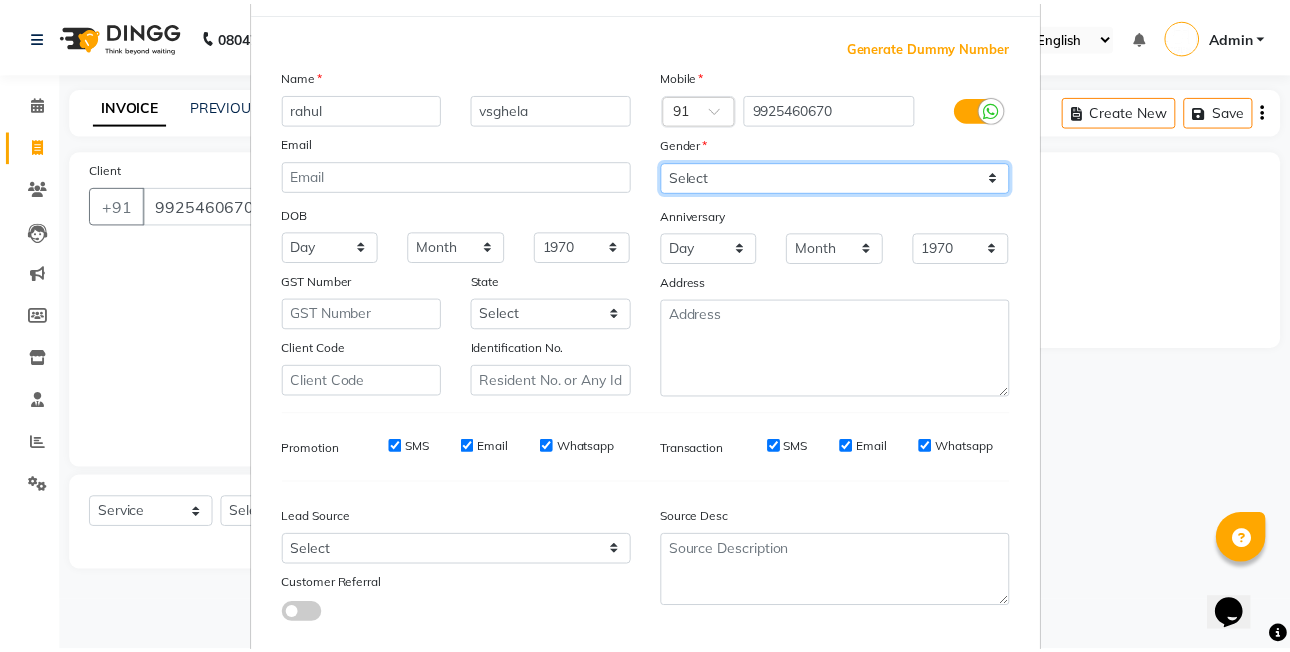 scroll, scrollTop: 197, scrollLeft: 0, axis: vertical 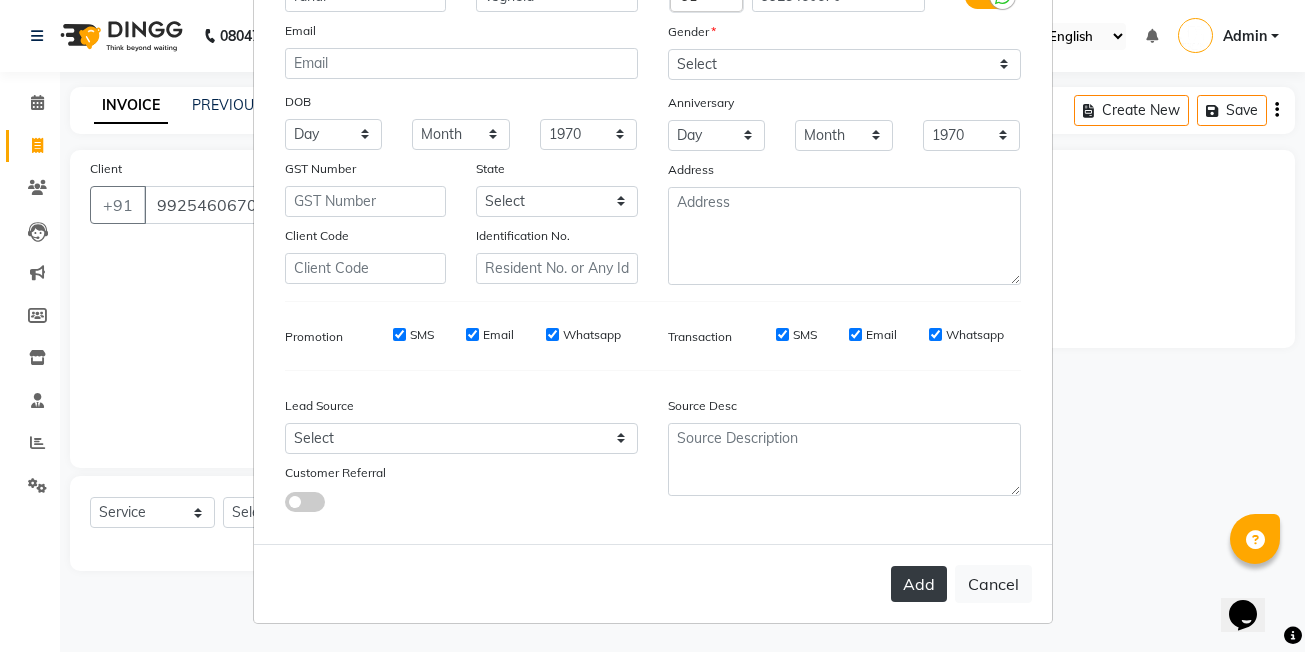click on "Add" at bounding box center [919, 584] 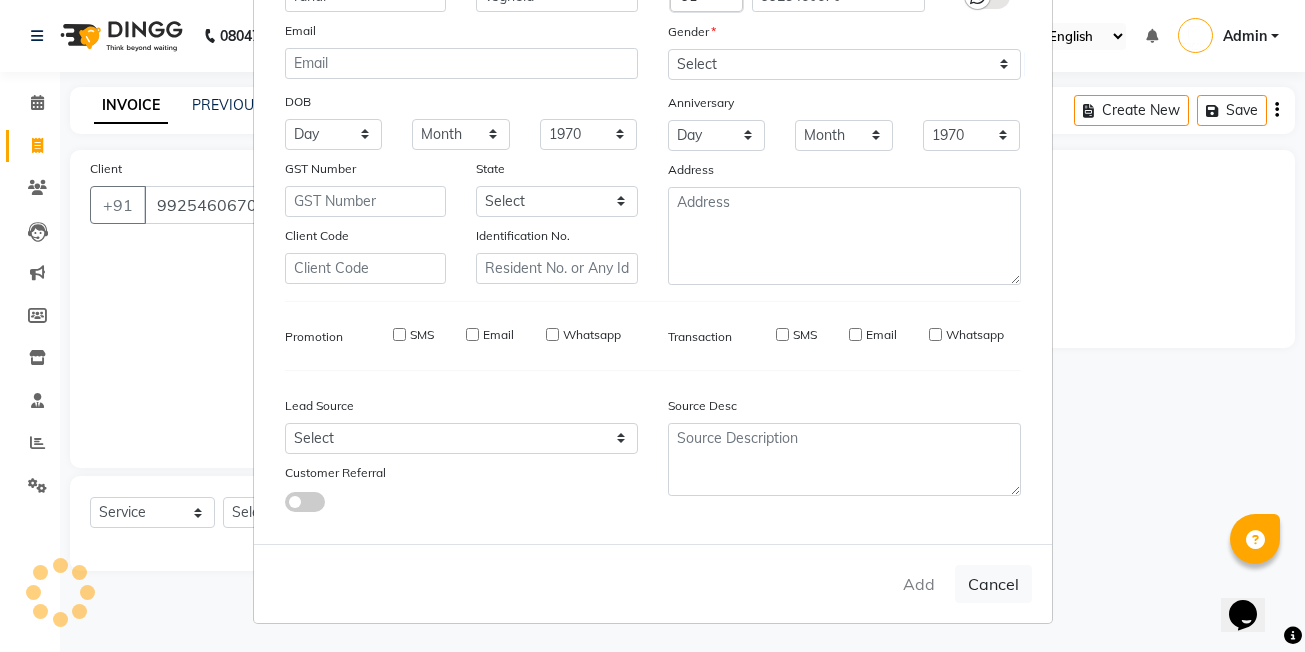 type 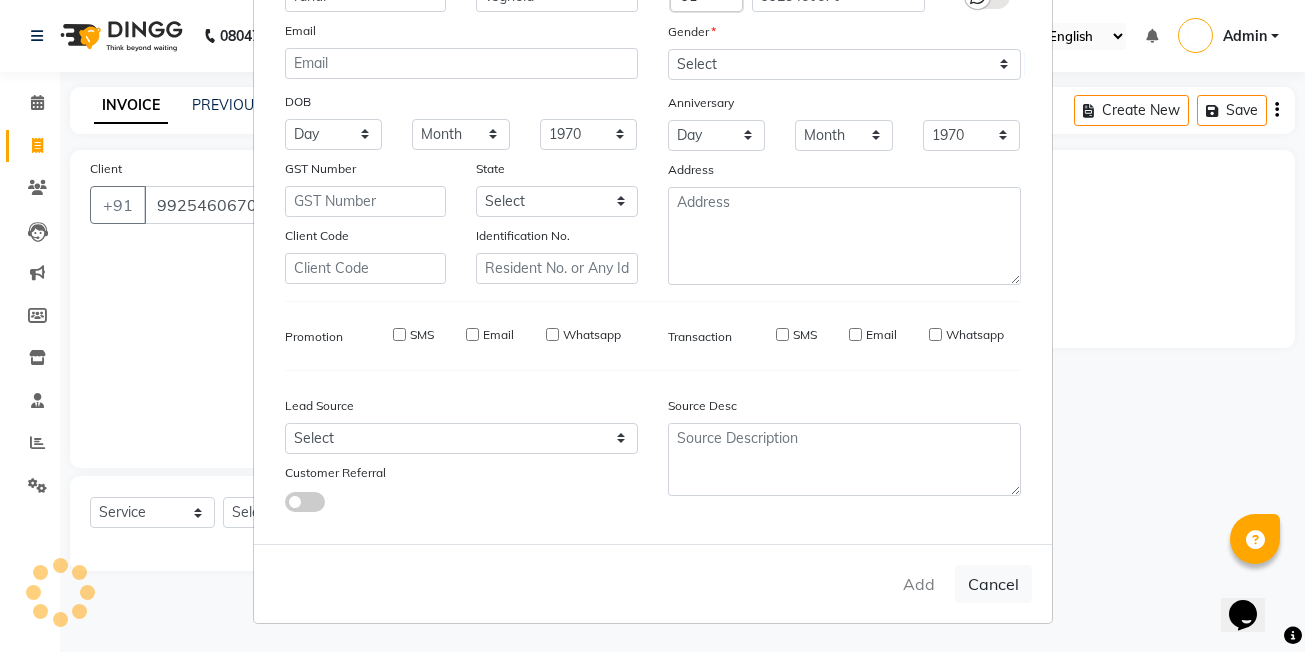 type 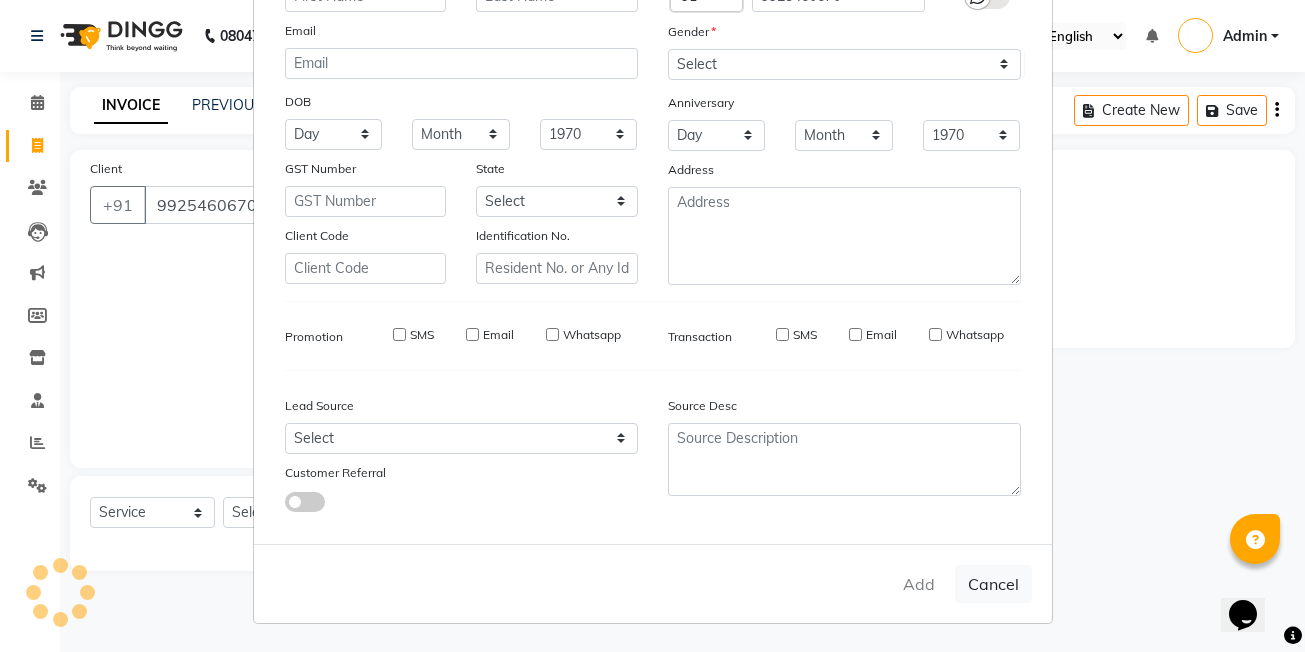 select 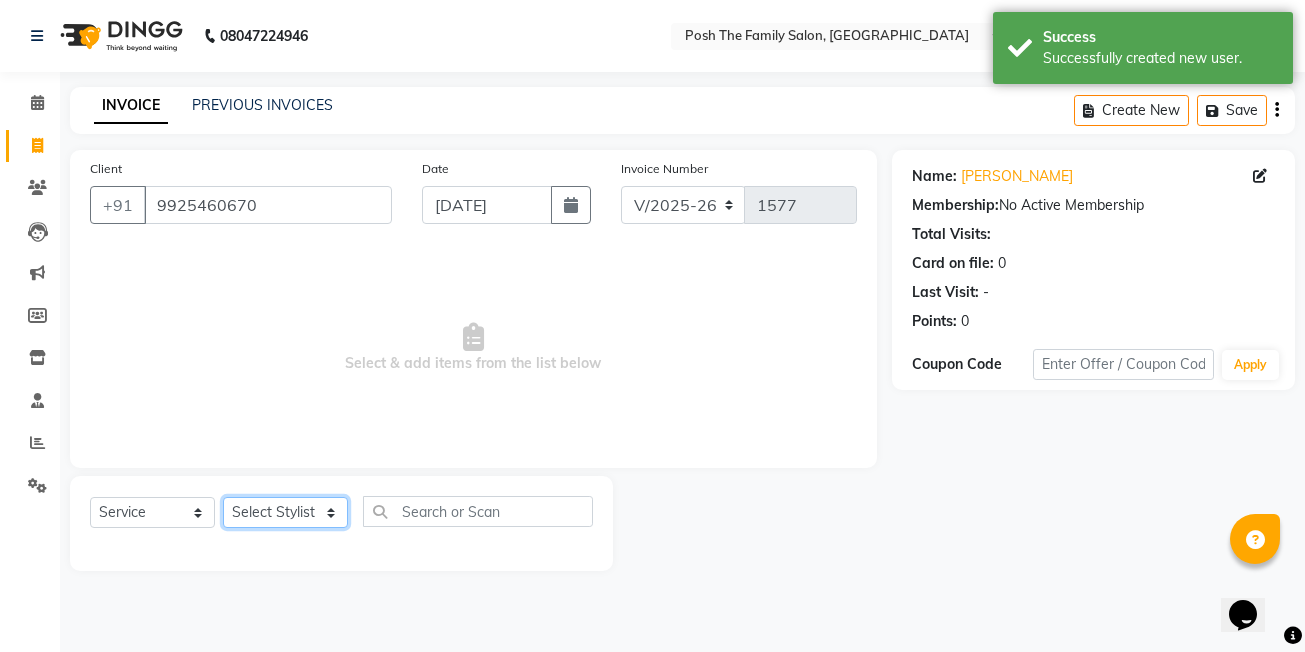 drag, startPoint x: 279, startPoint y: 518, endPoint x: 284, endPoint y: 504, distance: 14.866069 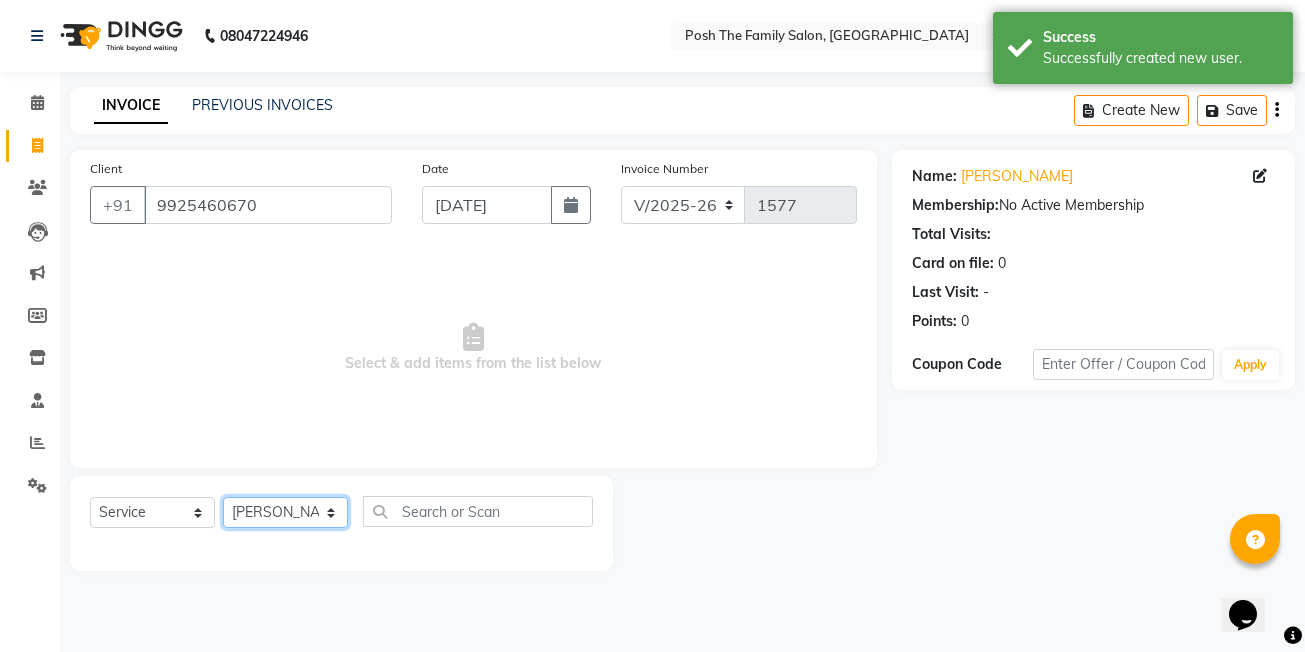 click on "Select Stylist [PERSON_NAME] [PERSON_NAME] VRMA [PERSON_NAME]  [PERSON_NAME] [PERSON_NAME] [PERSON_NAME] [PERSON_NAME] (OWNER) POSH [PERSON_NAME] [PERSON_NAME] [PERSON_NAME]  [PERSON_NAME] [PERSON_NAME] [PERSON_NAME]" 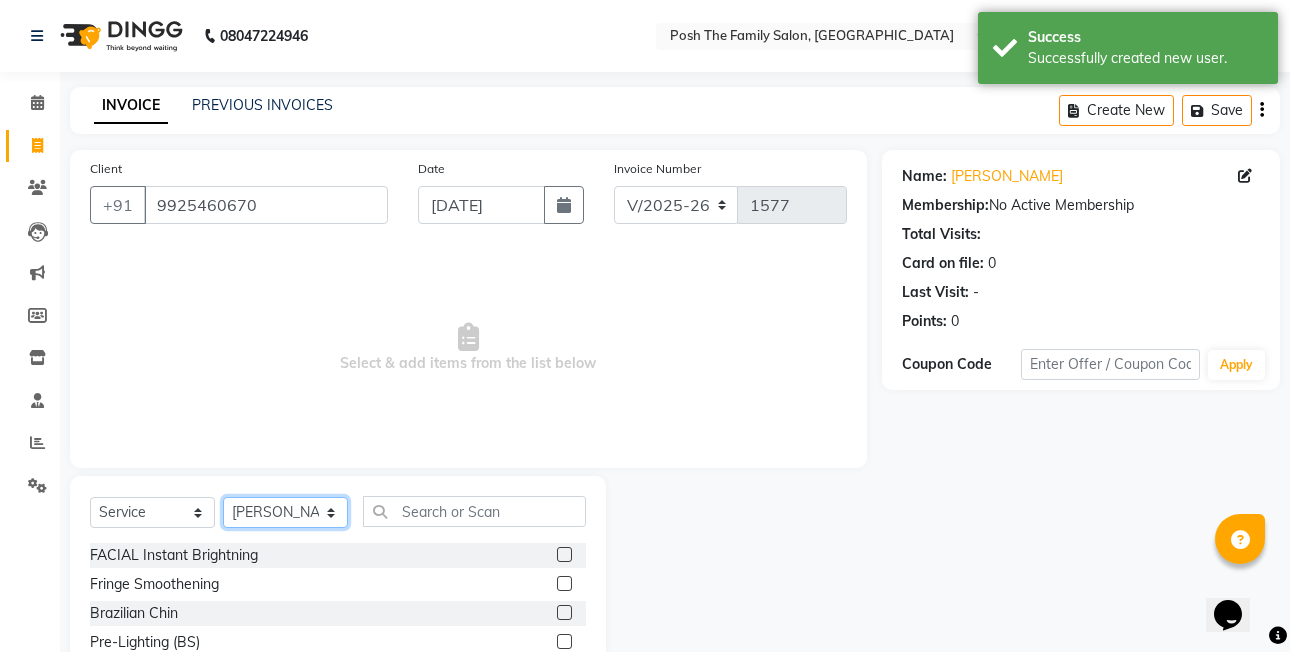 click on "Select Stylist [PERSON_NAME] [PERSON_NAME] VRMA [PERSON_NAME]  [PERSON_NAME] [PERSON_NAME] [PERSON_NAME] [PERSON_NAME] (OWNER) POSH [PERSON_NAME] [PERSON_NAME] [PERSON_NAME]  [PERSON_NAME] [PERSON_NAME] [PERSON_NAME]" 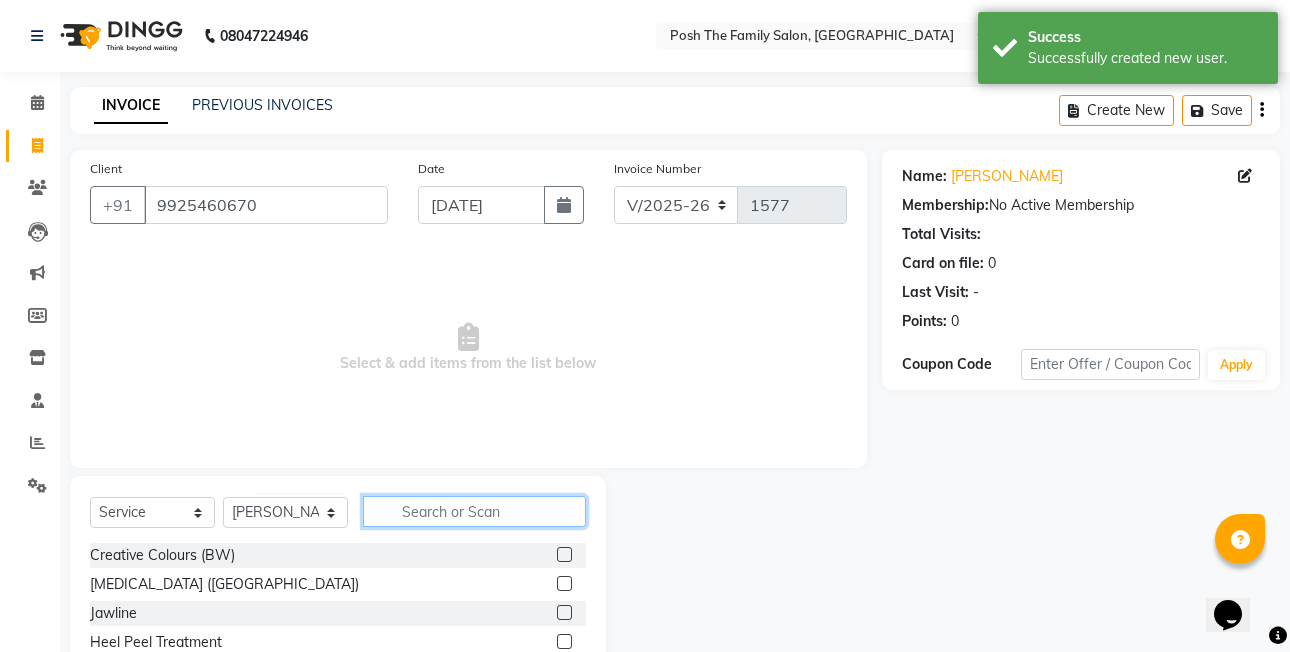 click 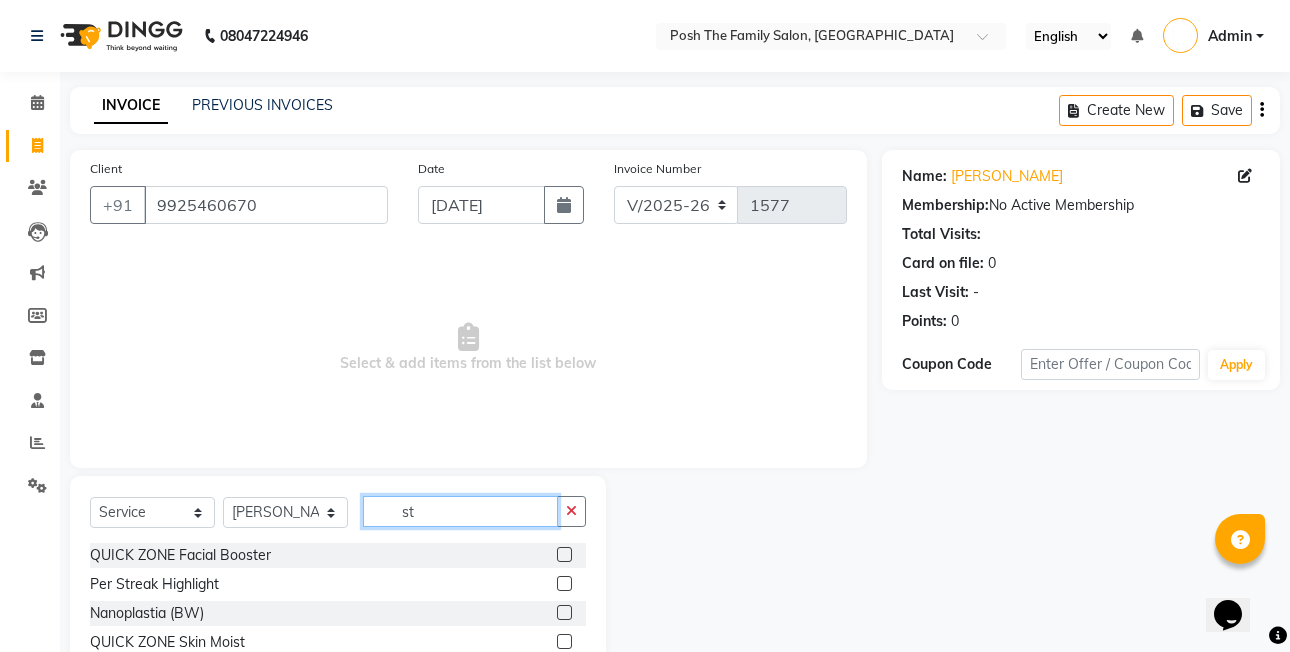 type on "s" 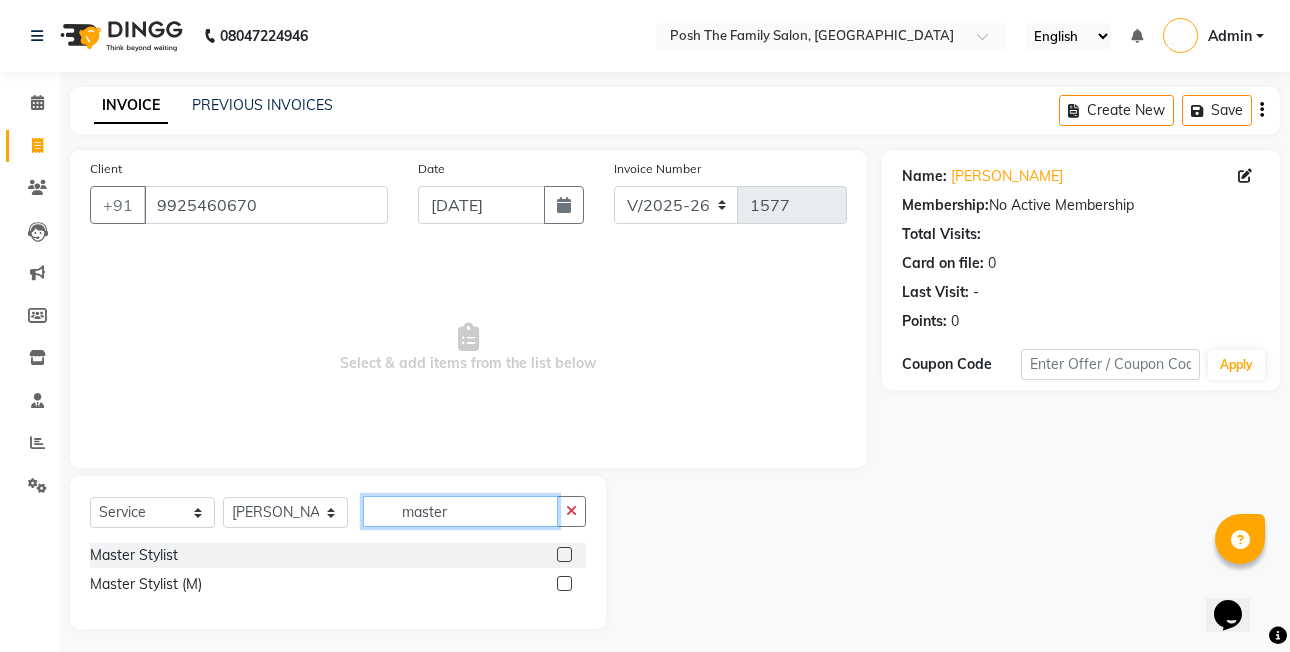 type on "master" 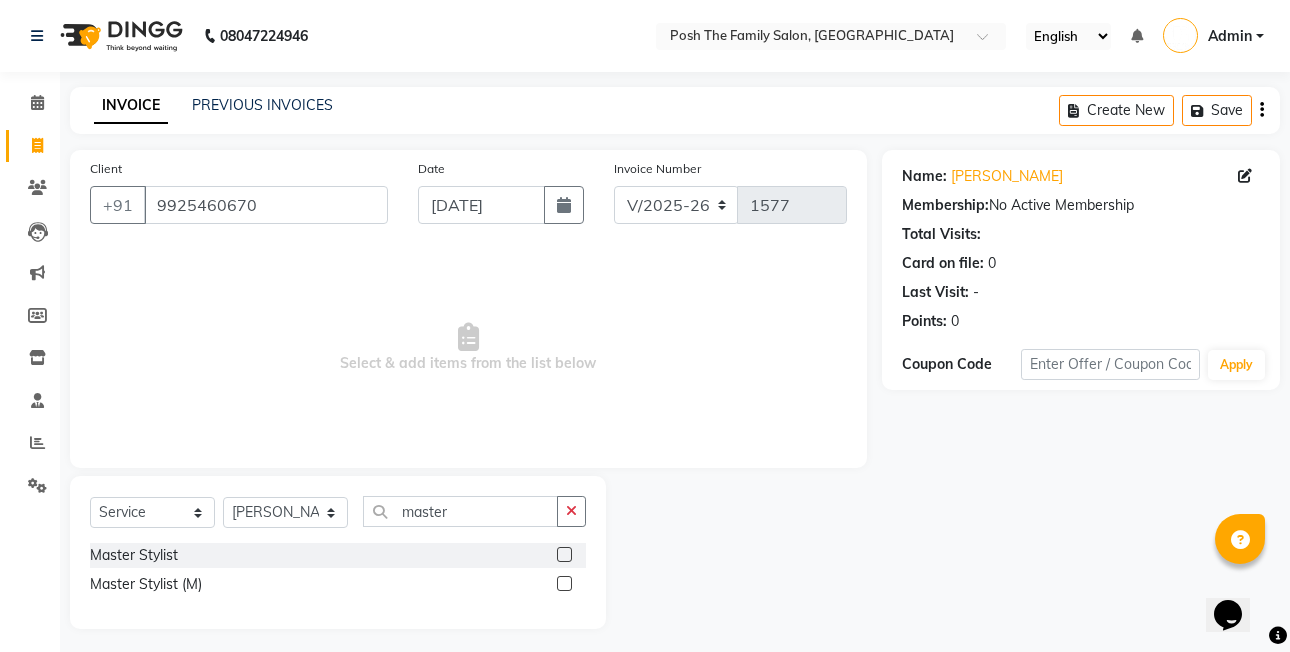 click 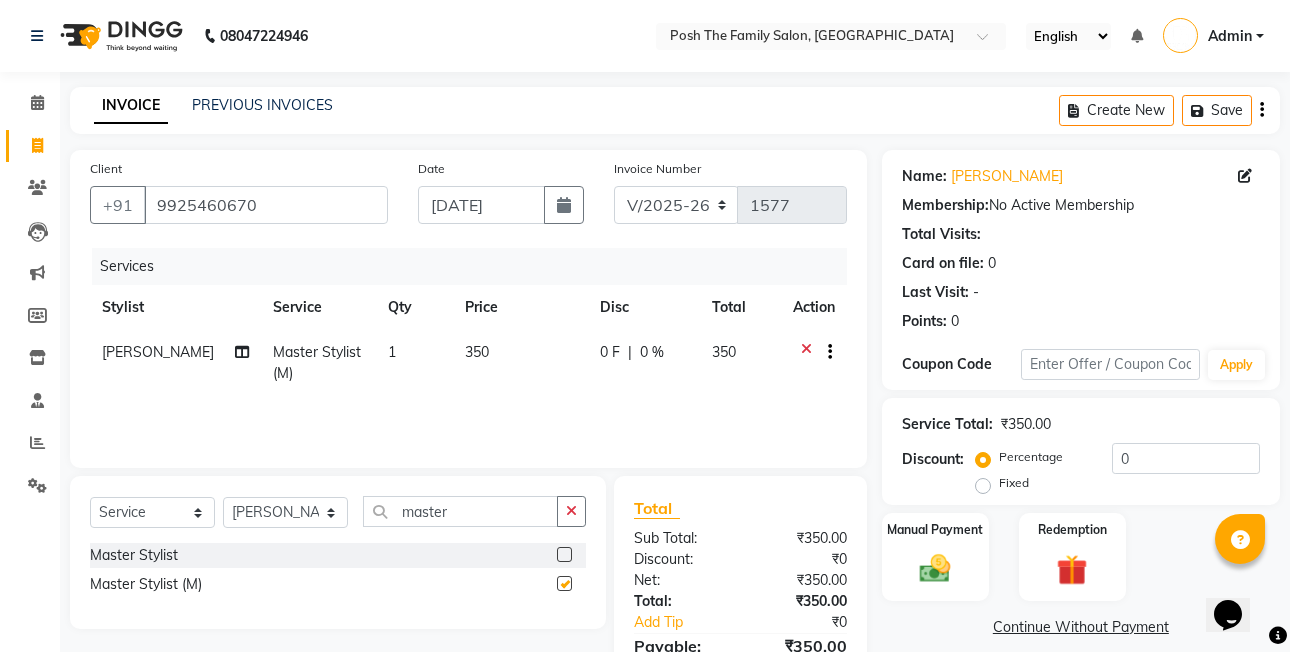checkbox on "false" 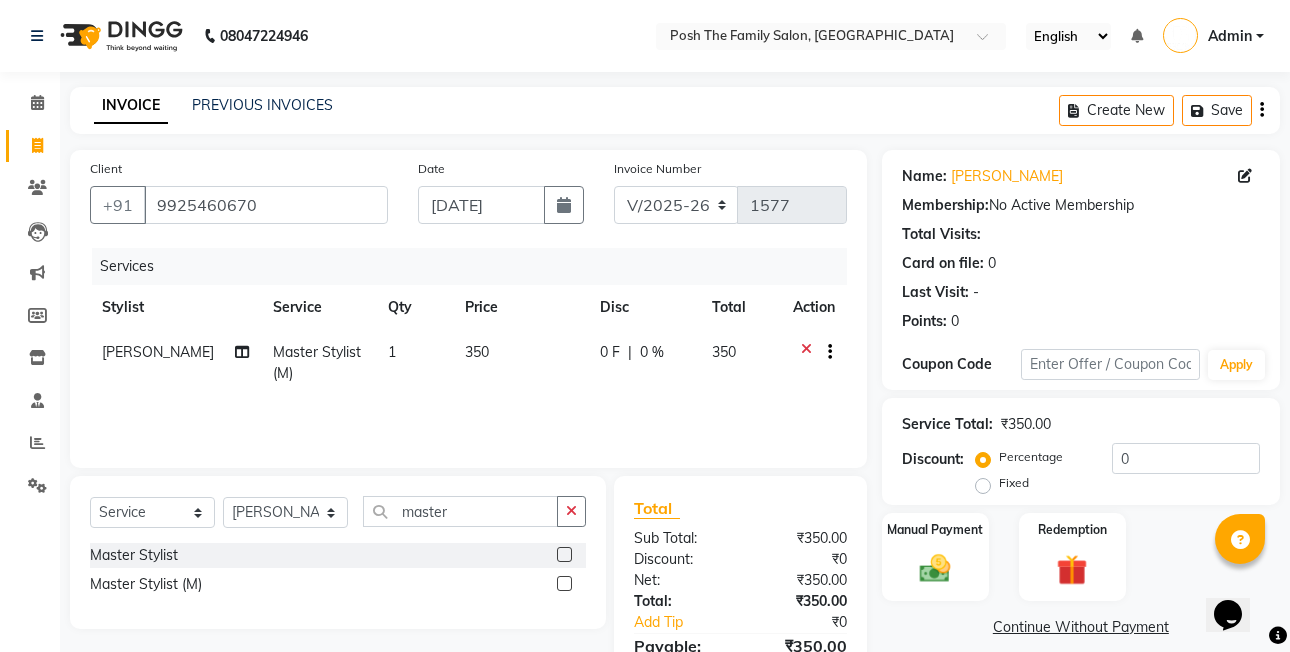 click on "Fixed" 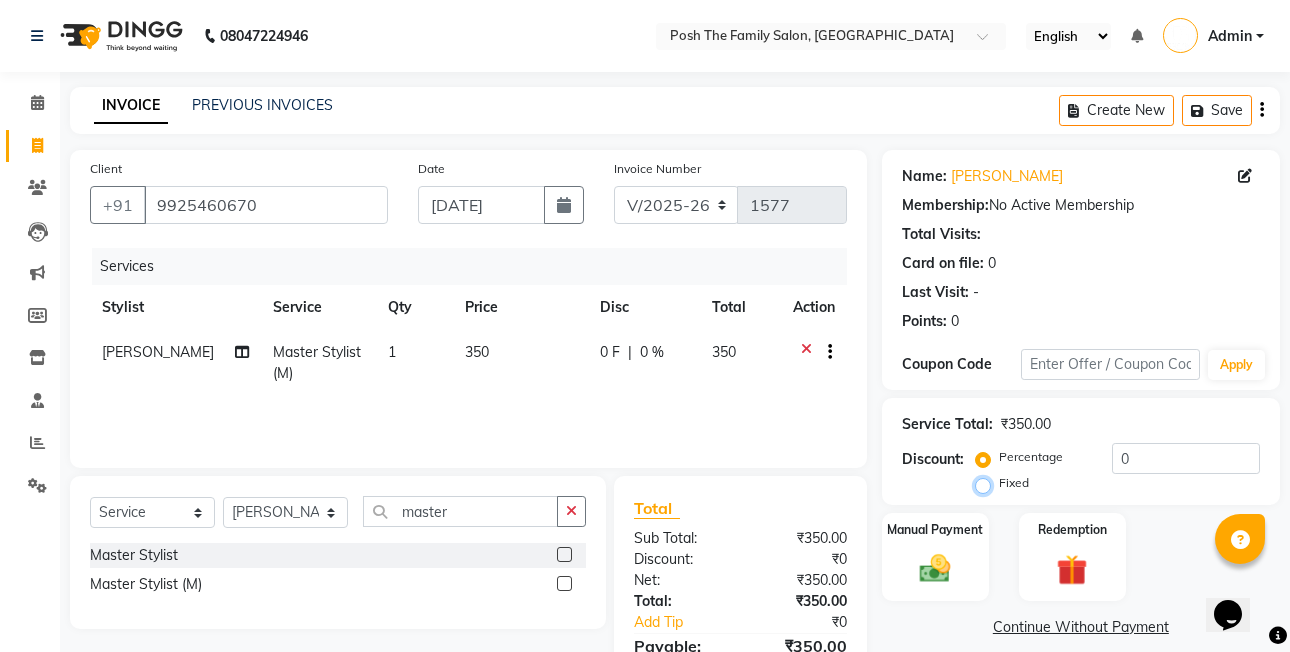 click on "Fixed" at bounding box center [987, 483] 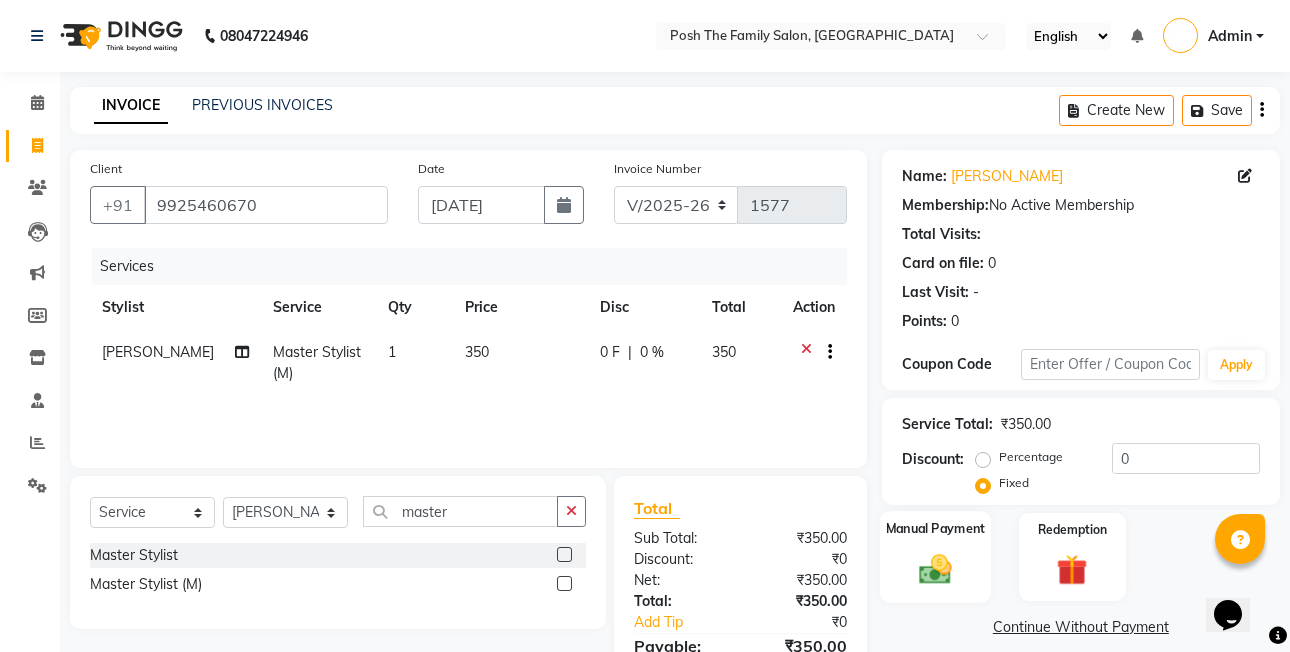 click 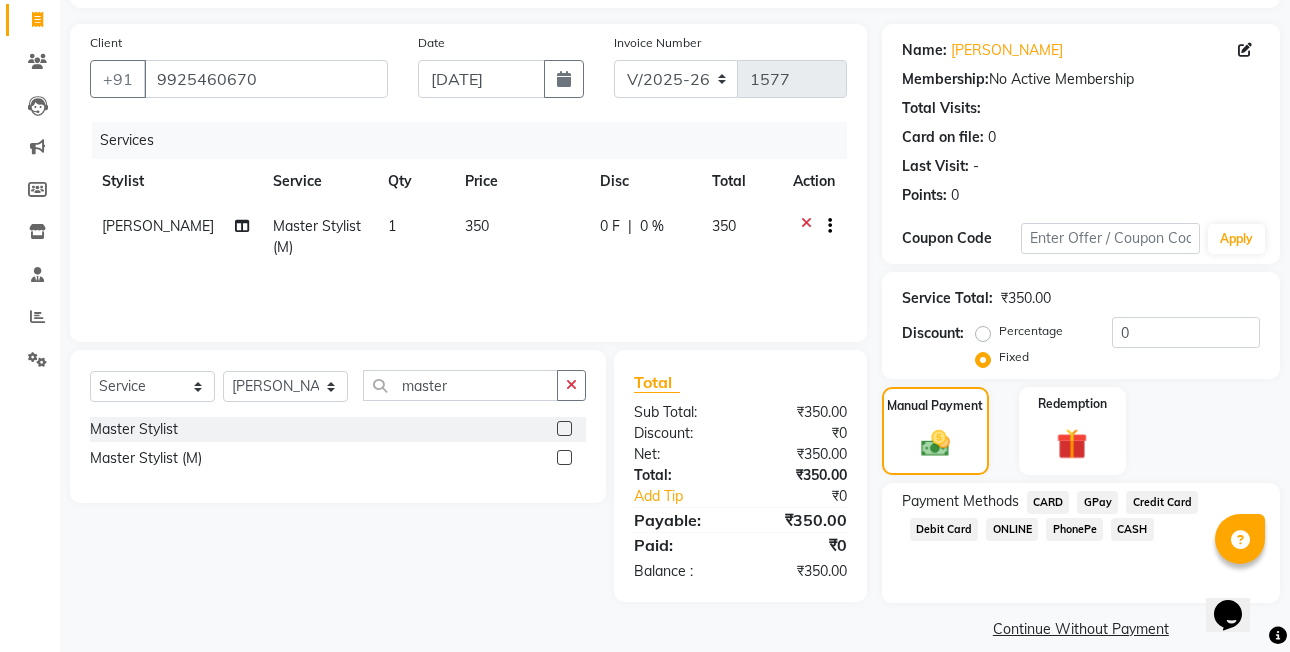 scroll, scrollTop: 148, scrollLeft: 0, axis: vertical 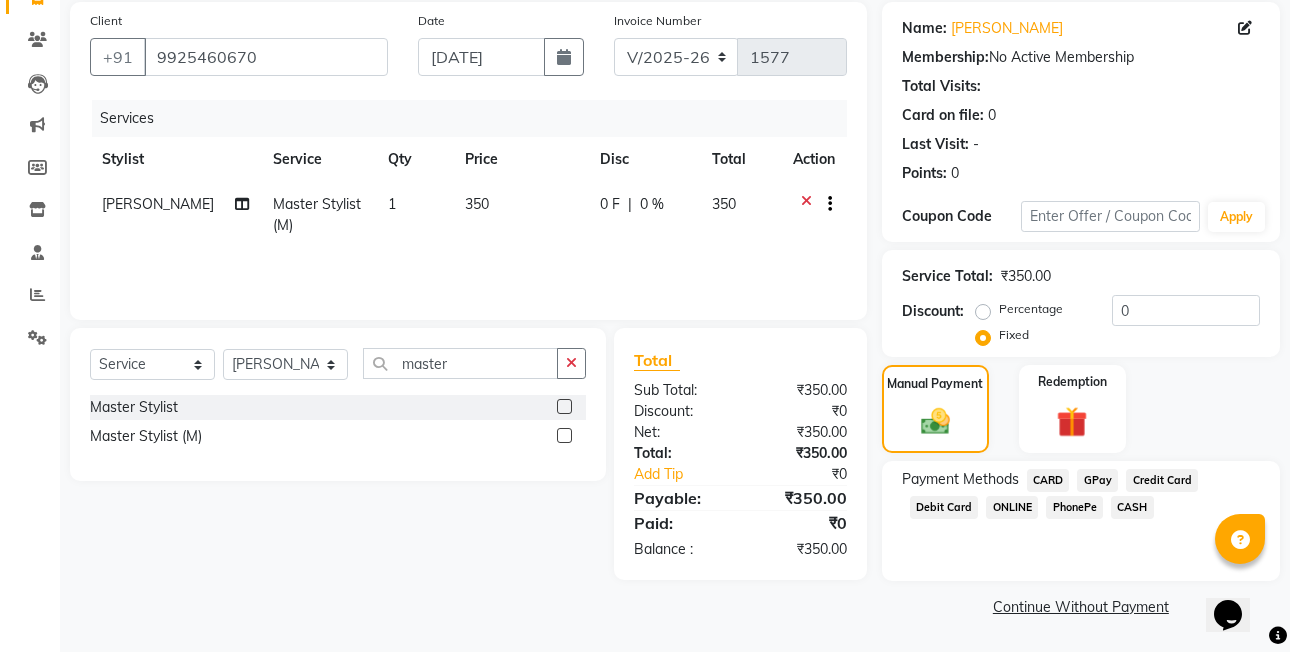 click on "PhonePe" 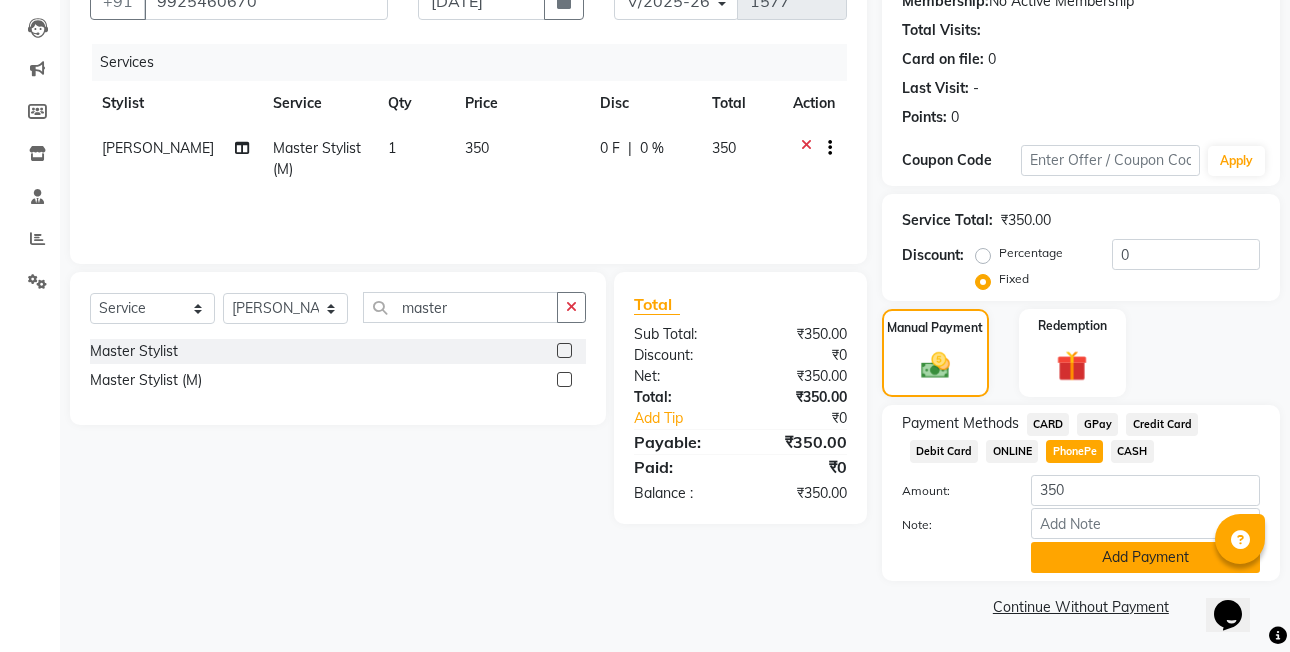 click on "Add Payment" 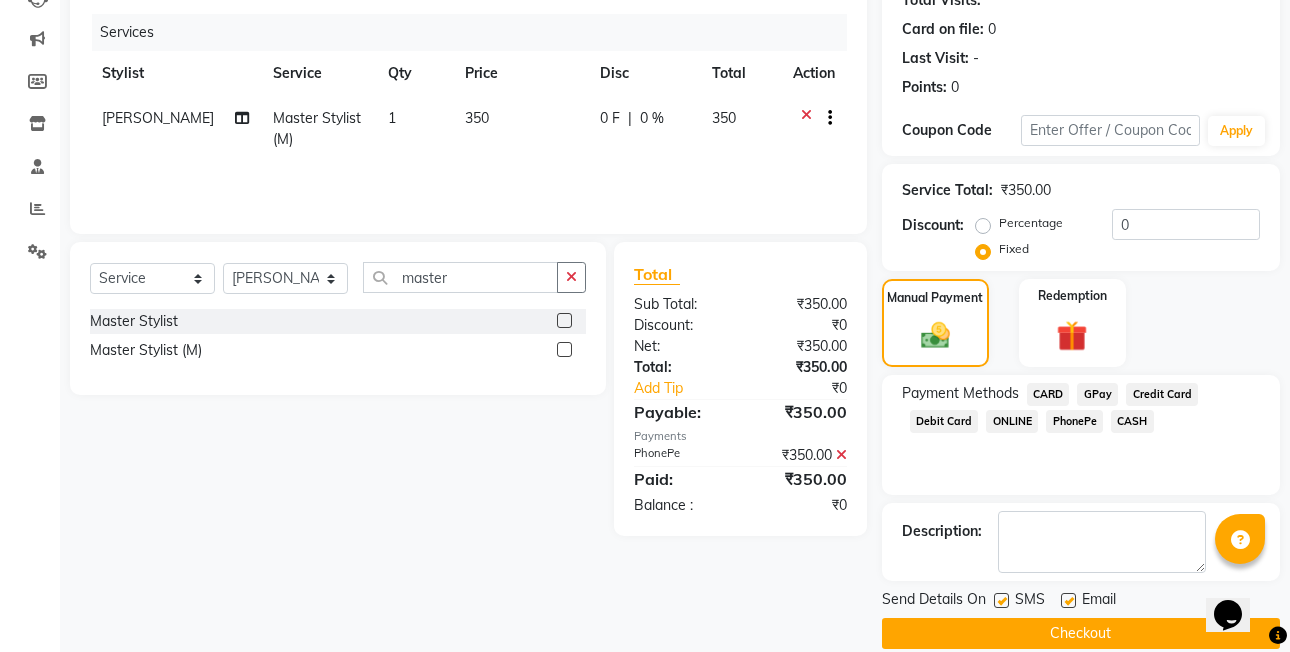 scroll, scrollTop: 261, scrollLeft: 0, axis: vertical 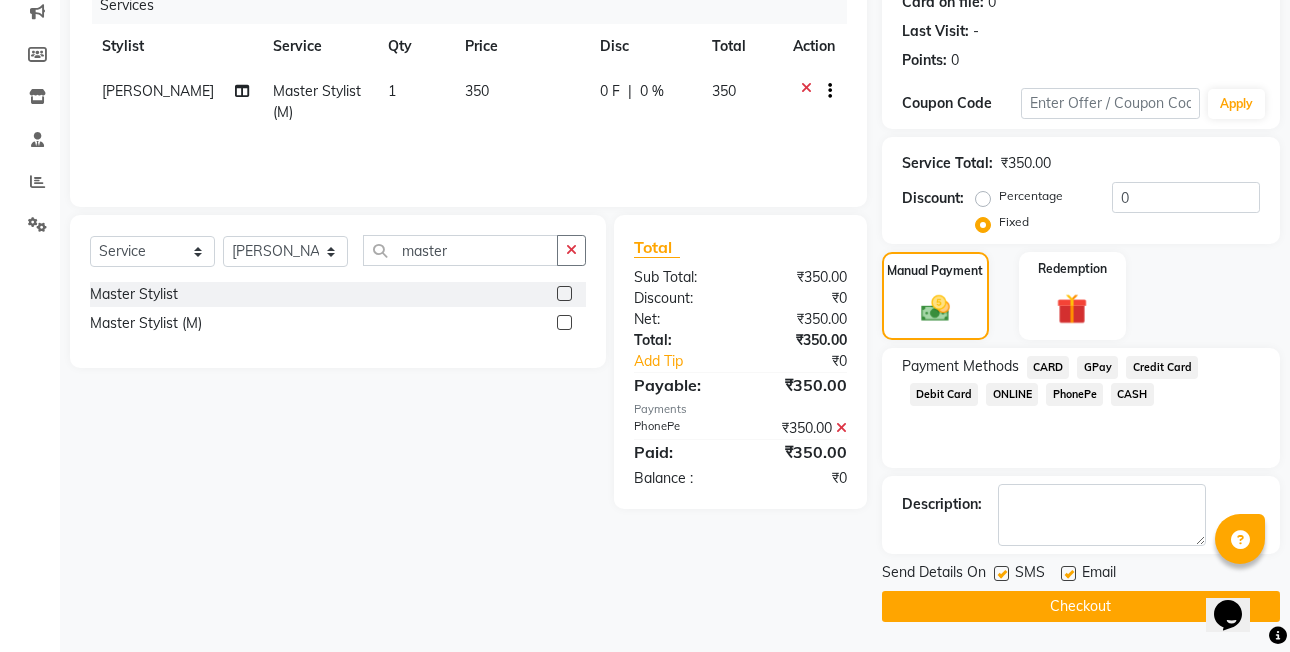 click on "Checkout" 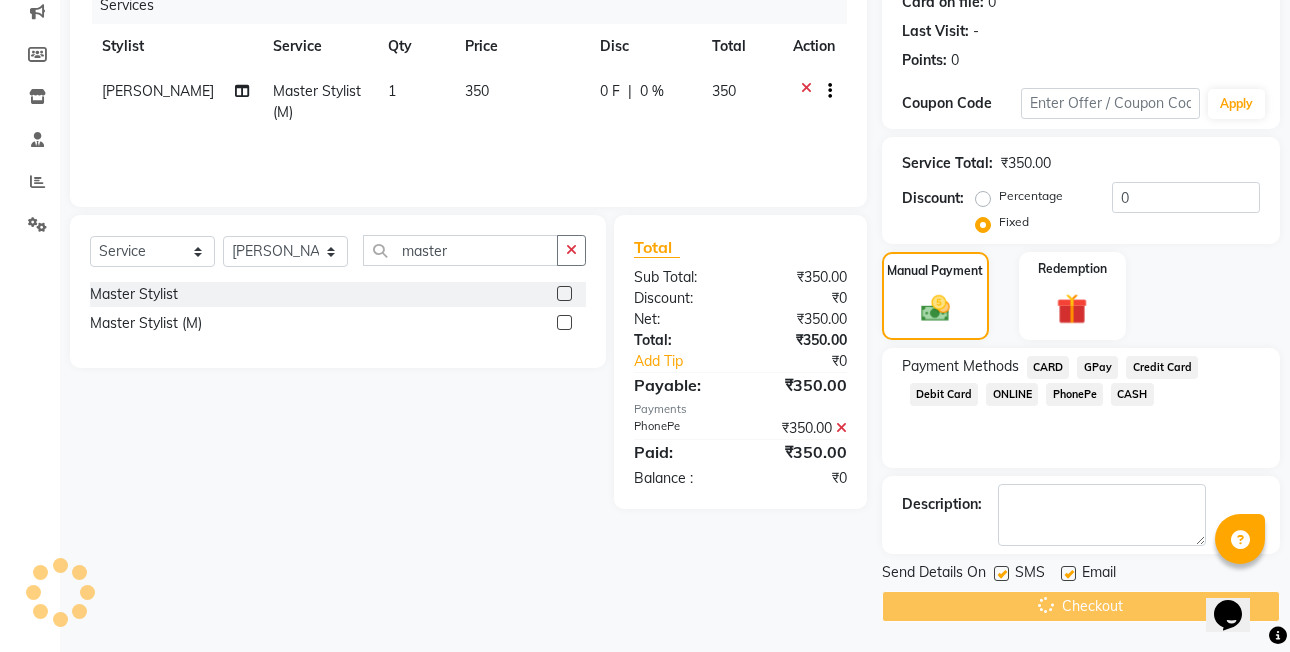 scroll, scrollTop: 0, scrollLeft: 0, axis: both 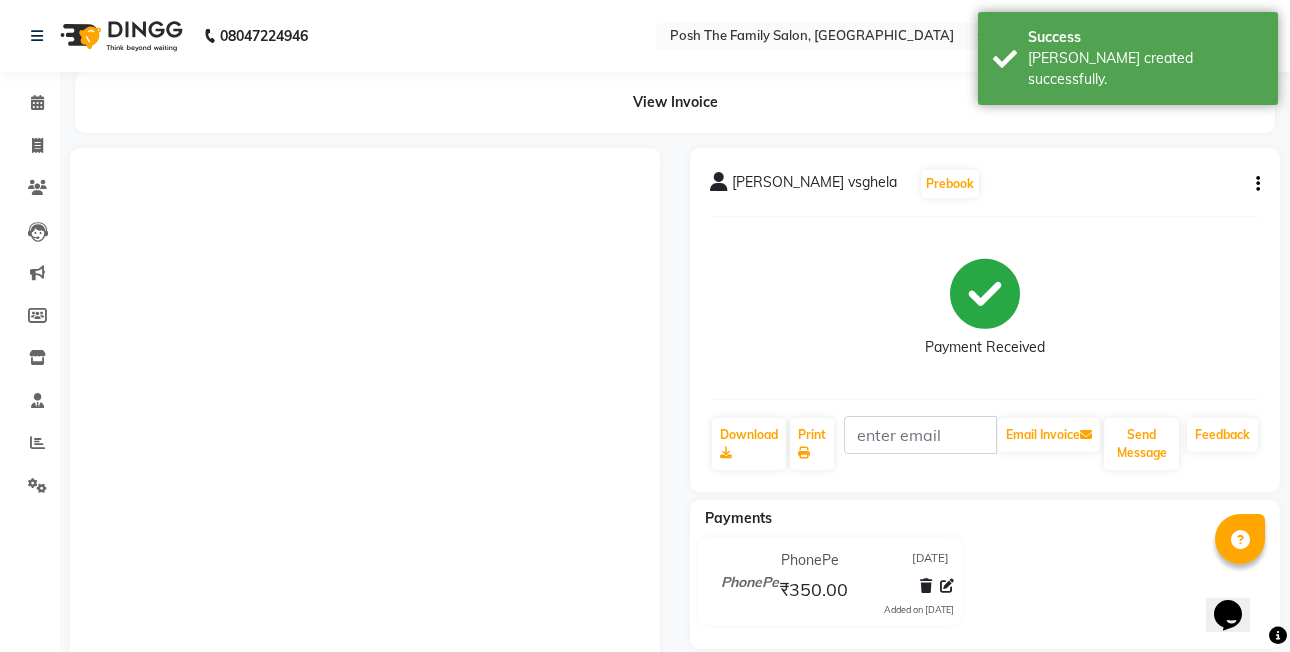 click 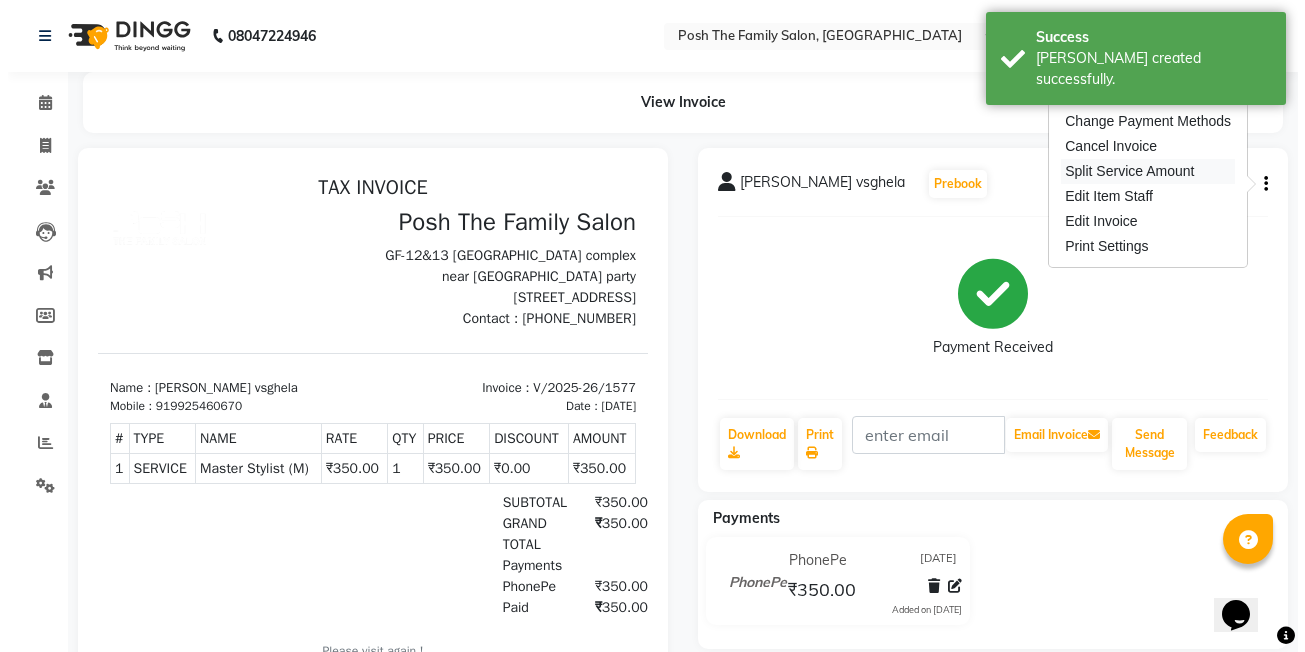 scroll, scrollTop: 0, scrollLeft: 0, axis: both 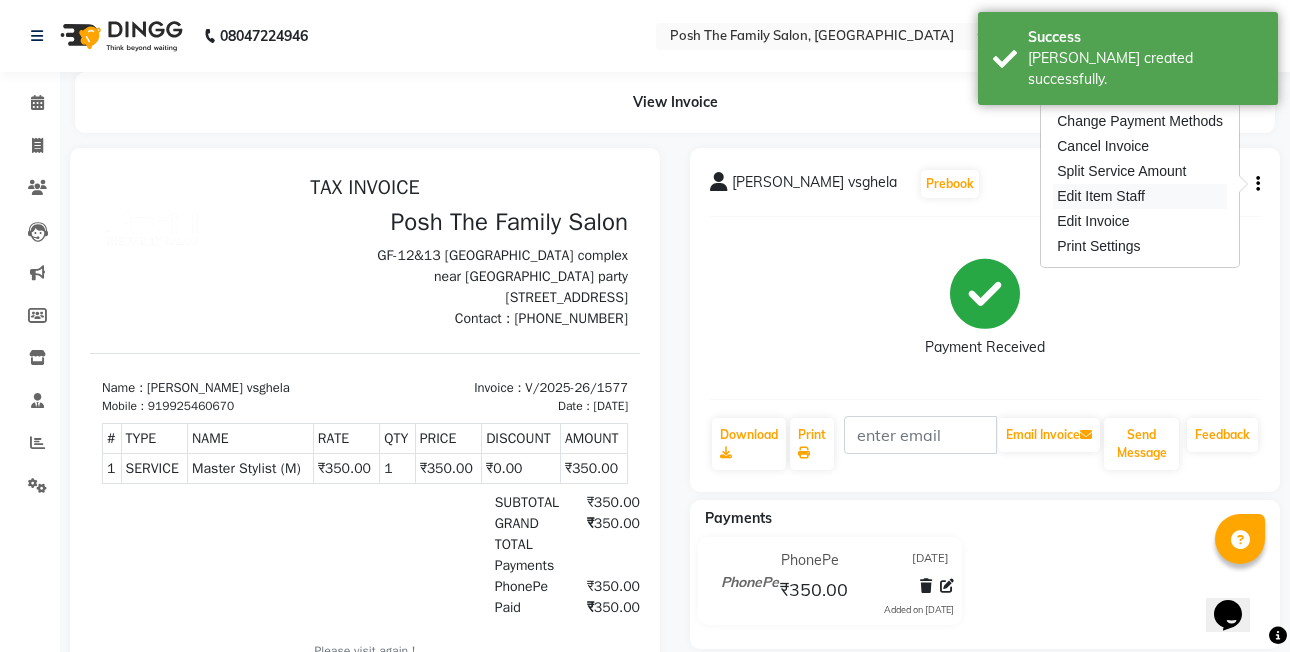 click on "Edit Item Staff" at bounding box center [1140, 196] 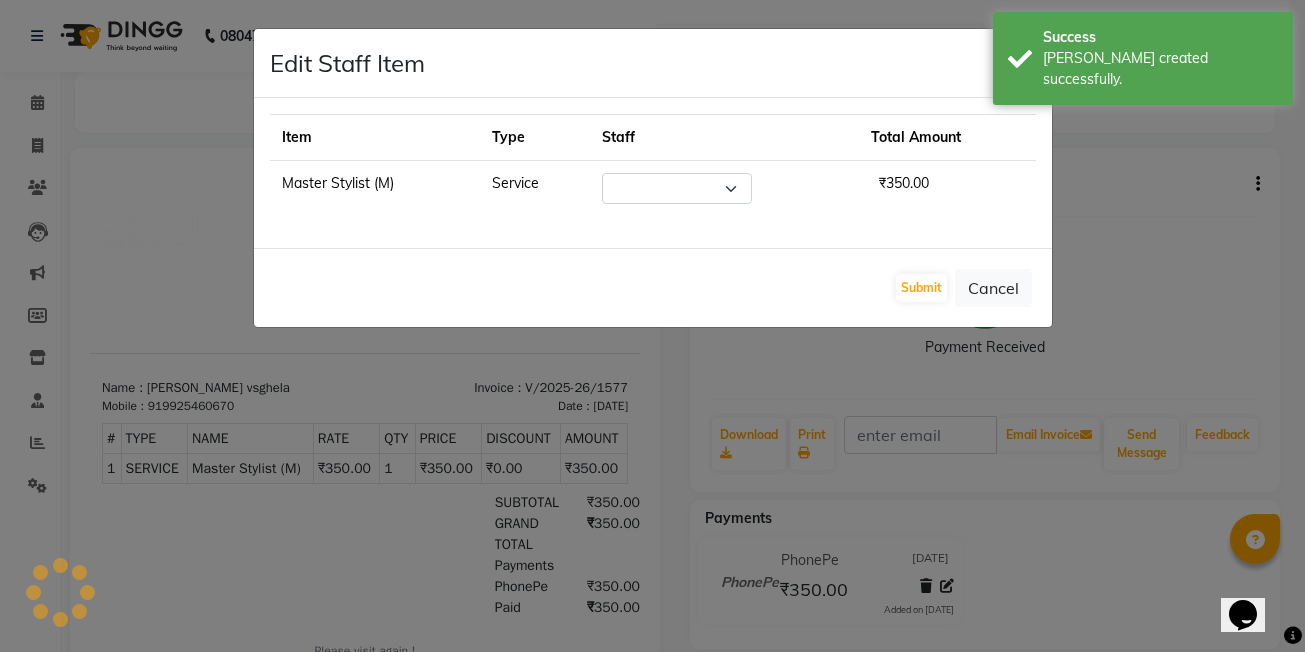 select on "53726" 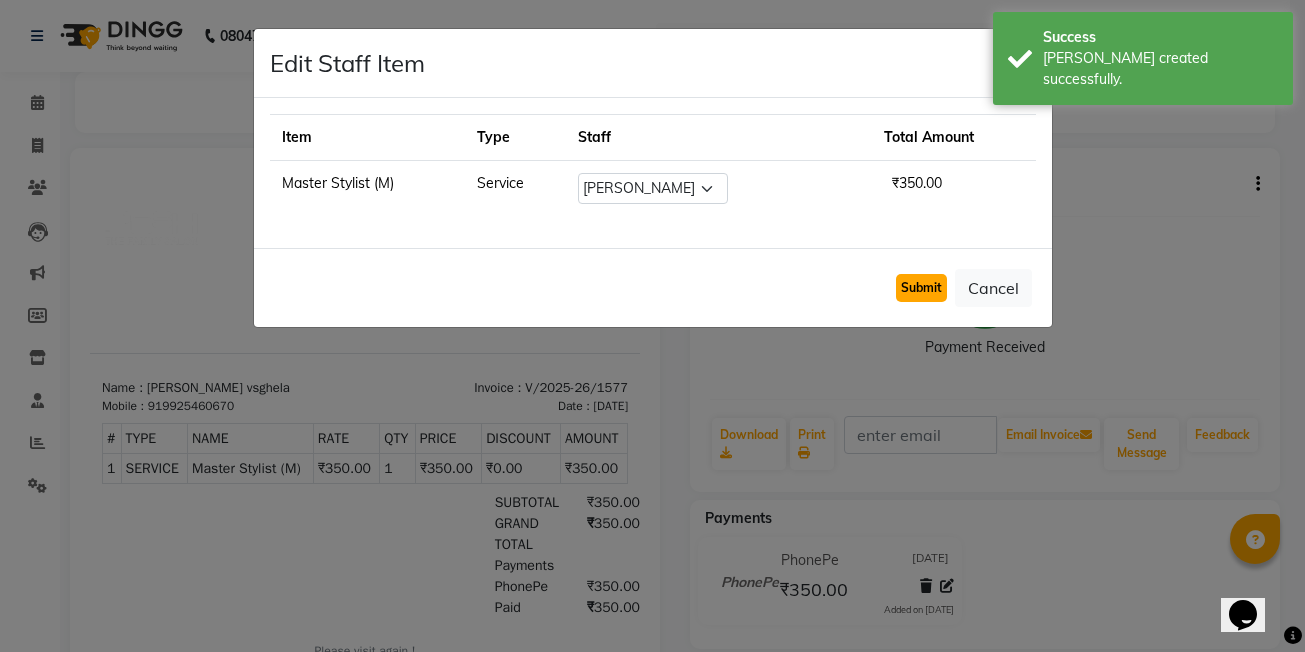 click on "Submit" 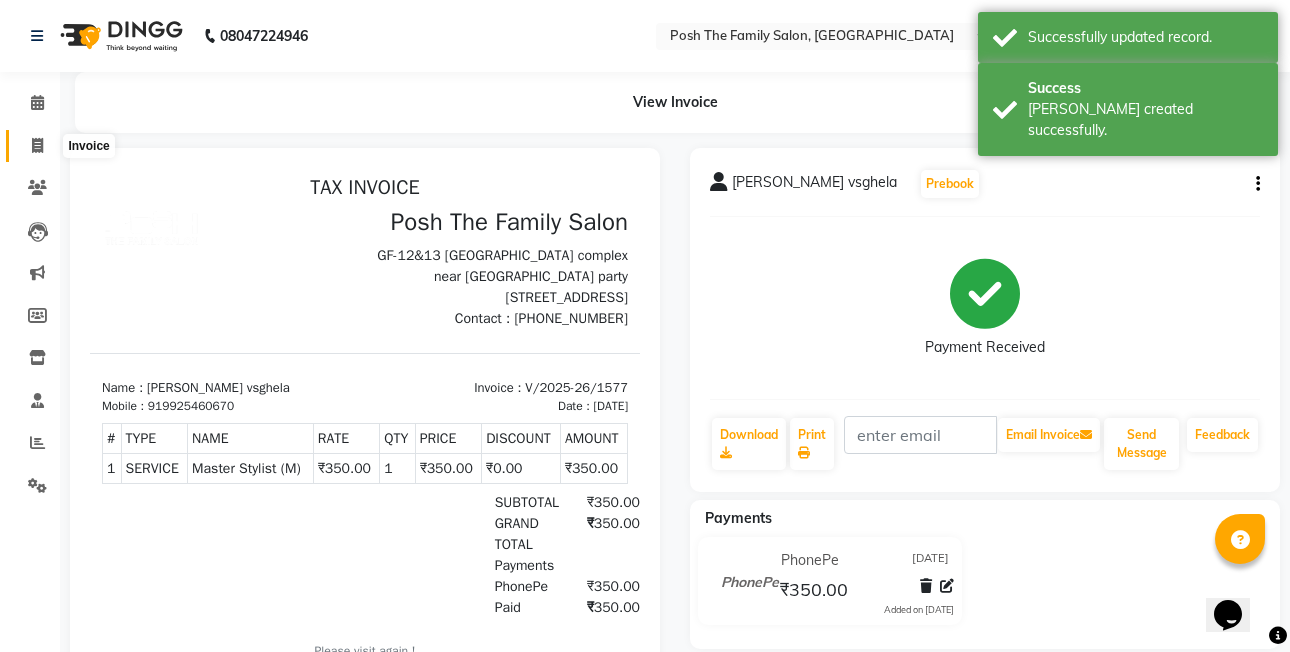 click 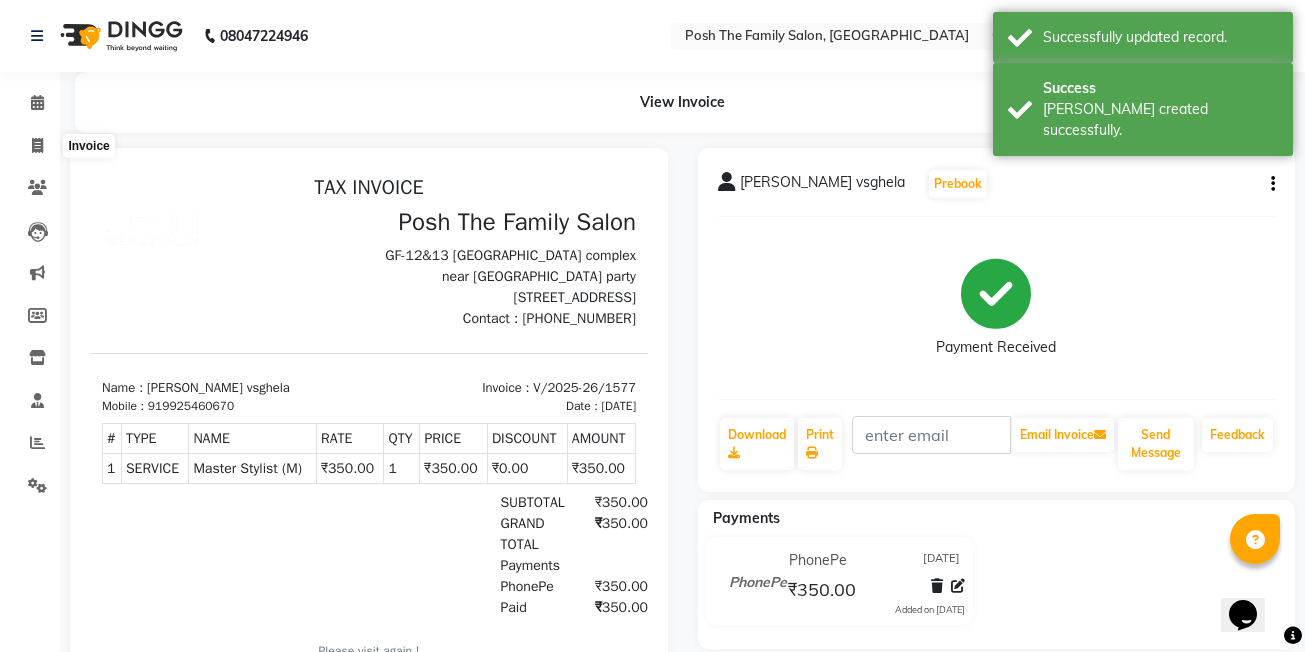 select on "6199" 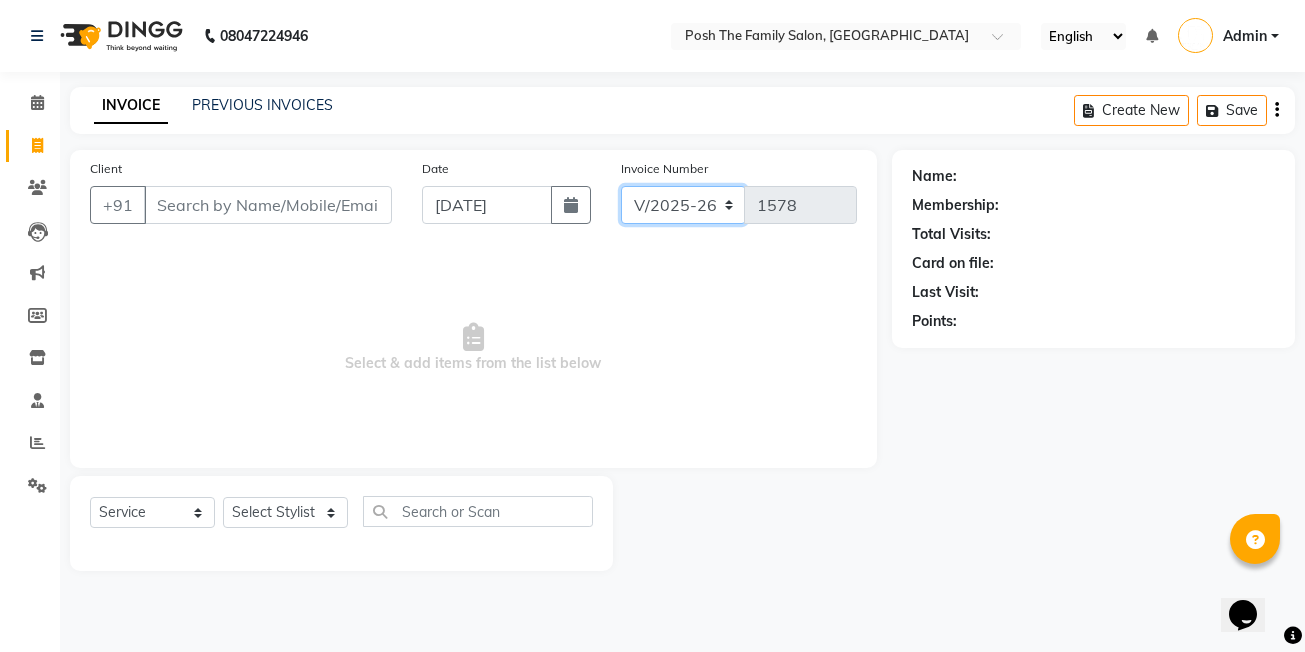 click on "V/2025 V/2025-26" 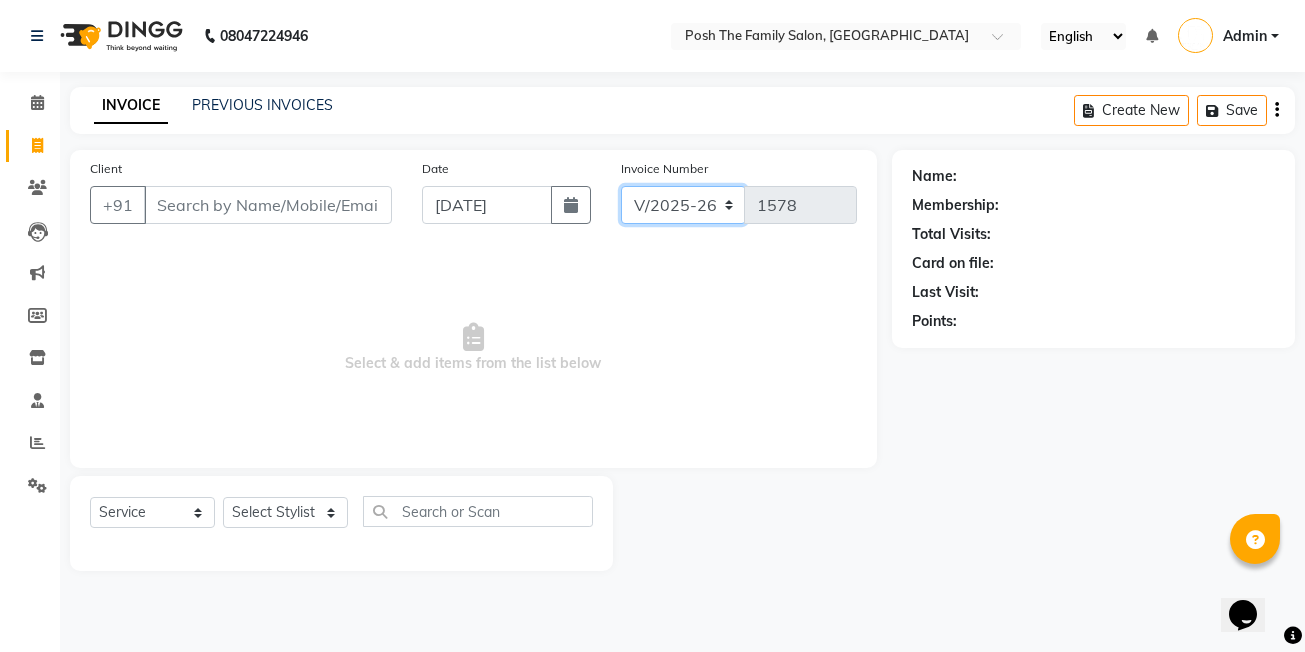 click on "V/2025 V/2025-26" 